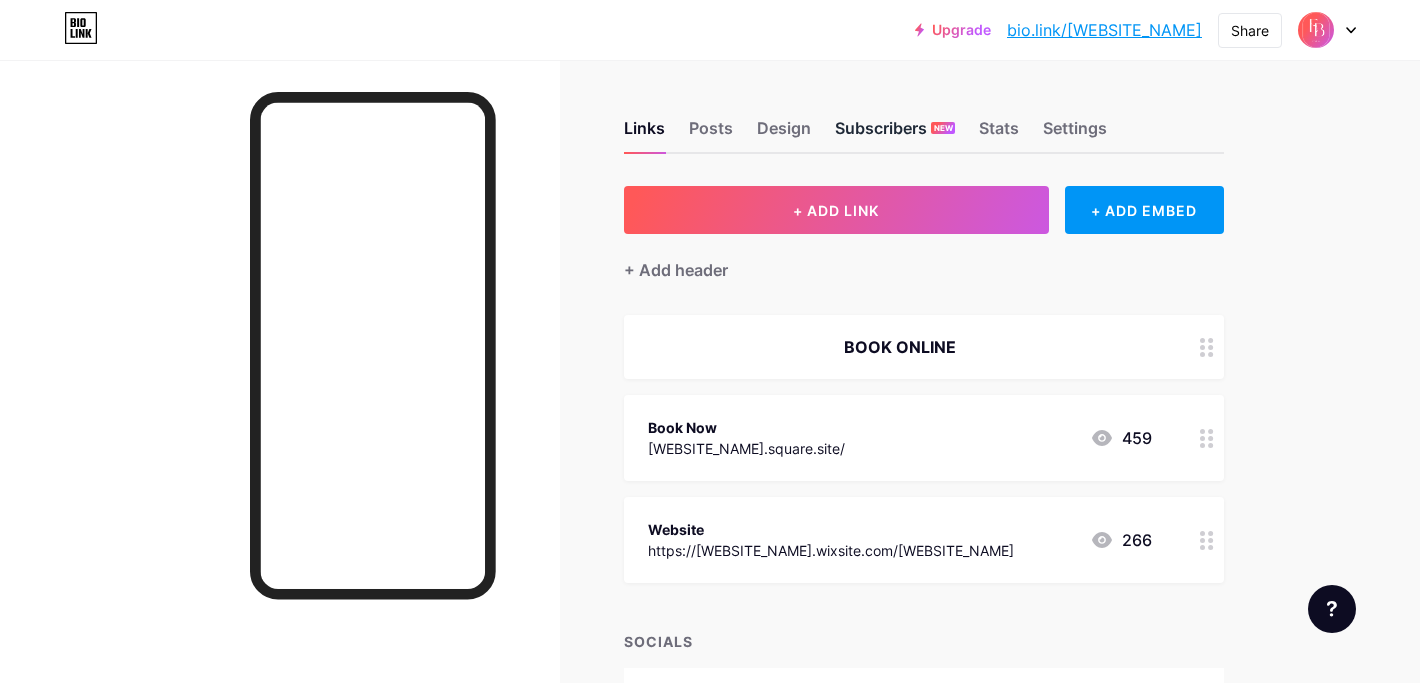 scroll, scrollTop: 0, scrollLeft: 0, axis: both 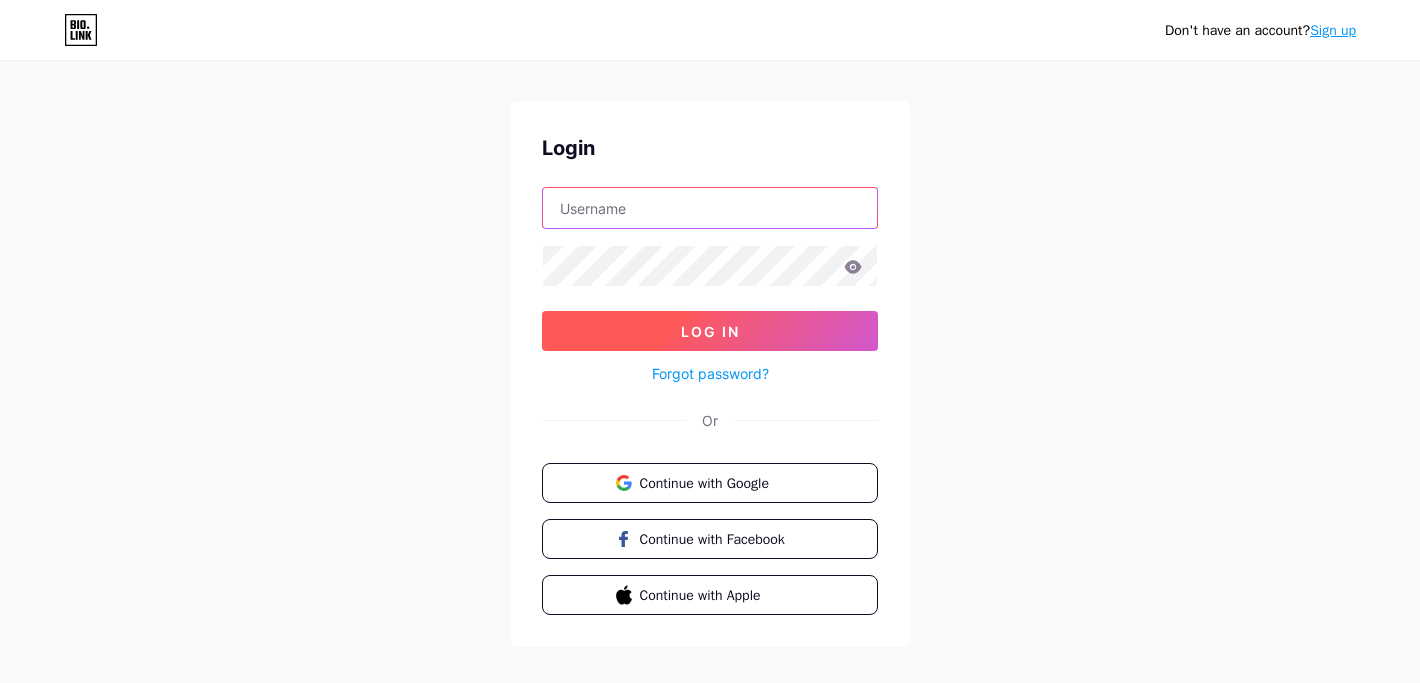 type on "expressionbrowstudio@[example.com]" 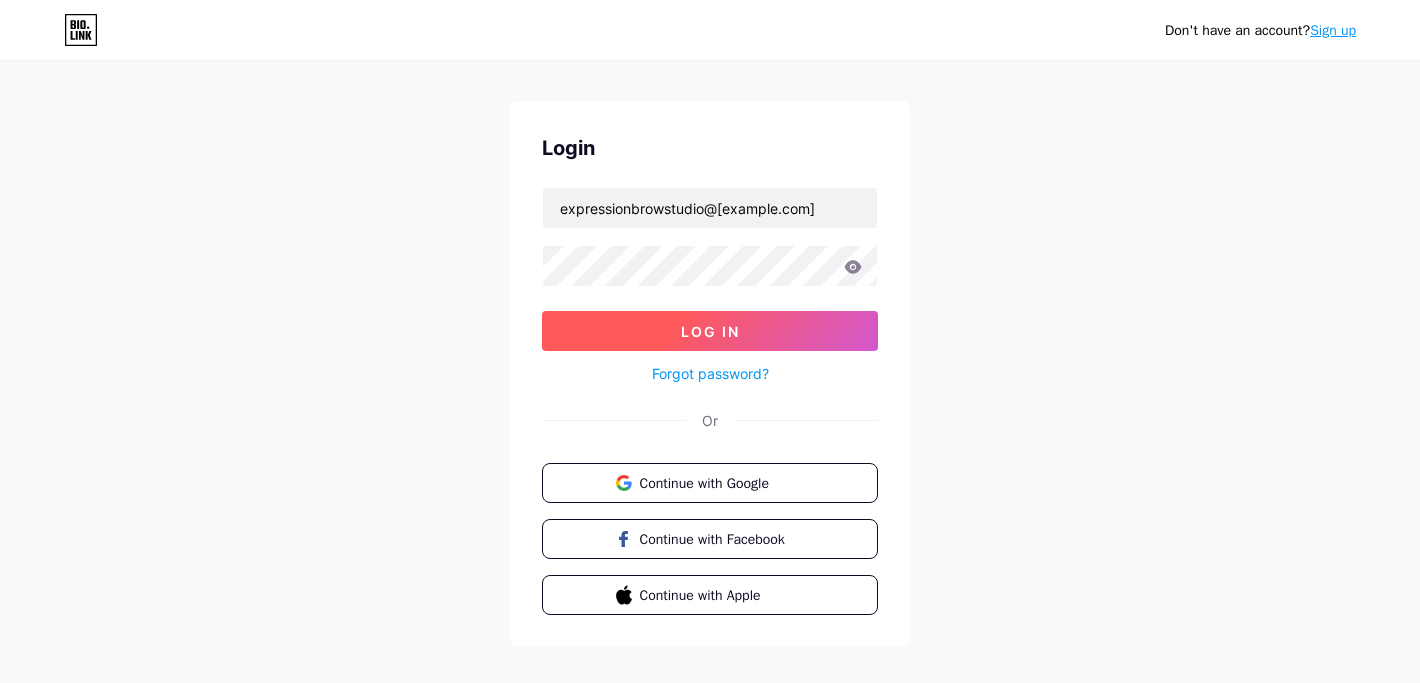 click on "Log In" at bounding box center [710, 331] 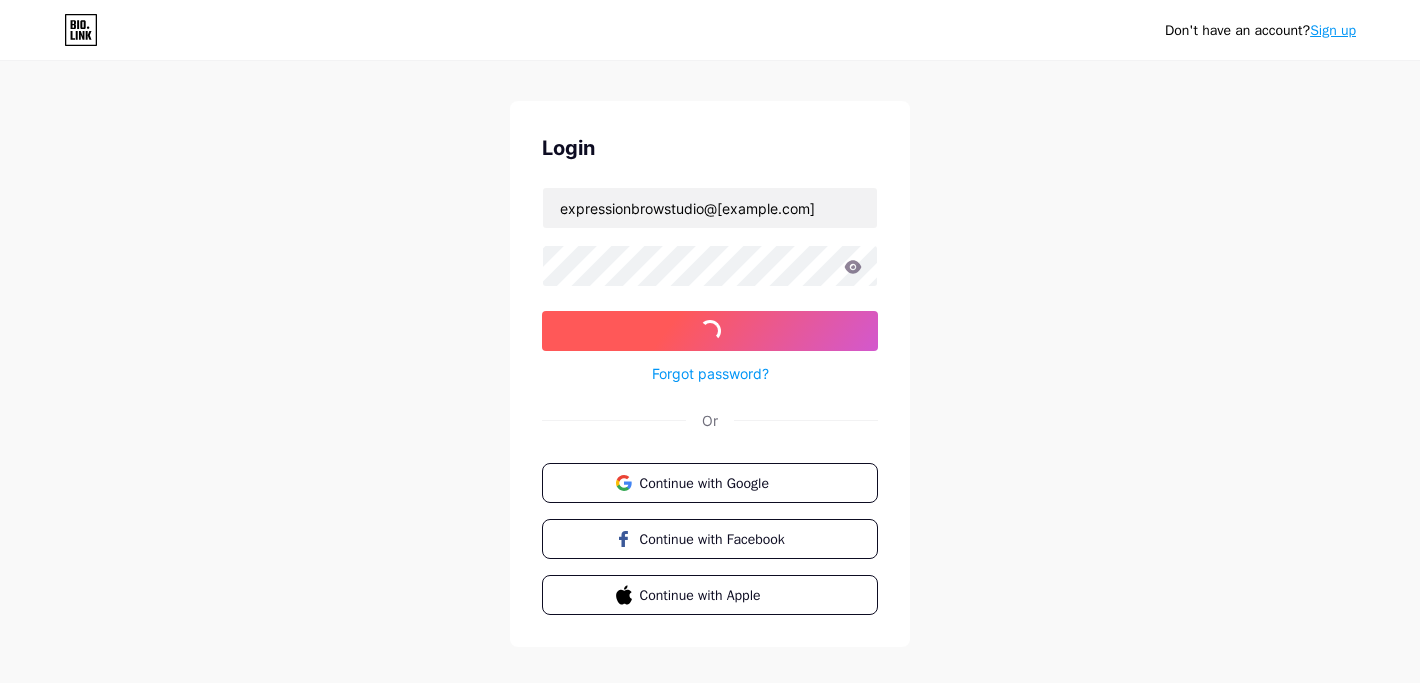 scroll, scrollTop: 0, scrollLeft: 0, axis: both 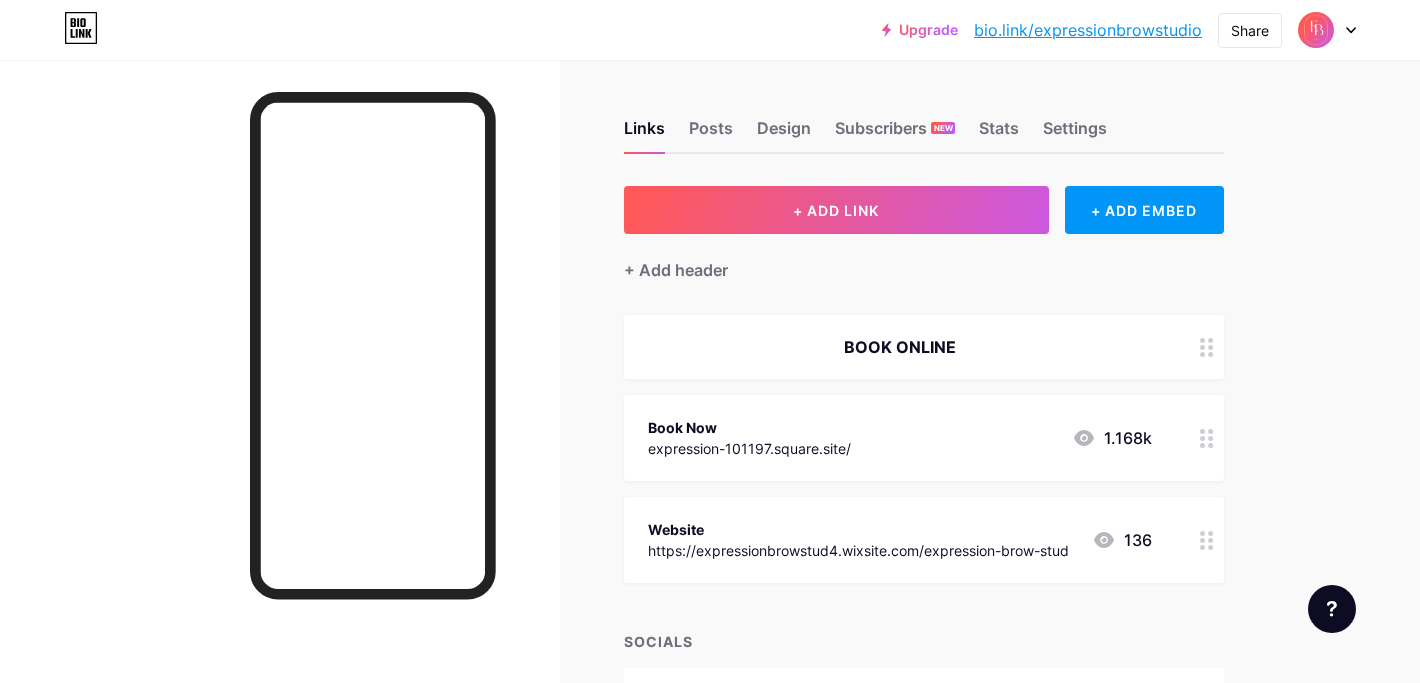 click at bounding box center (1316, 30) 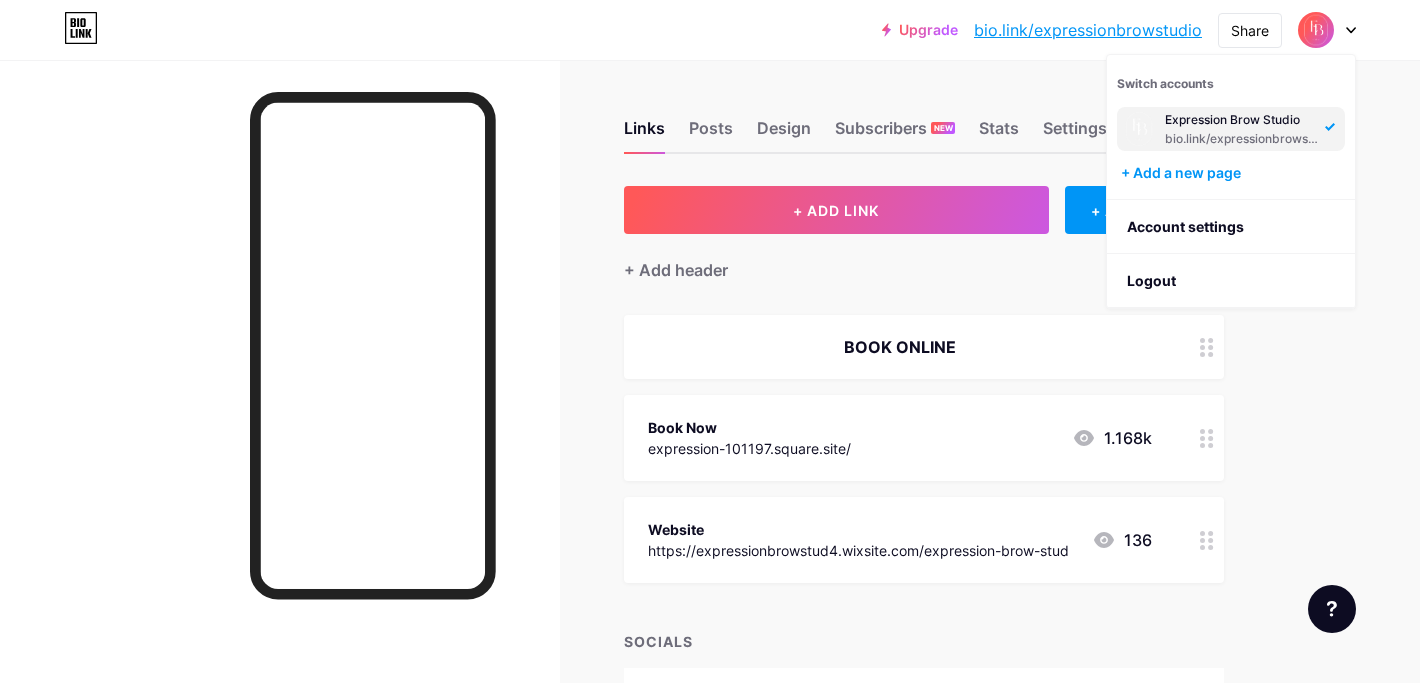 click on "[BRAND_NAME]" at bounding box center (1242, 120) 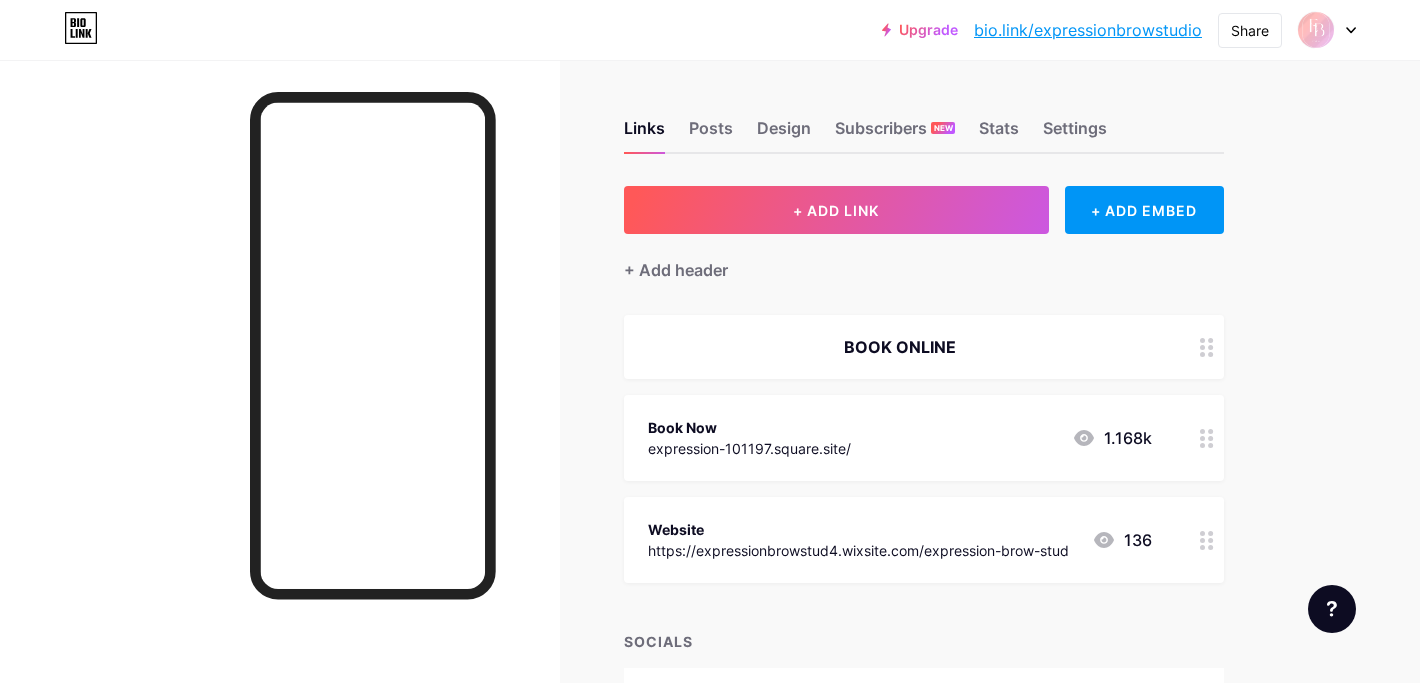 scroll, scrollTop: 0, scrollLeft: 0, axis: both 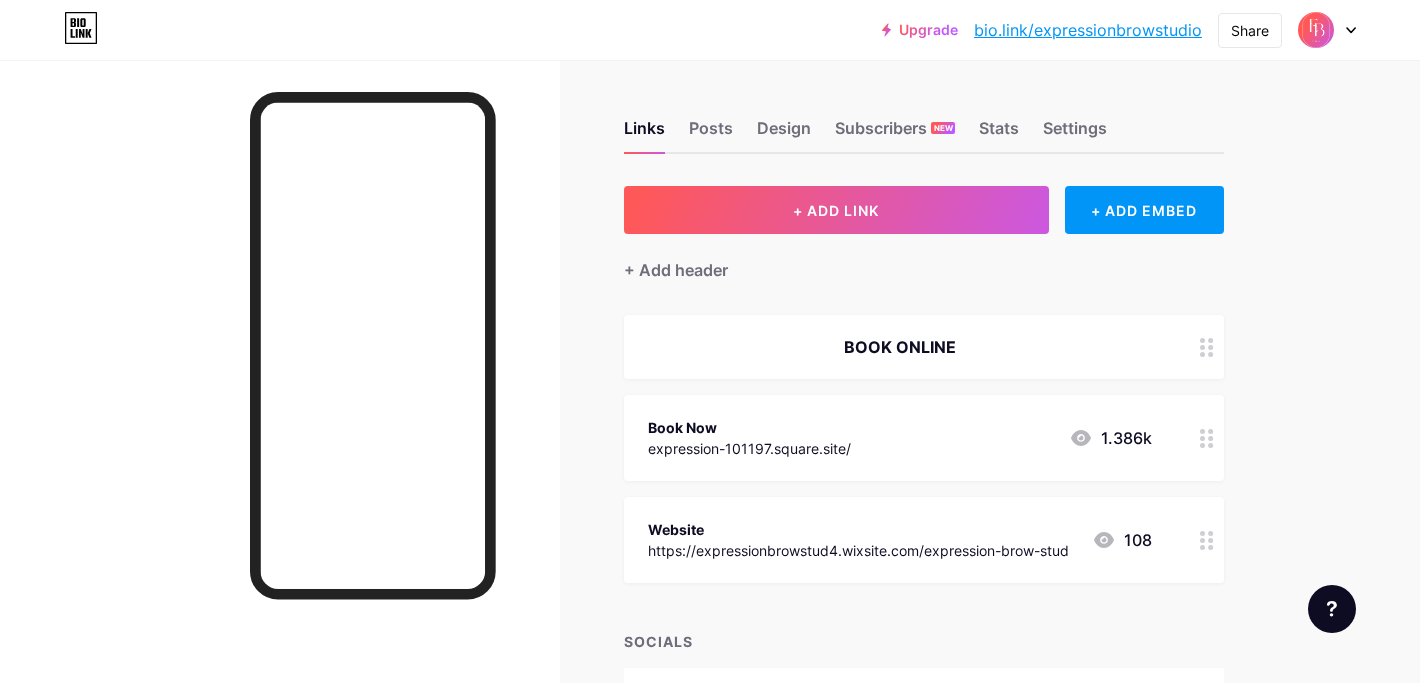 click on "Upgrade   bio.link/expres...   bio.link/expressionbrowstudio   Share               Switch accounts     Expression Brow Studio   bio.link/expressionbrowstudio       + Add a new page        Account settings   Logout" at bounding box center [710, 30] 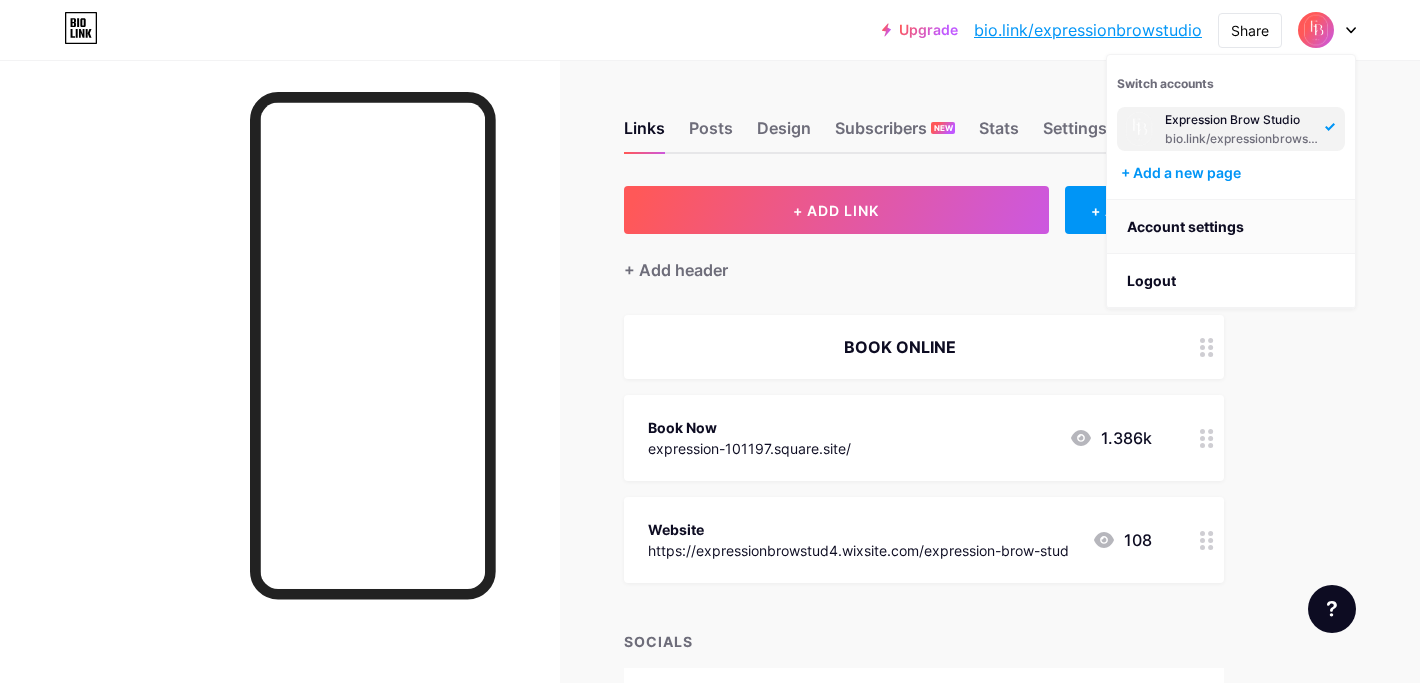 click on "Account settings" at bounding box center (1231, 227) 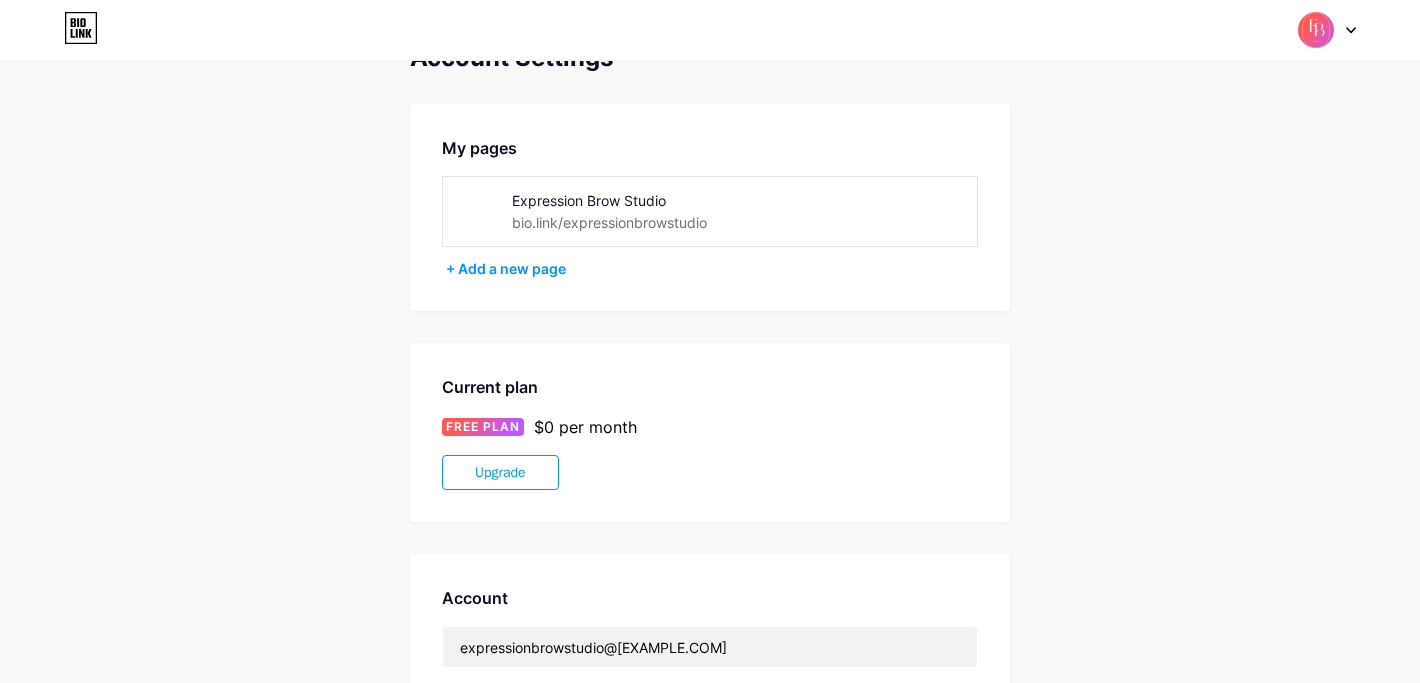 scroll, scrollTop: 62, scrollLeft: 0, axis: vertical 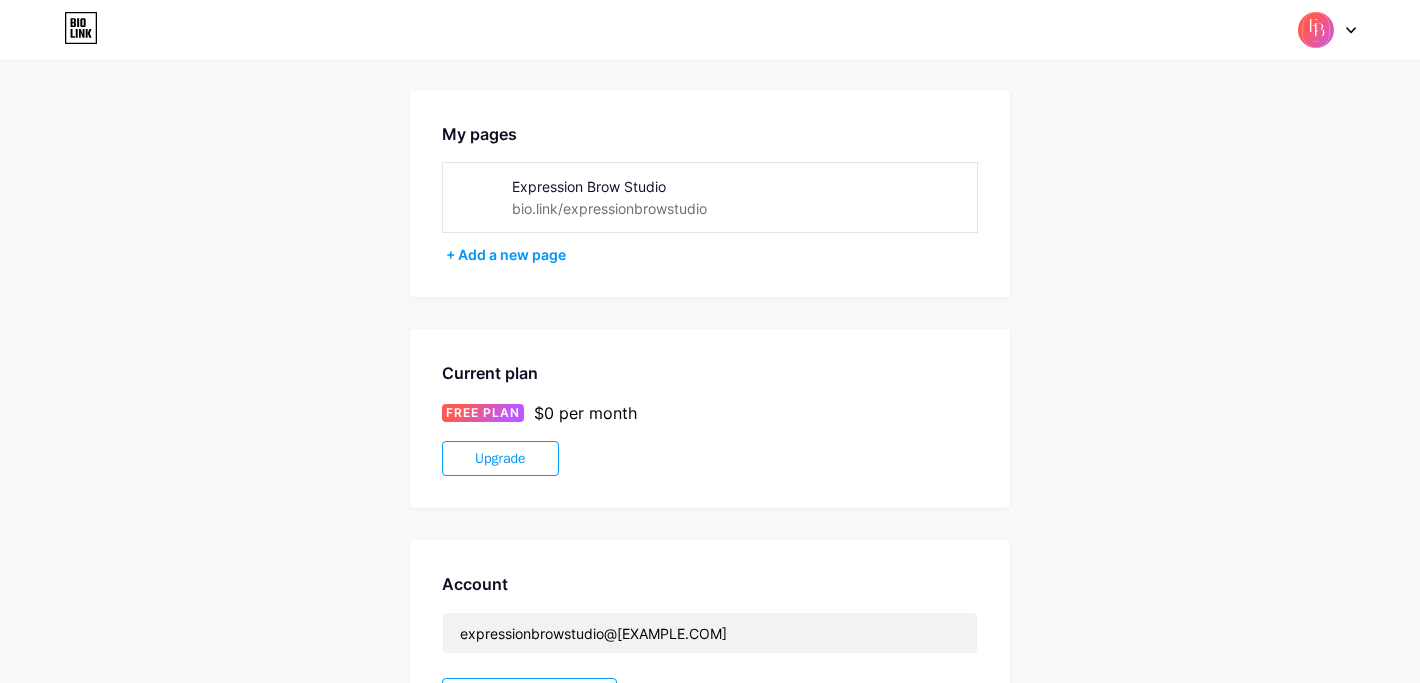 click at bounding box center [477, 197] 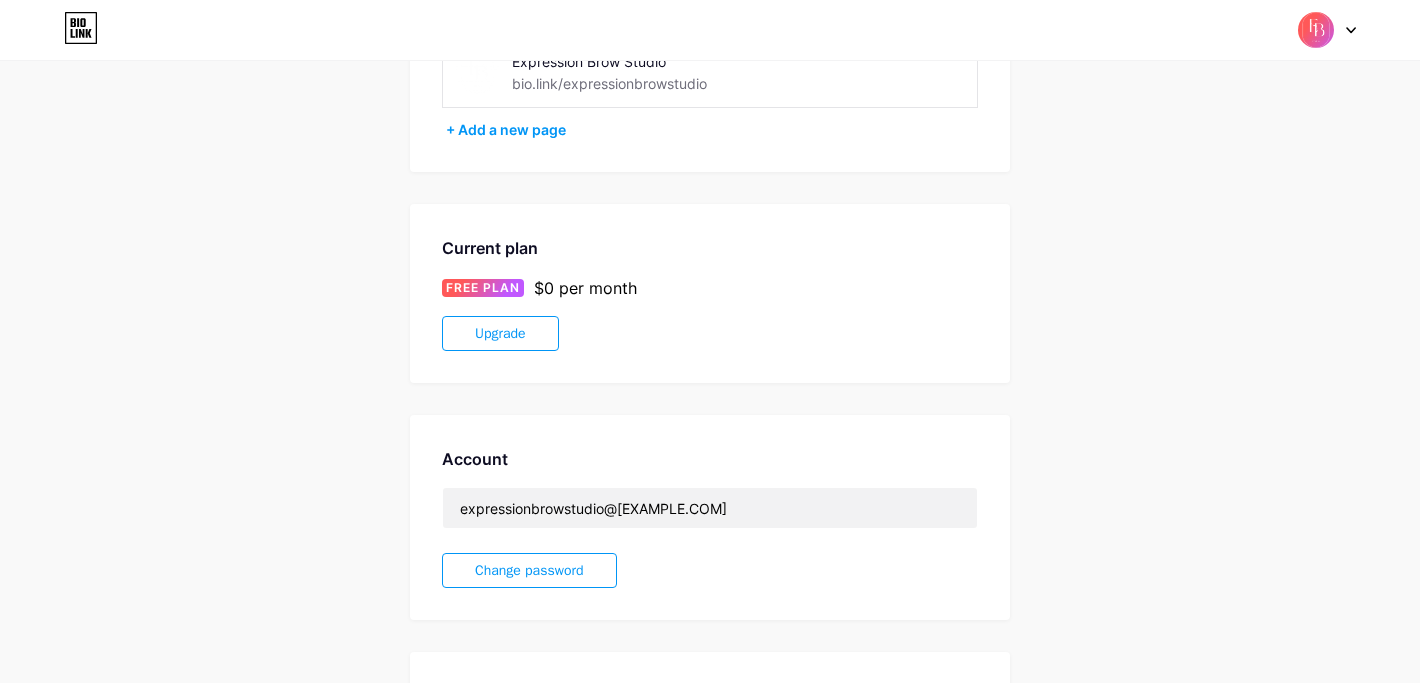 scroll, scrollTop: 0, scrollLeft: 0, axis: both 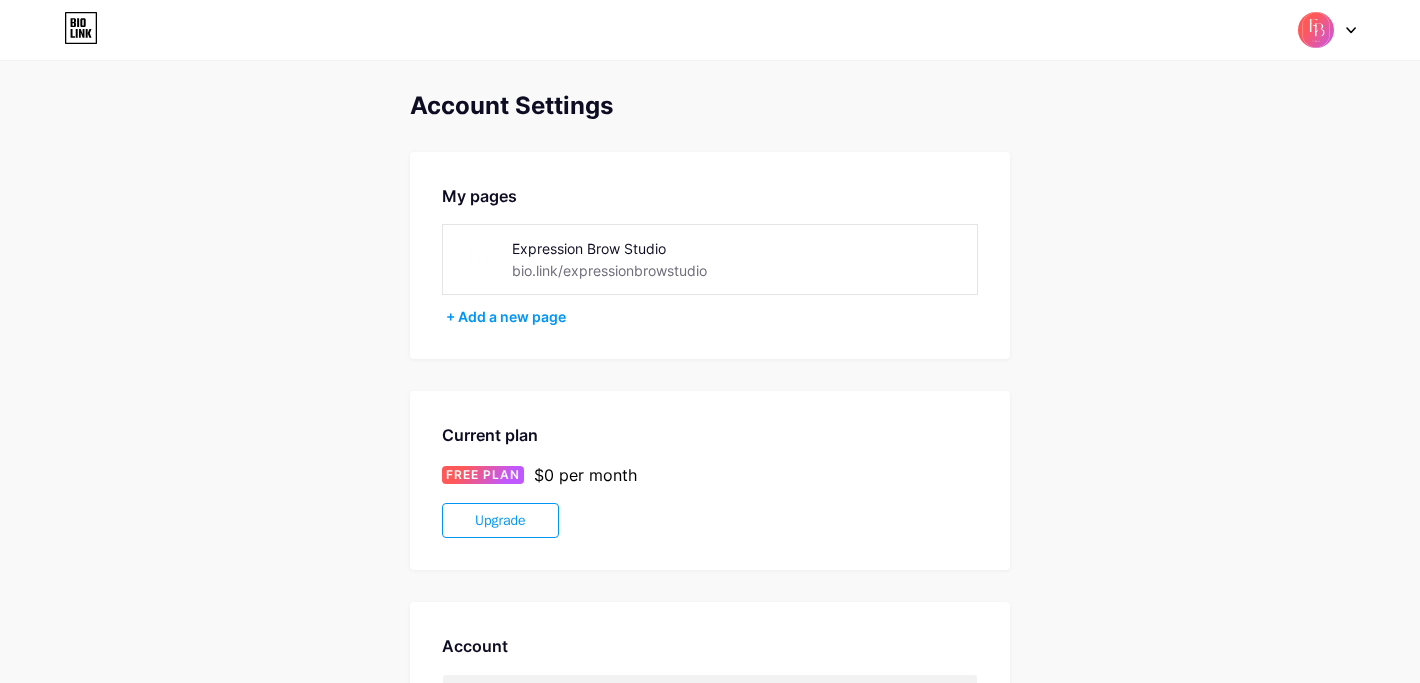 click on "[BRAND_NAME]" at bounding box center (653, 248) 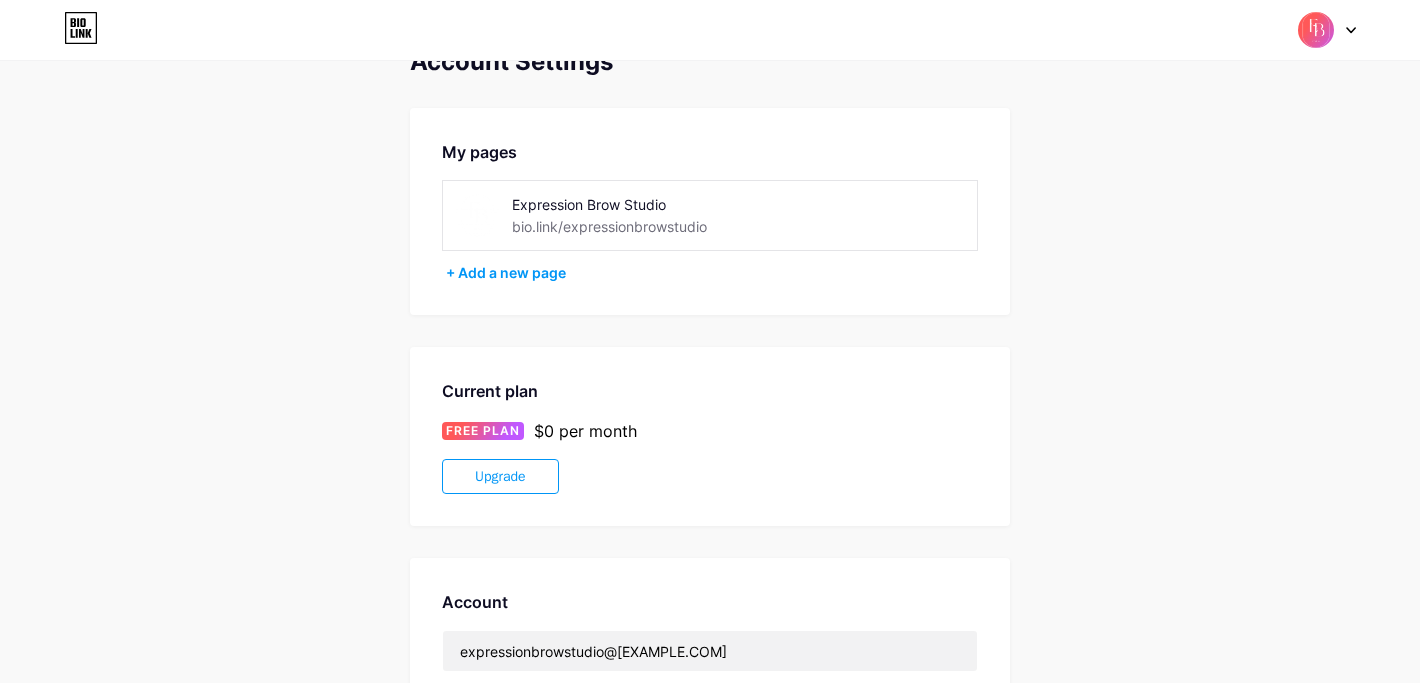 scroll, scrollTop: 0, scrollLeft: 0, axis: both 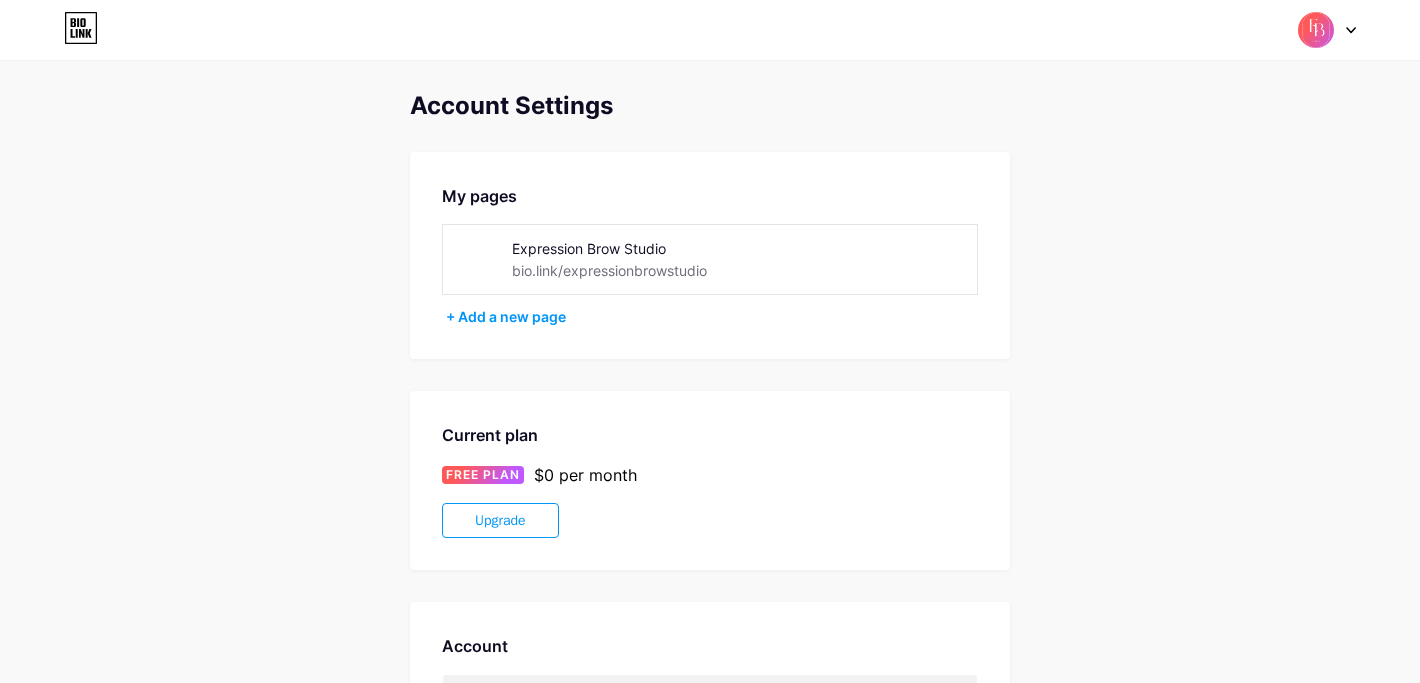 click at bounding box center (477, 259) 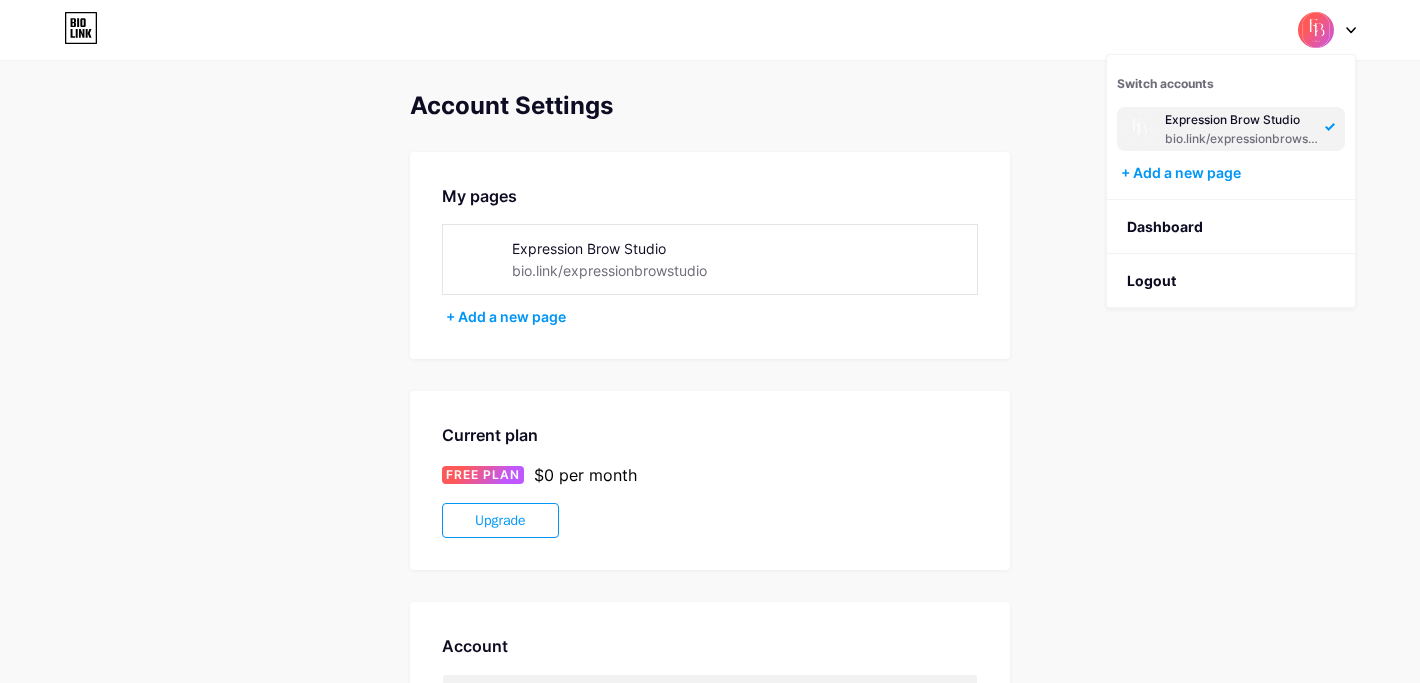 click at bounding box center [1139, 129] 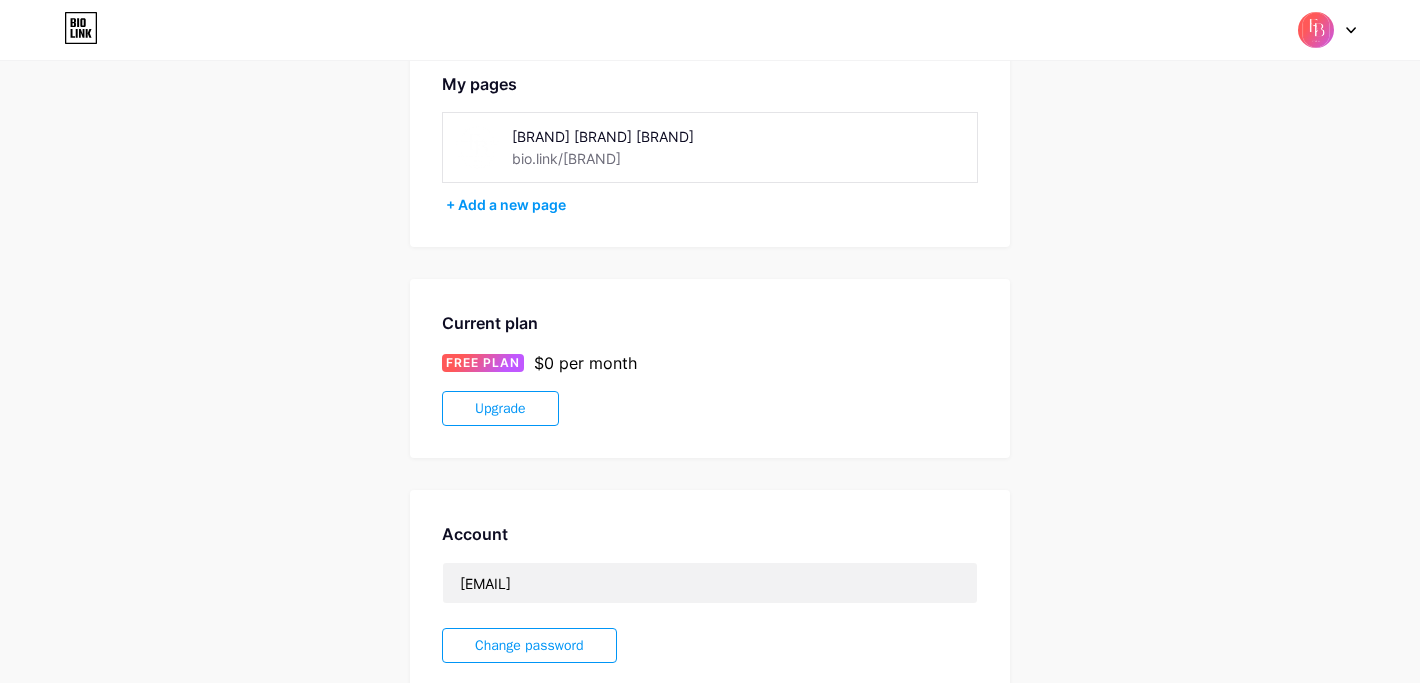 scroll, scrollTop: 0, scrollLeft: 0, axis: both 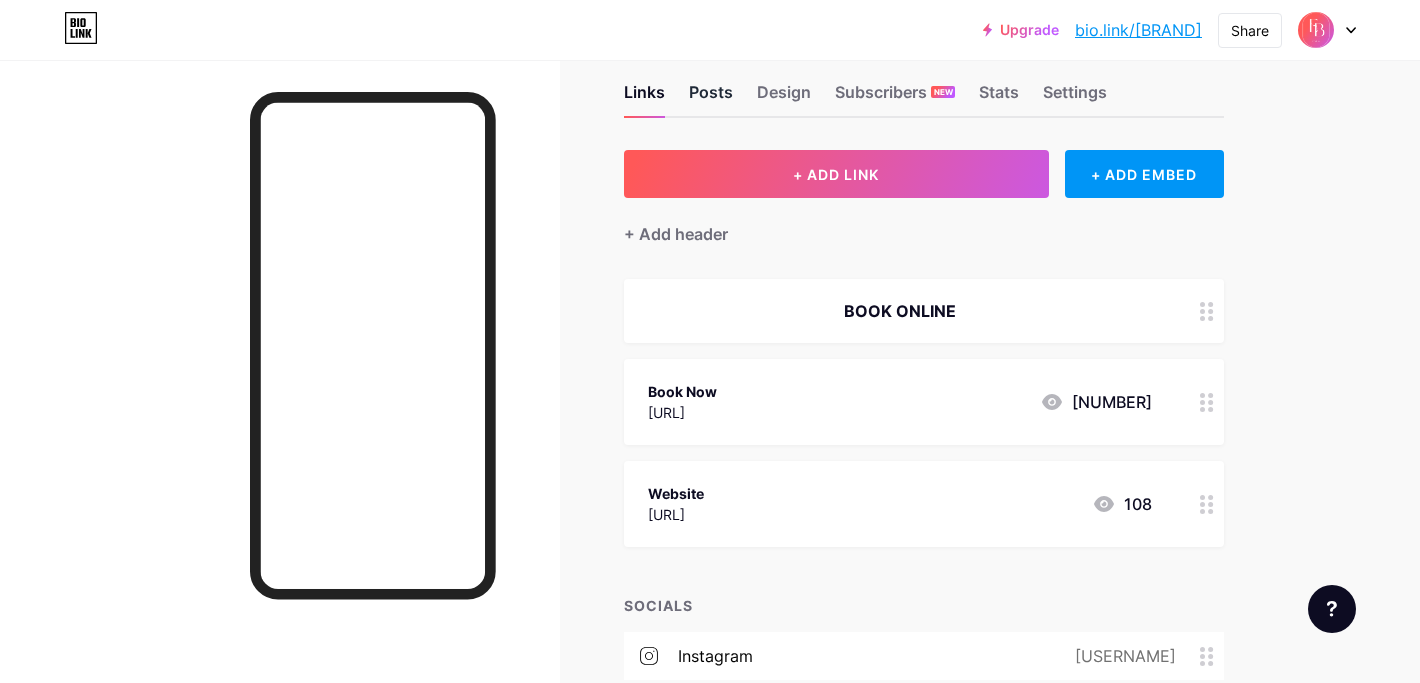 click on "Posts" at bounding box center [711, 98] 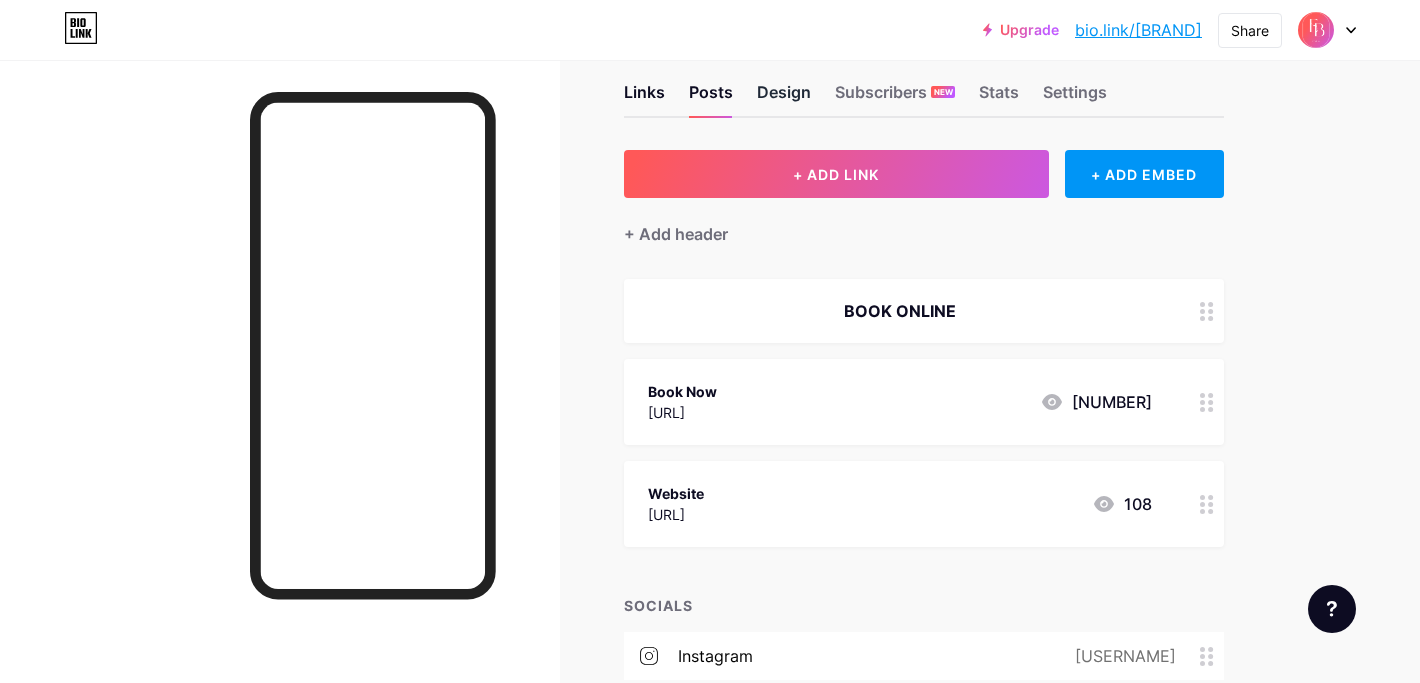 click on "Design" at bounding box center (784, 98) 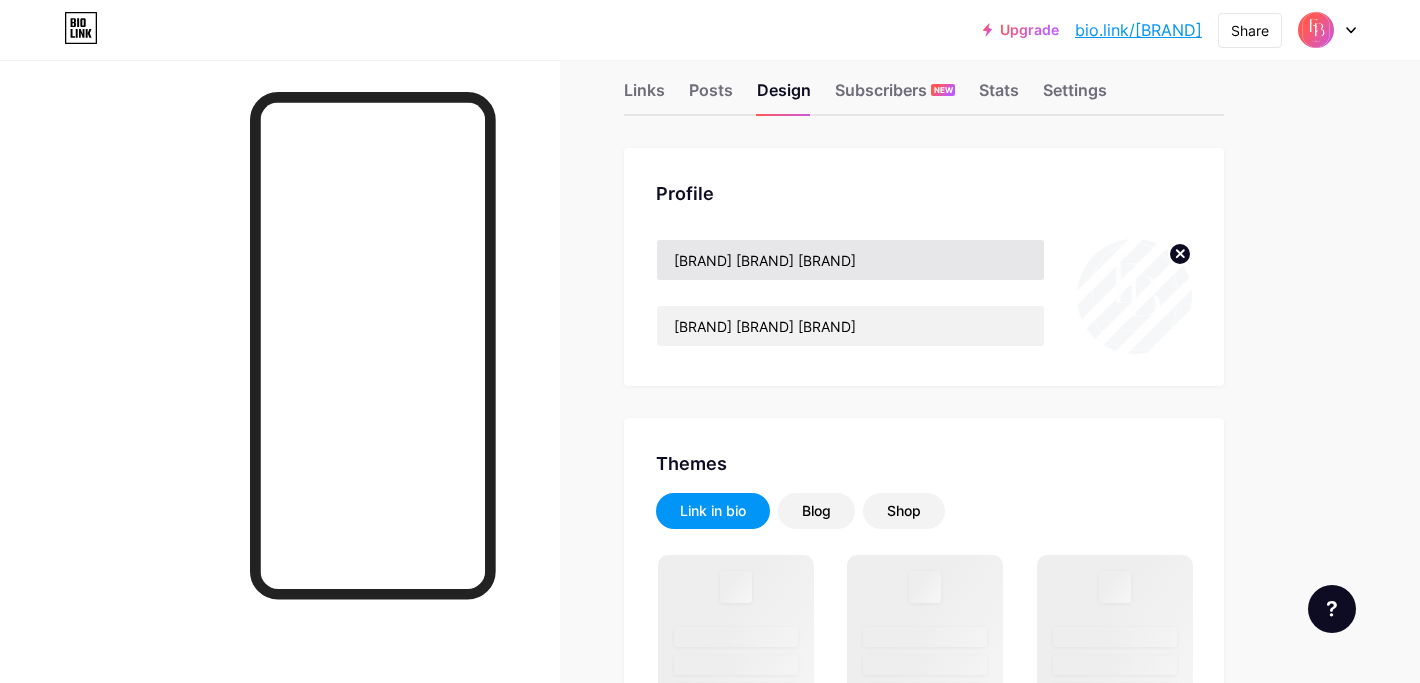 scroll, scrollTop: 39, scrollLeft: 0, axis: vertical 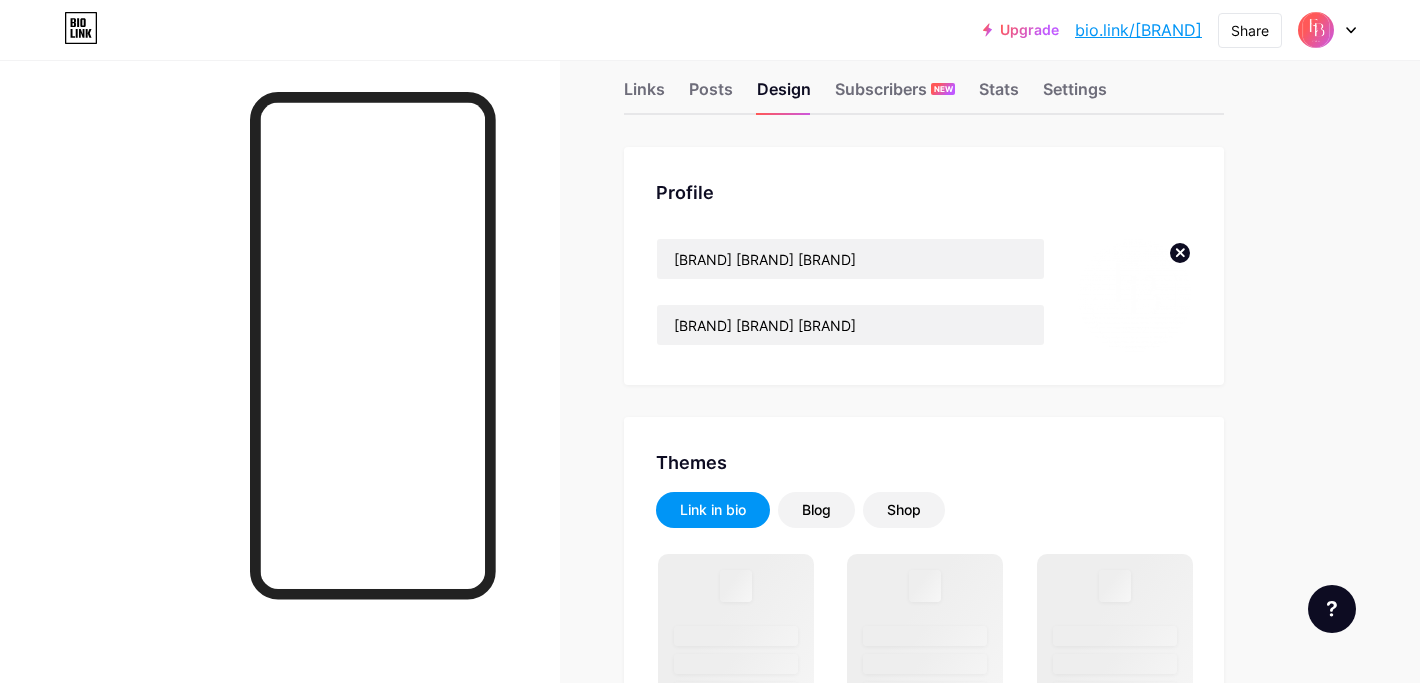 click 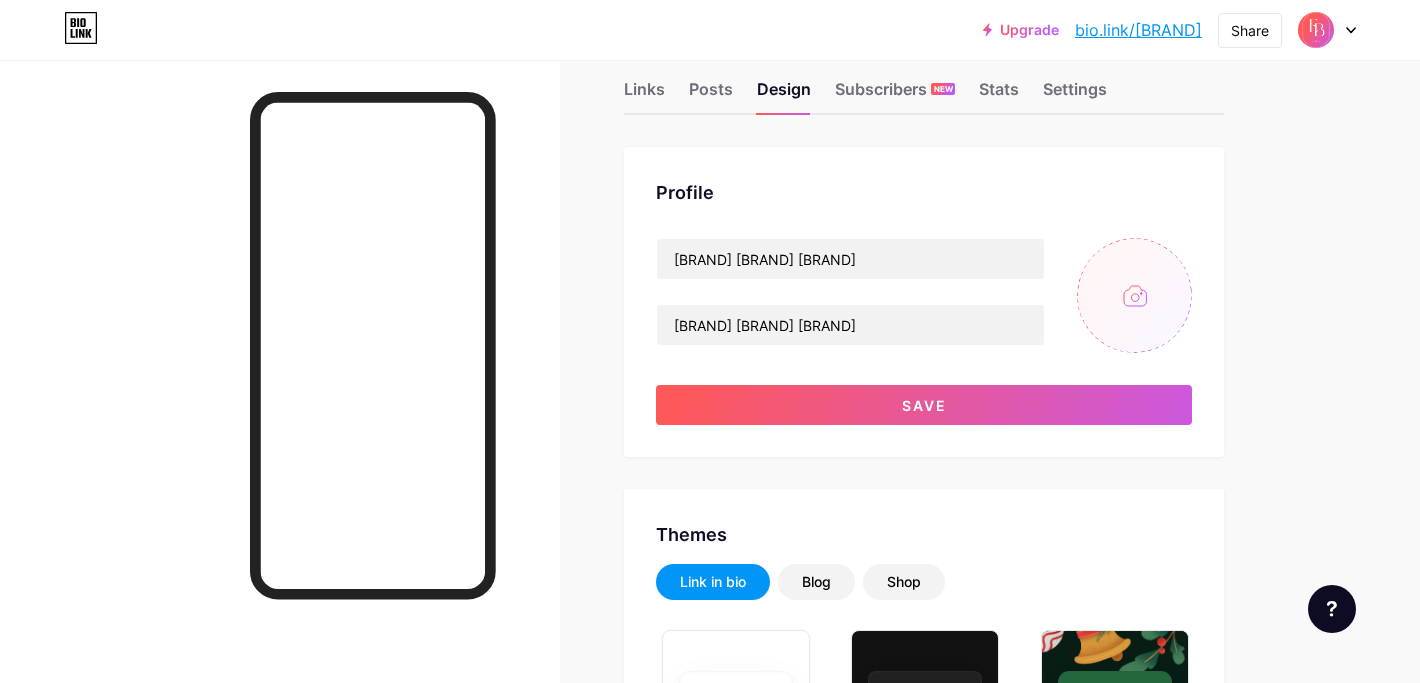 click at bounding box center (1134, 295) 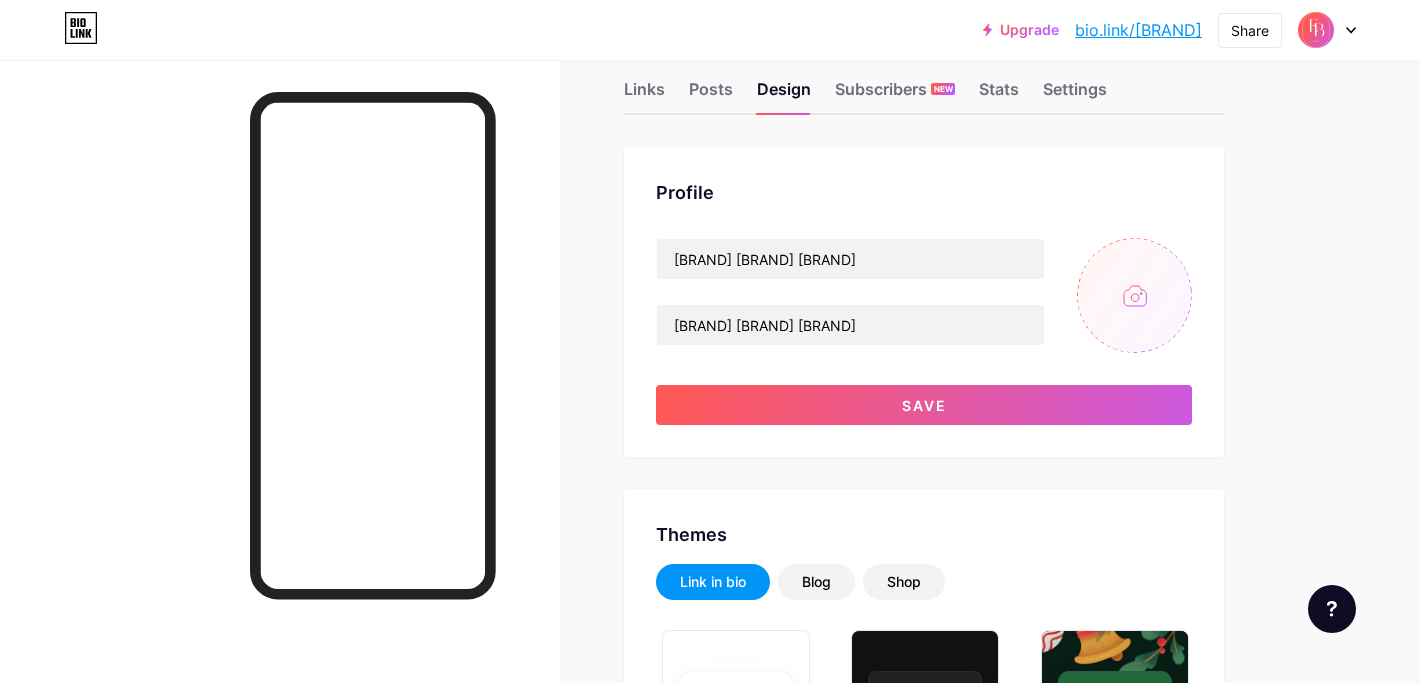 type on "C:\fakepath\[BRAND] ([BRAND]).png" 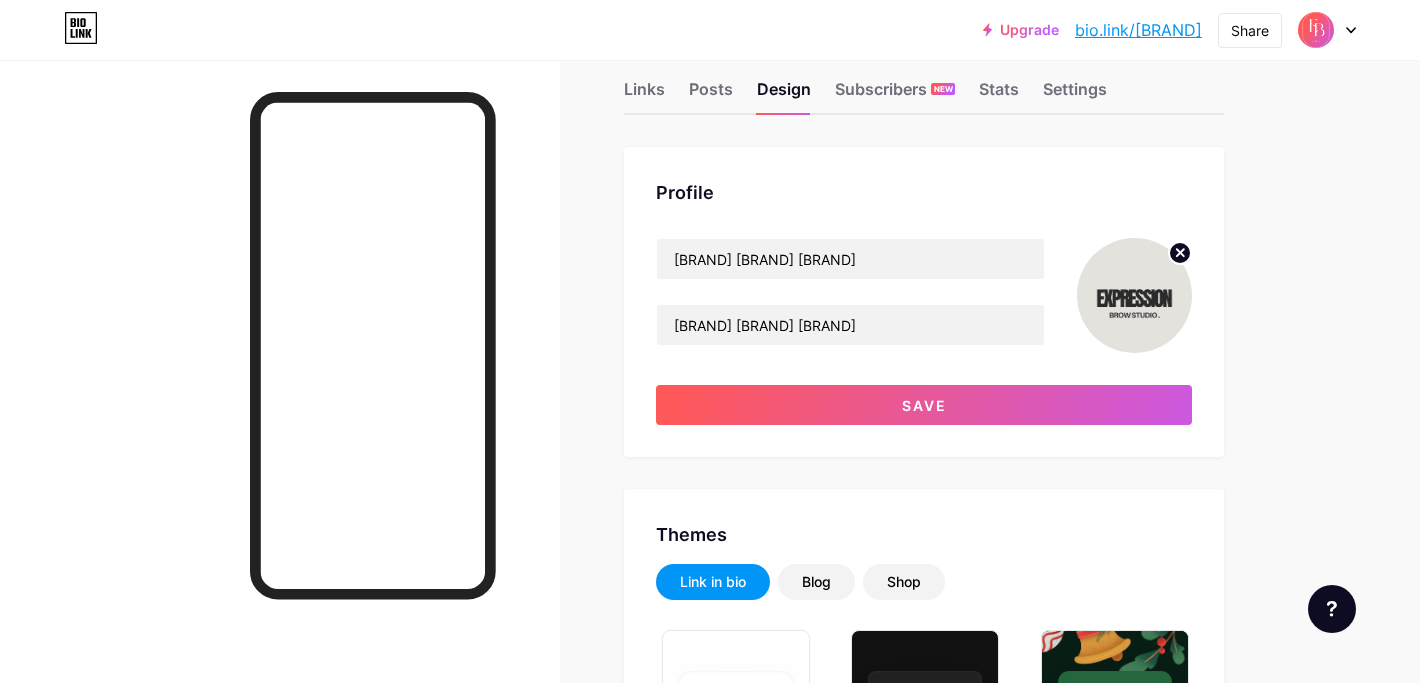 click on "Links Posts Design Subscribers NEW Stats Settings Profile Expression Brow Studio Maitland Brow Specialist Save Themes Link in bio Blog Shop Basics Carbon Xmas 23 Pride Glitch Winter · Live Glassy · Live Chameleon · Live Rainy Night · Live Neon · Live Summer Retro Strawberry · Live Desert Sunny Autumn Leaf Clear Sky Blush Unicorn Minimal Cloudy Shadow Create your own Changes saved Background Color Video Image Button #000000 Font Inter Poppins EB Garamond TEKO BALSAMIQ SANS Kite One PT Sans Quicksand DM Sans #ffffff Changes saved Position to display socials Top Bottom Disable Bio Link branding" at bounding box center (654, 2314) 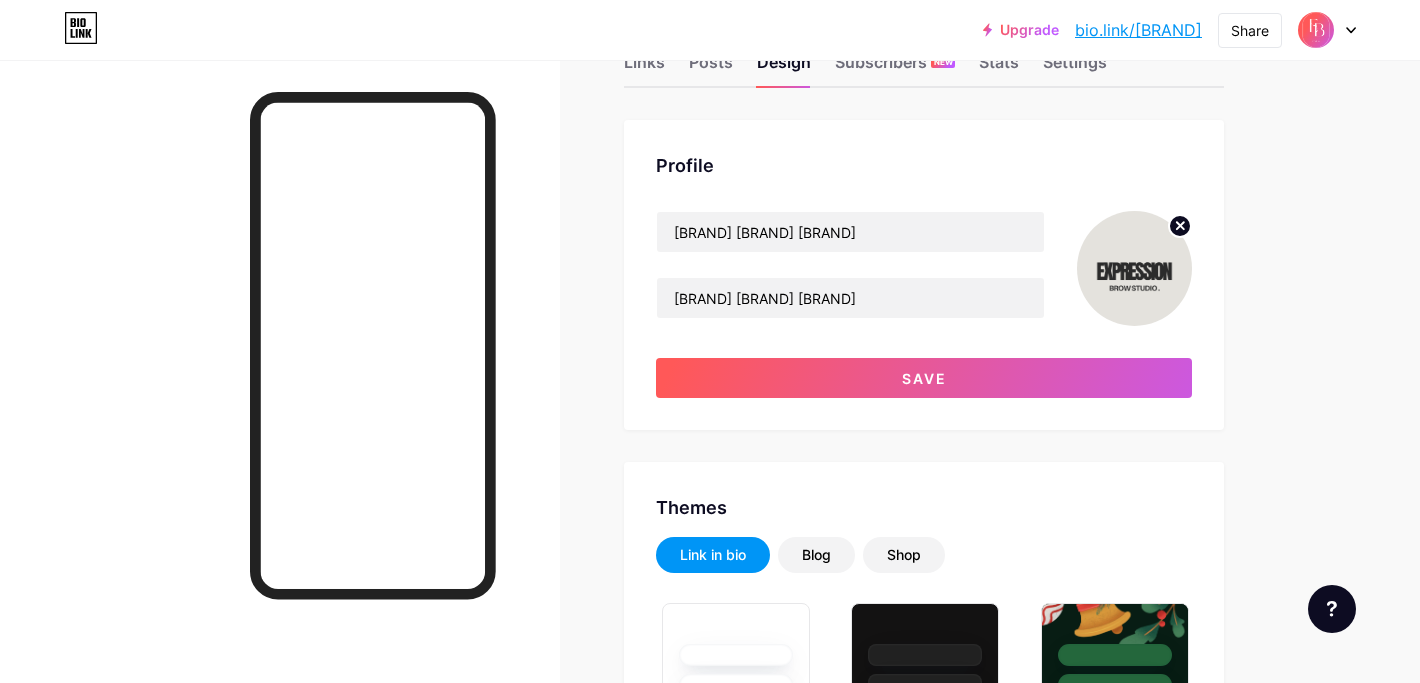 scroll, scrollTop: 65, scrollLeft: 0, axis: vertical 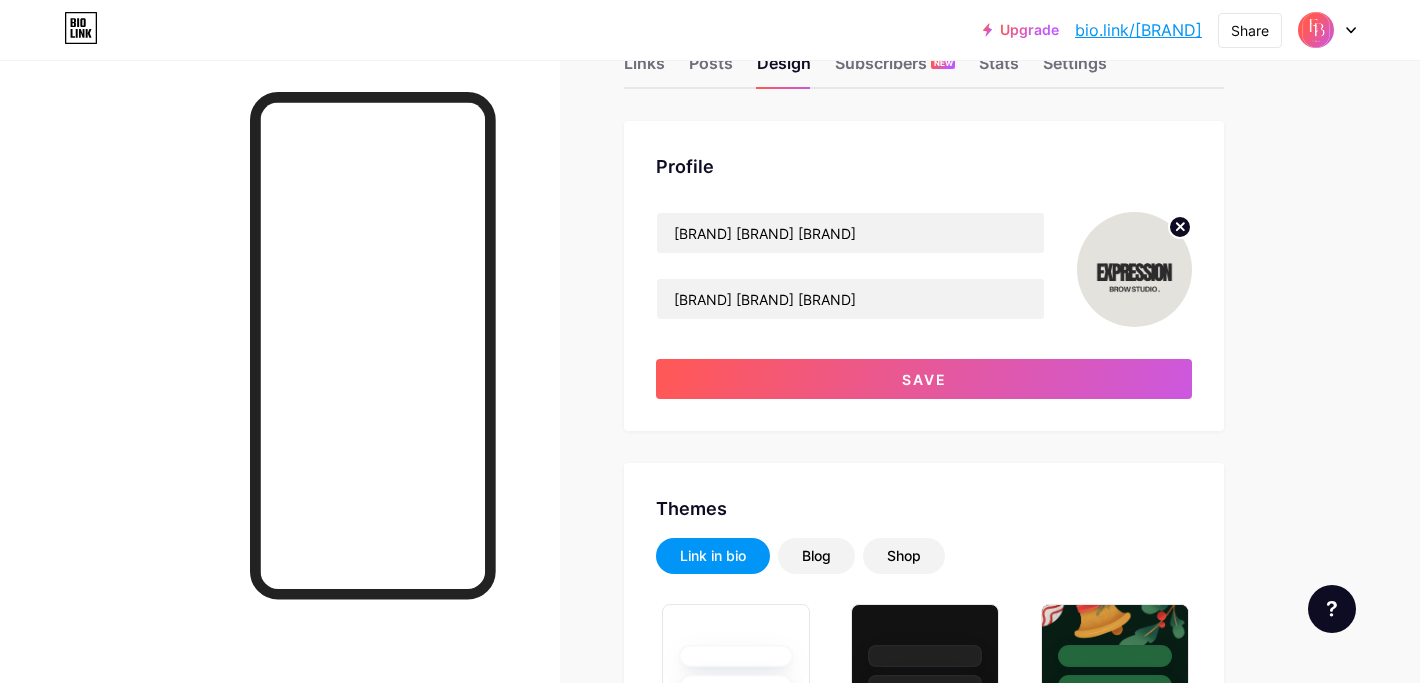 click at bounding box center (1134, 269) 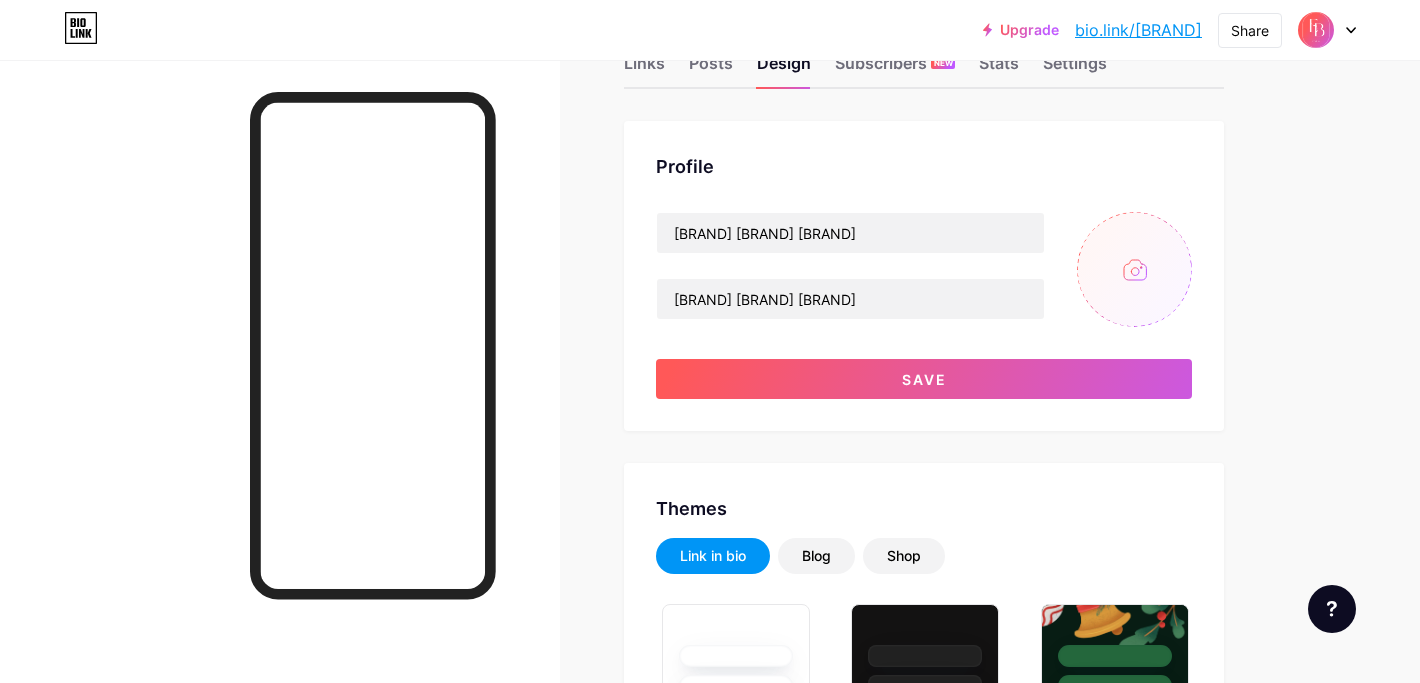 click at bounding box center [1134, 269] 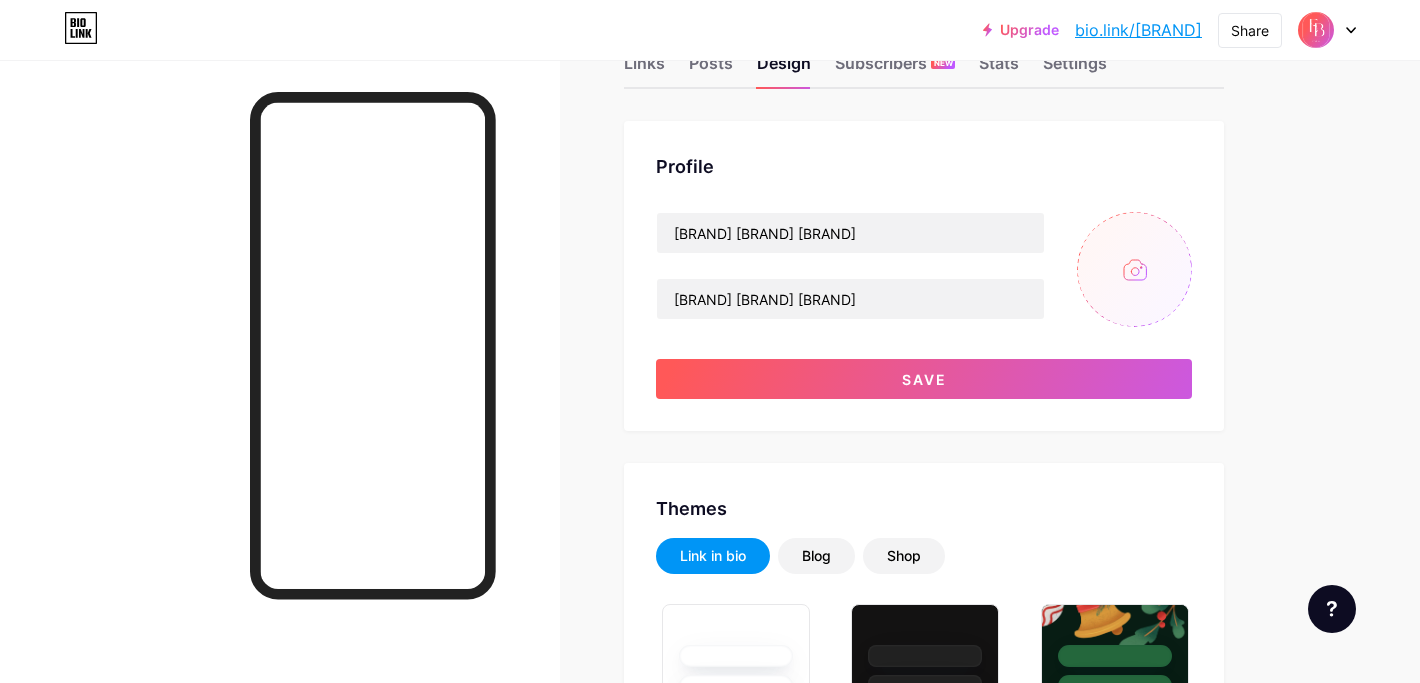 type on "C:\fakepath\[BRAND] ([BRAND]).png" 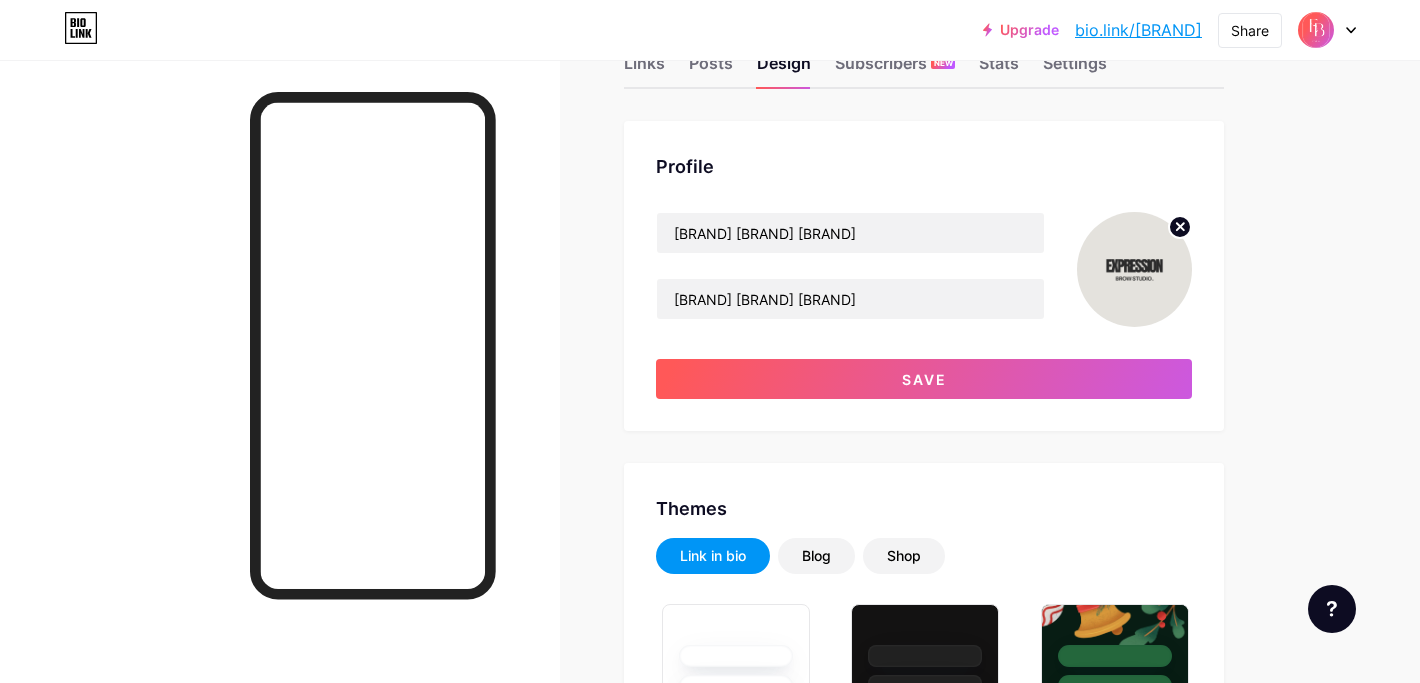 click on "Profile Expression Brow Studio Maitland Brow Specialist Save" at bounding box center [924, 276] 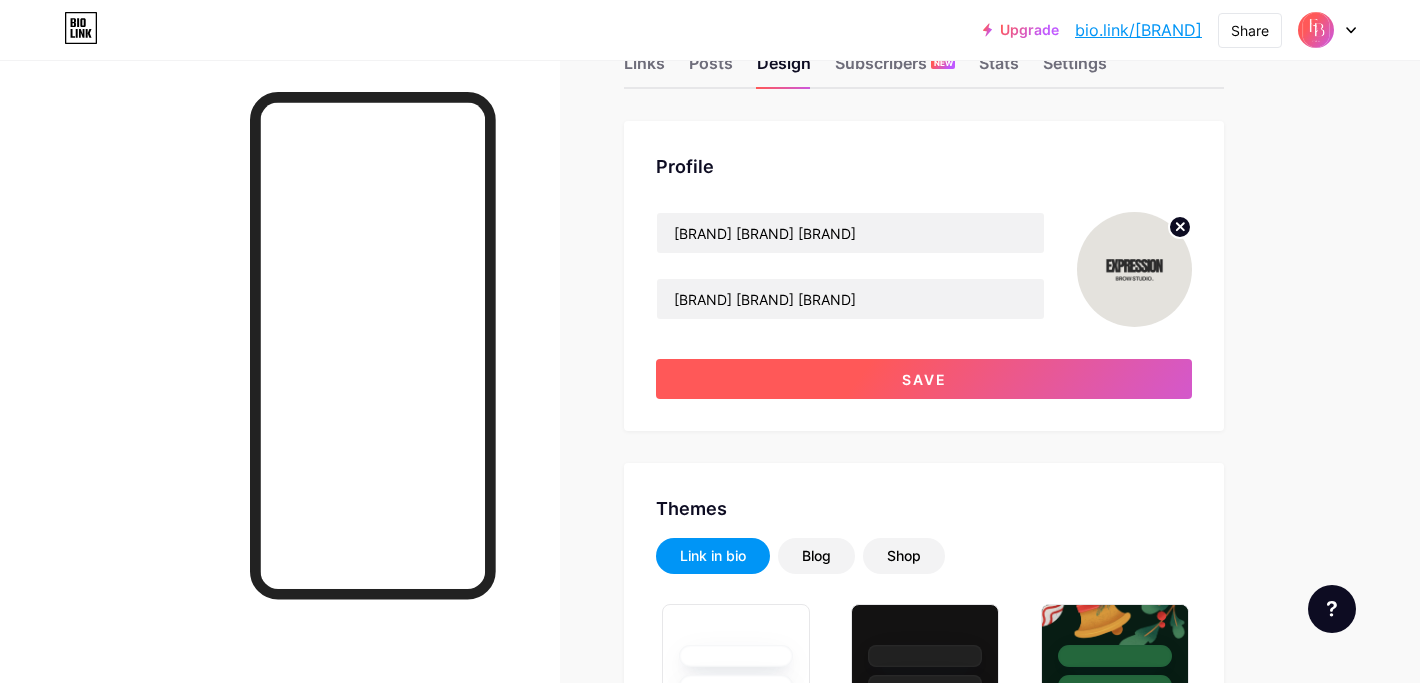 click on "Save" at bounding box center [924, 379] 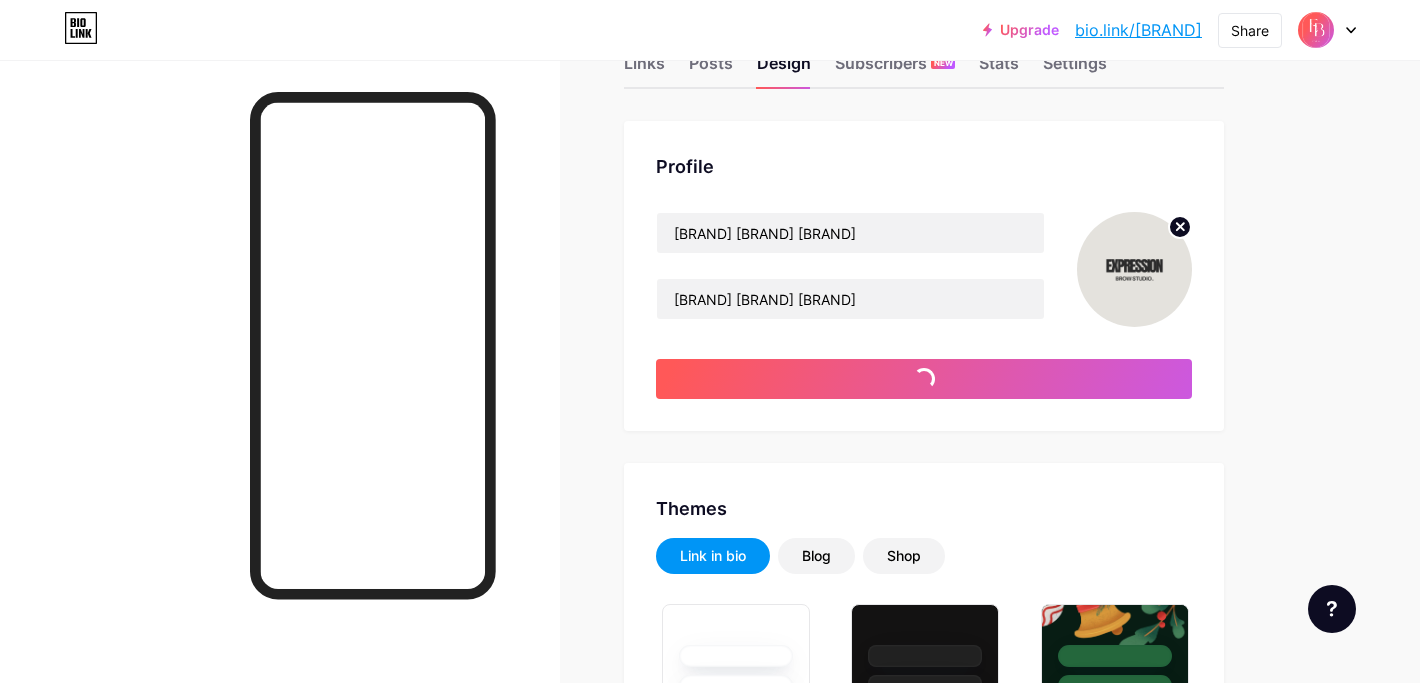 type on "#ffffff" 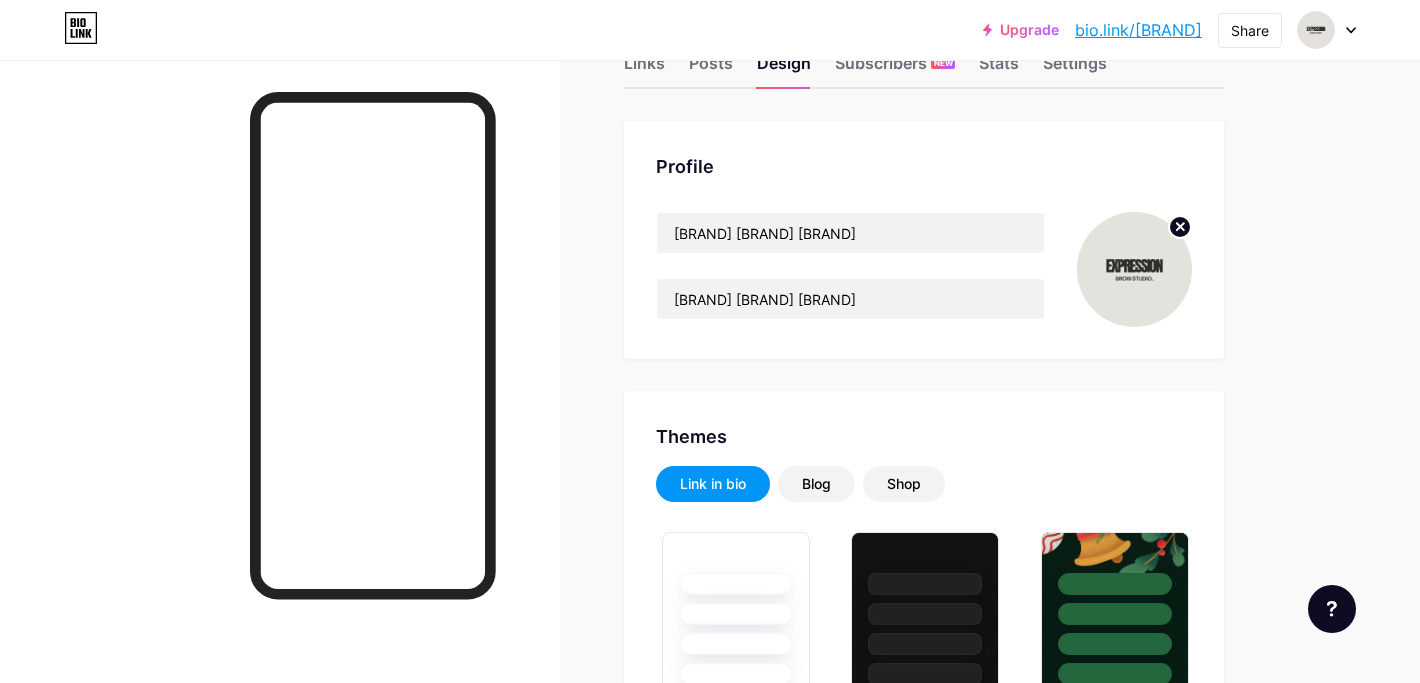 click 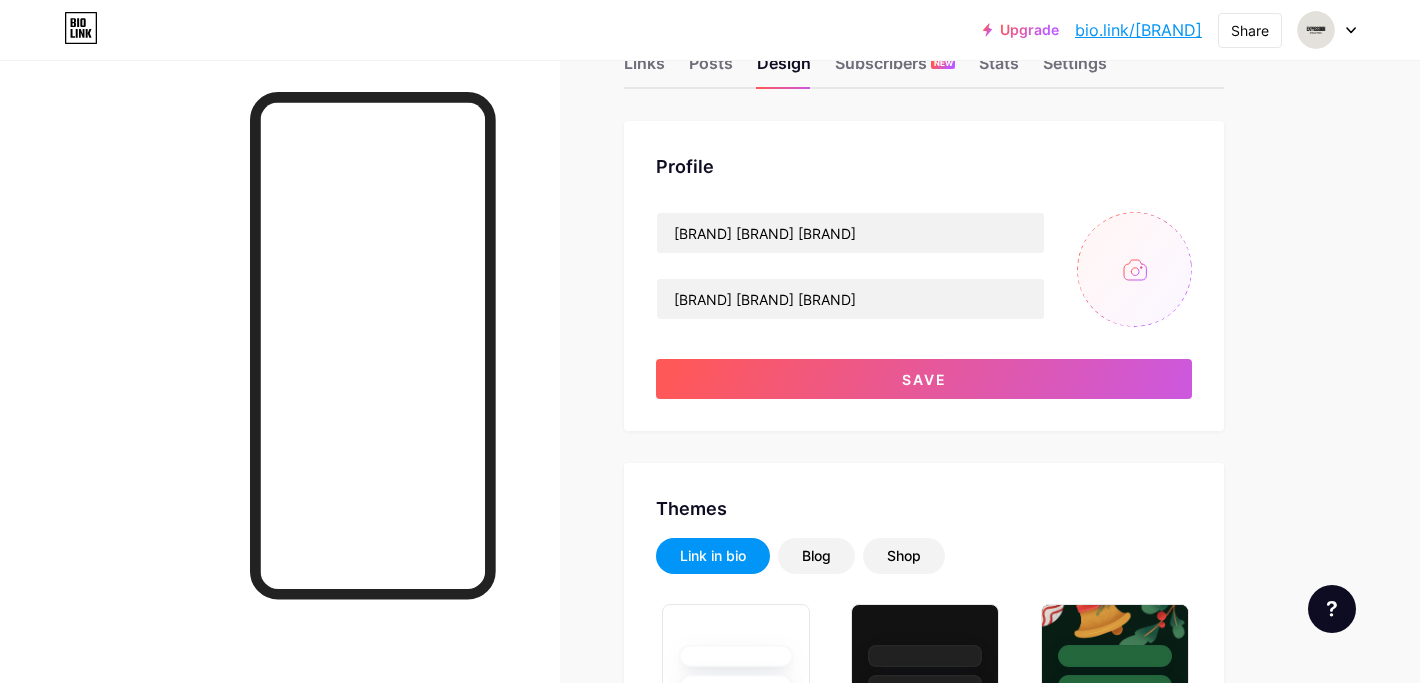 click at bounding box center (1134, 269) 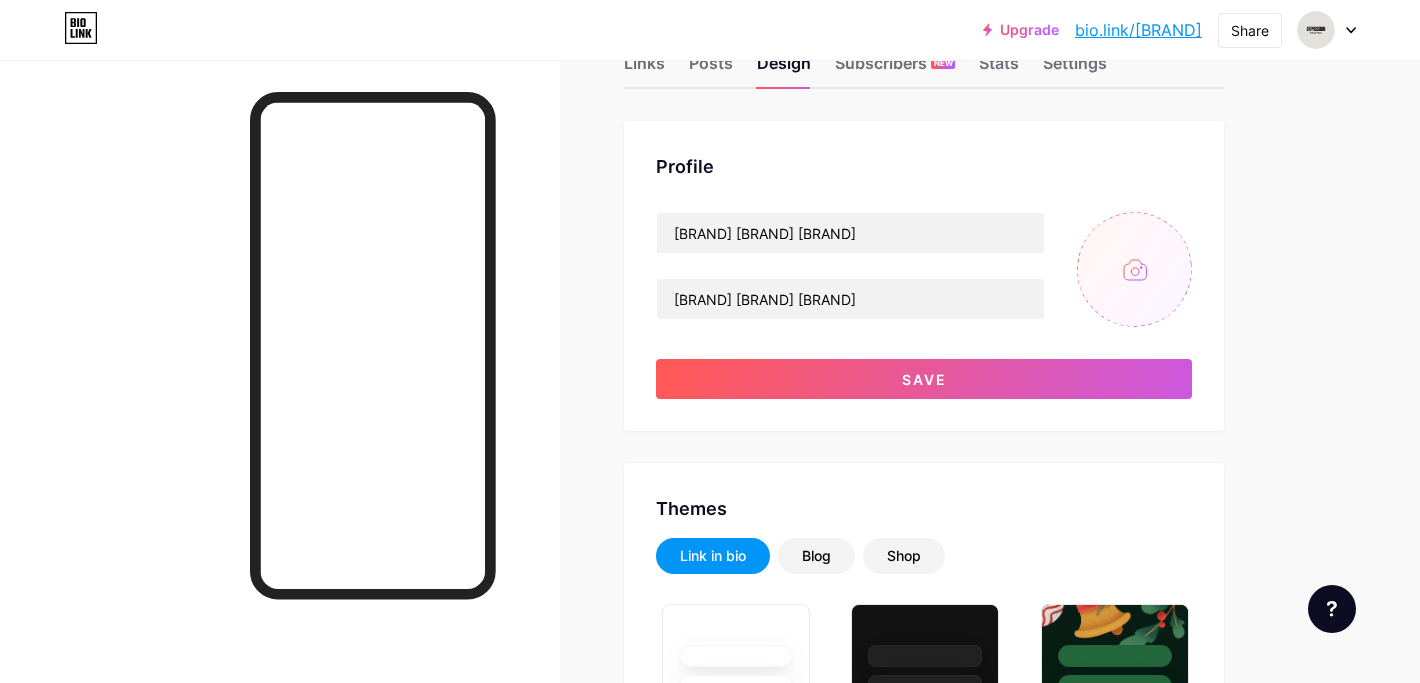 type on "C:\fakepath\[BRAND] ([BRAND]).png" 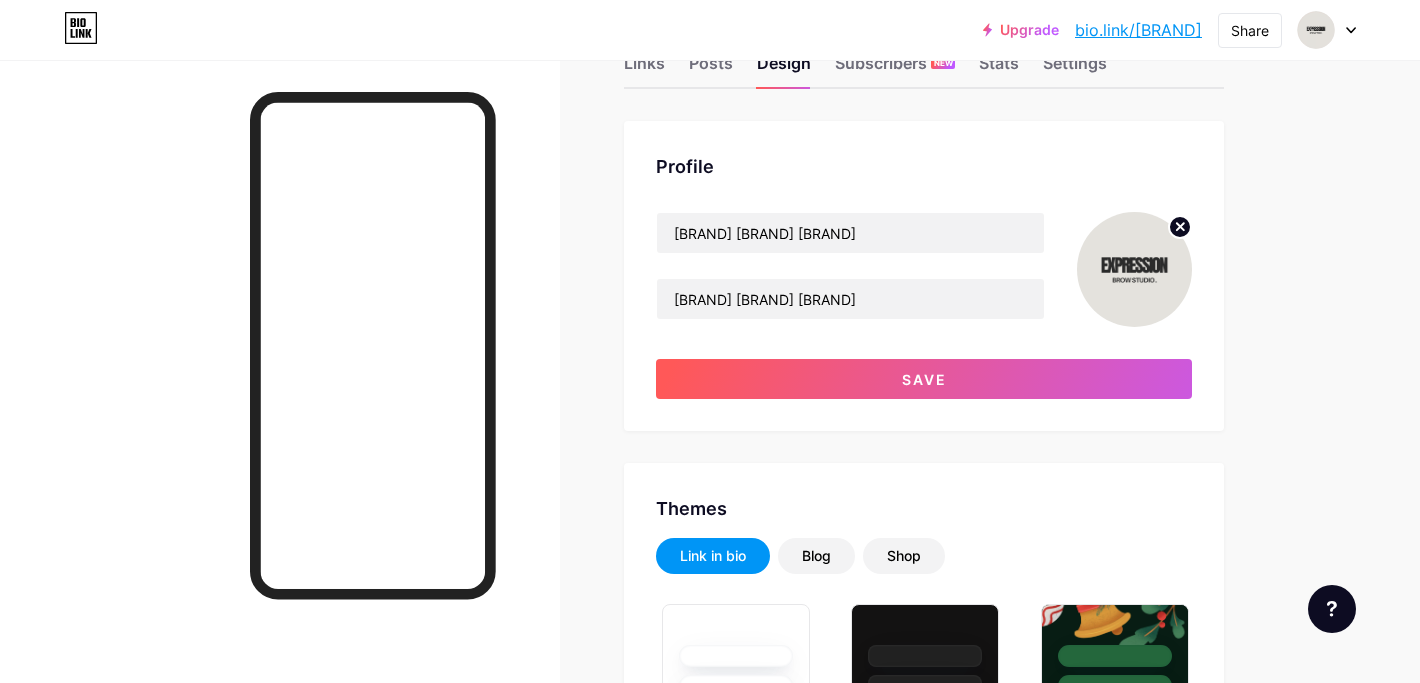click on "Links Posts Design Subscribers NEW Stats Settings Profile Expression Brow Studio Maitland Brow Specialist Save Themes Link in bio Blog Shop Basics Carbon Xmas 23 Pride Glitch Winter · Live Glassy · Live Chameleon · Live Rainy Night · Live Neon · Live Summer Retro Strawberry · Live Desert Sunny Autumn Leaf Clear Sky Blush Unicorn Minimal Cloudy Shadow Create your own Changes saved Background Color Video Image Button #000000 Font Inter Poppins EB Garamond TEKO BALSAMIQ SANS Kite One PT Sans Quicksand DM Sans #ffffff Changes saved Position to display socials Top Bottom Disable Bio Link branding" at bounding box center (654, 2288) 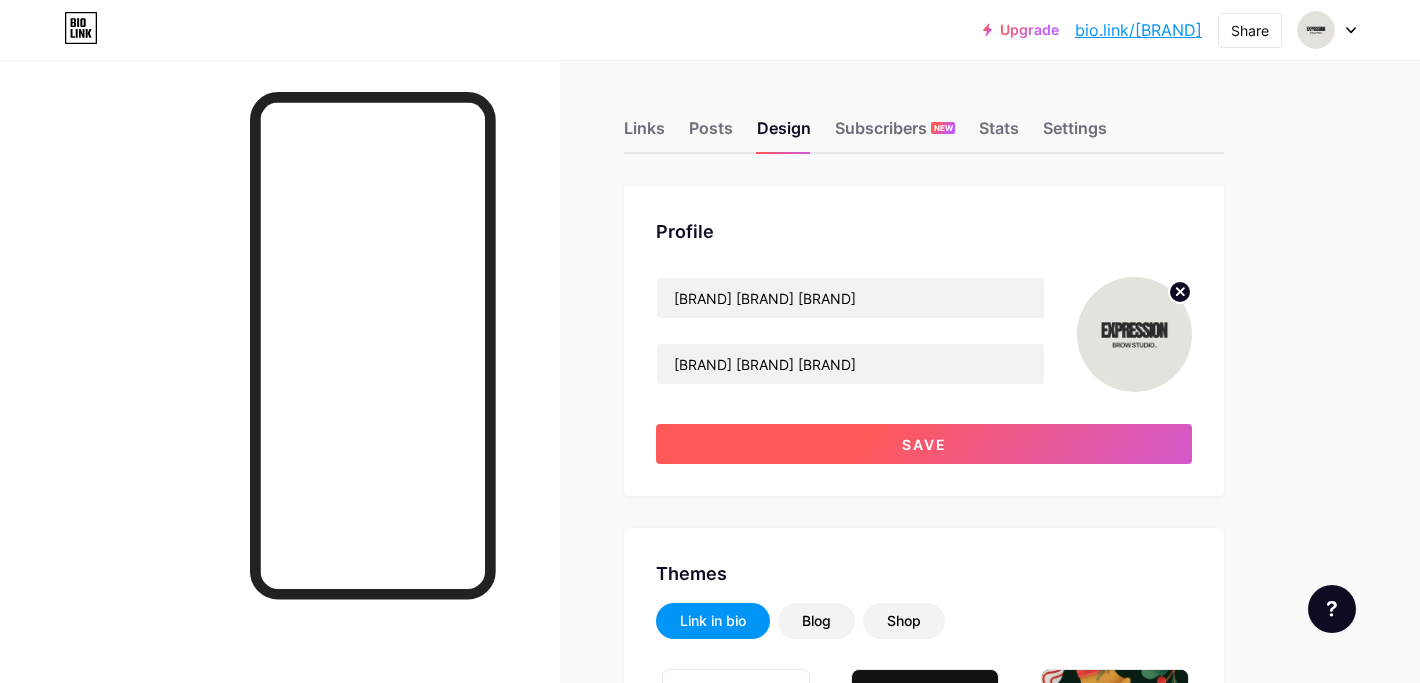click on "Save" at bounding box center [924, 444] 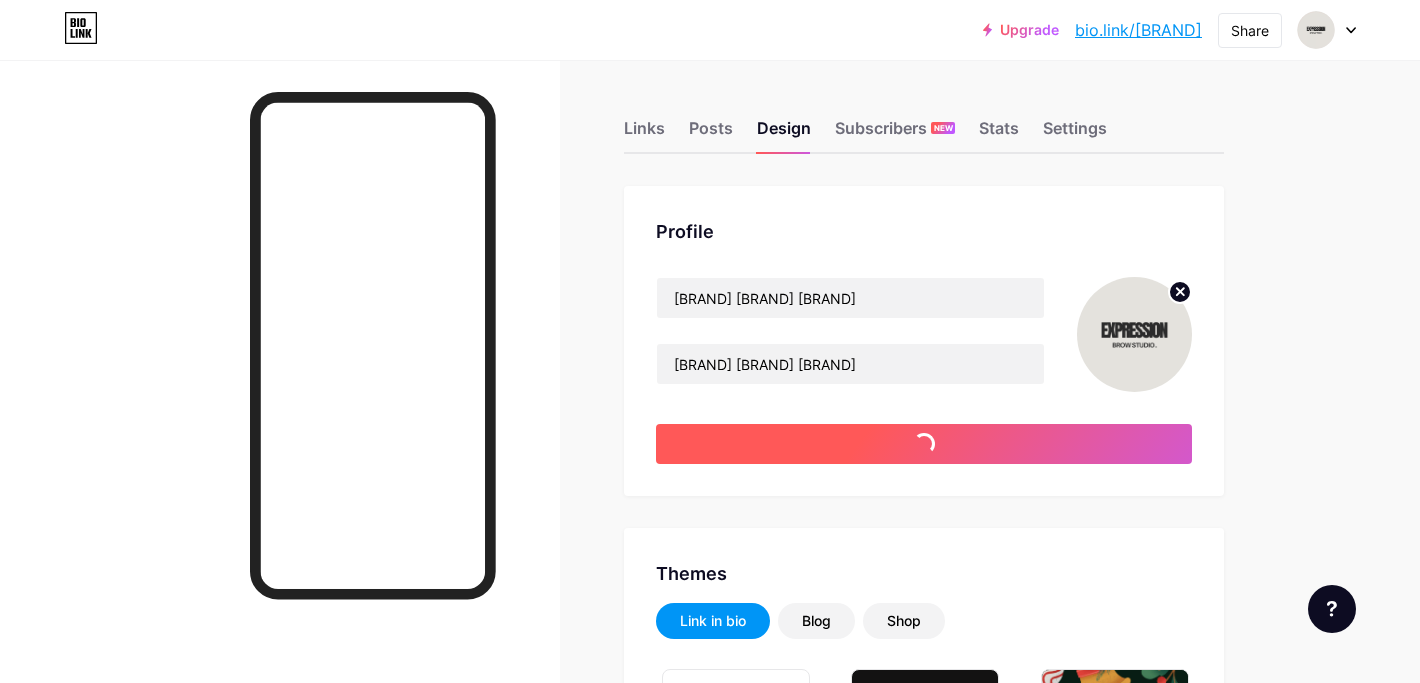 type on "#ffffff" 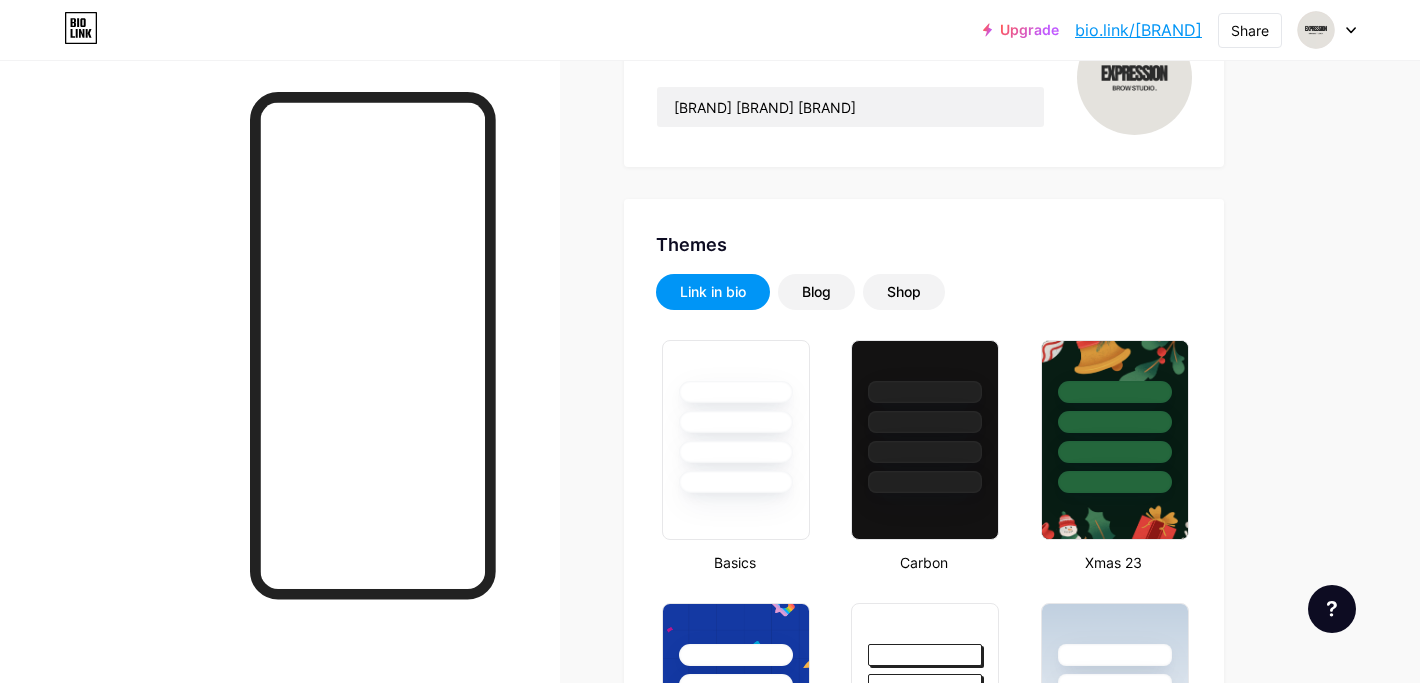 scroll, scrollTop: 0, scrollLeft: 0, axis: both 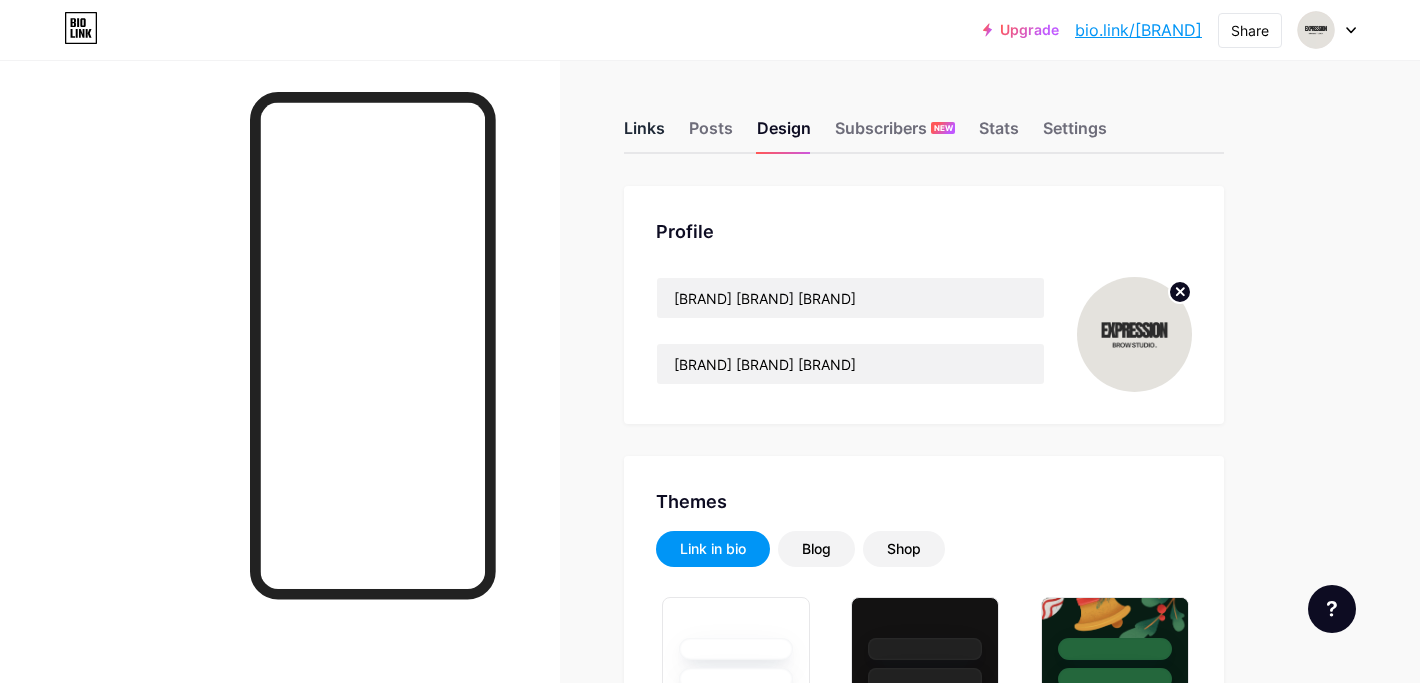 click on "Links" at bounding box center [644, 134] 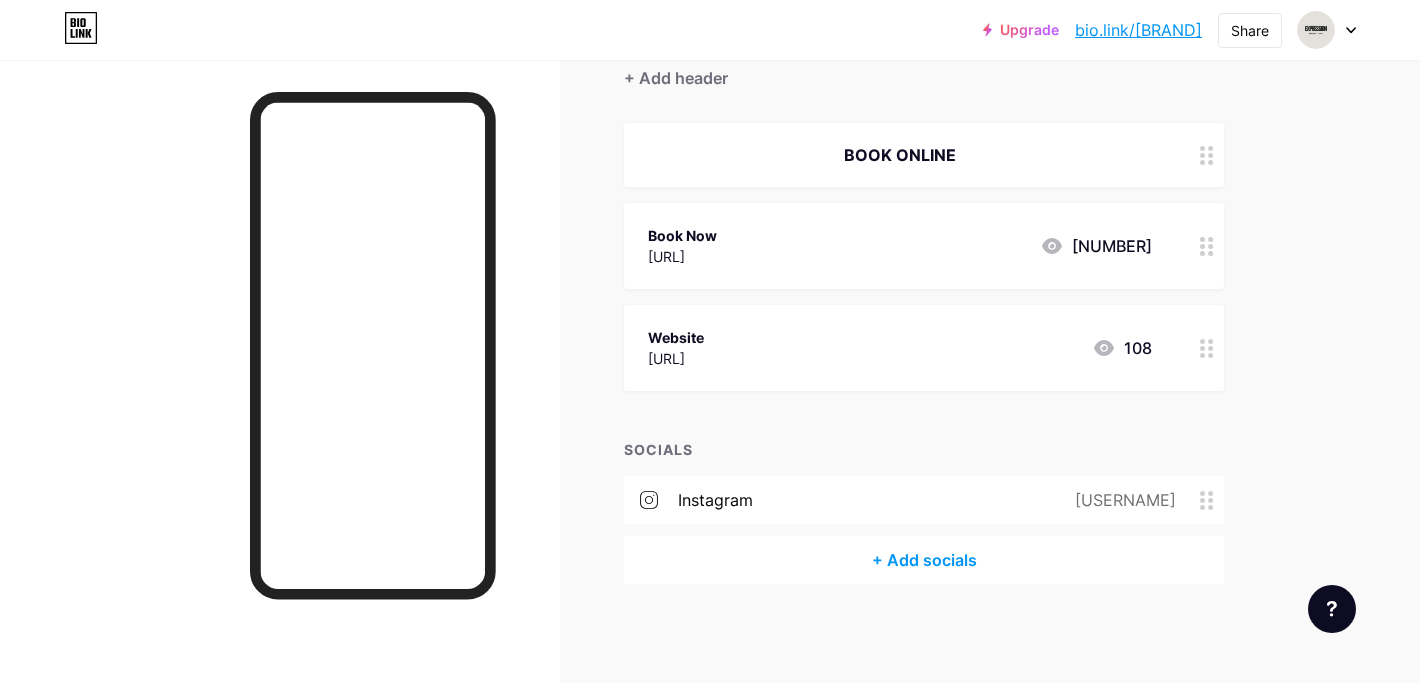 scroll, scrollTop: 0, scrollLeft: 0, axis: both 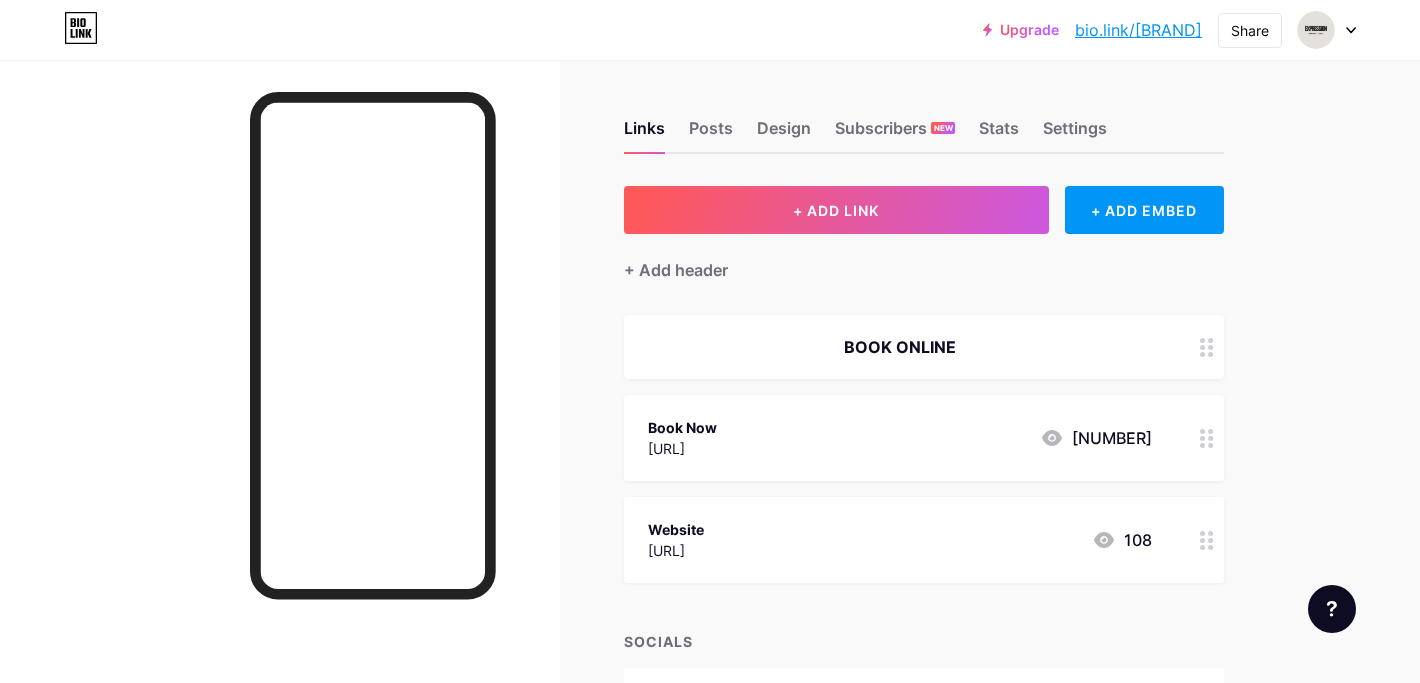 click on "Links
Posts
Design
Subscribers
NEW
Stats
Settings" at bounding box center (924, 119) 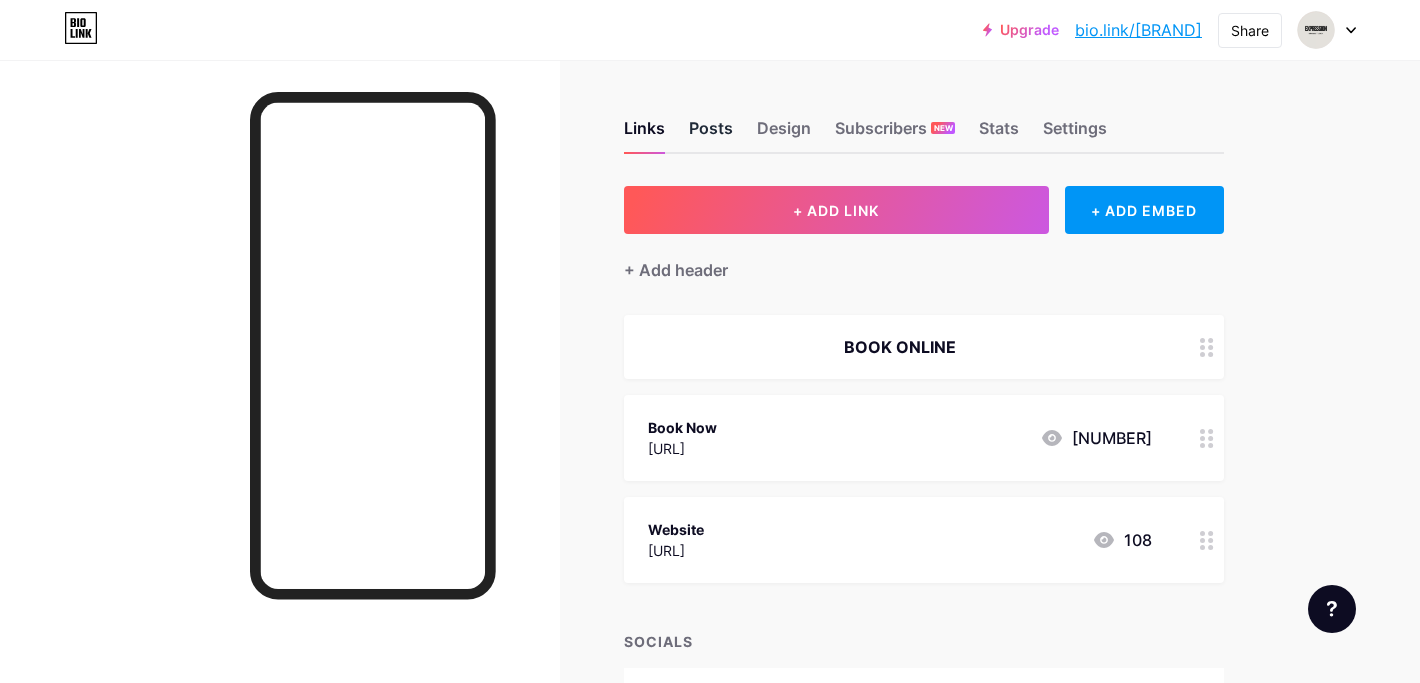 click on "Posts" at bounding box center (711, 134) 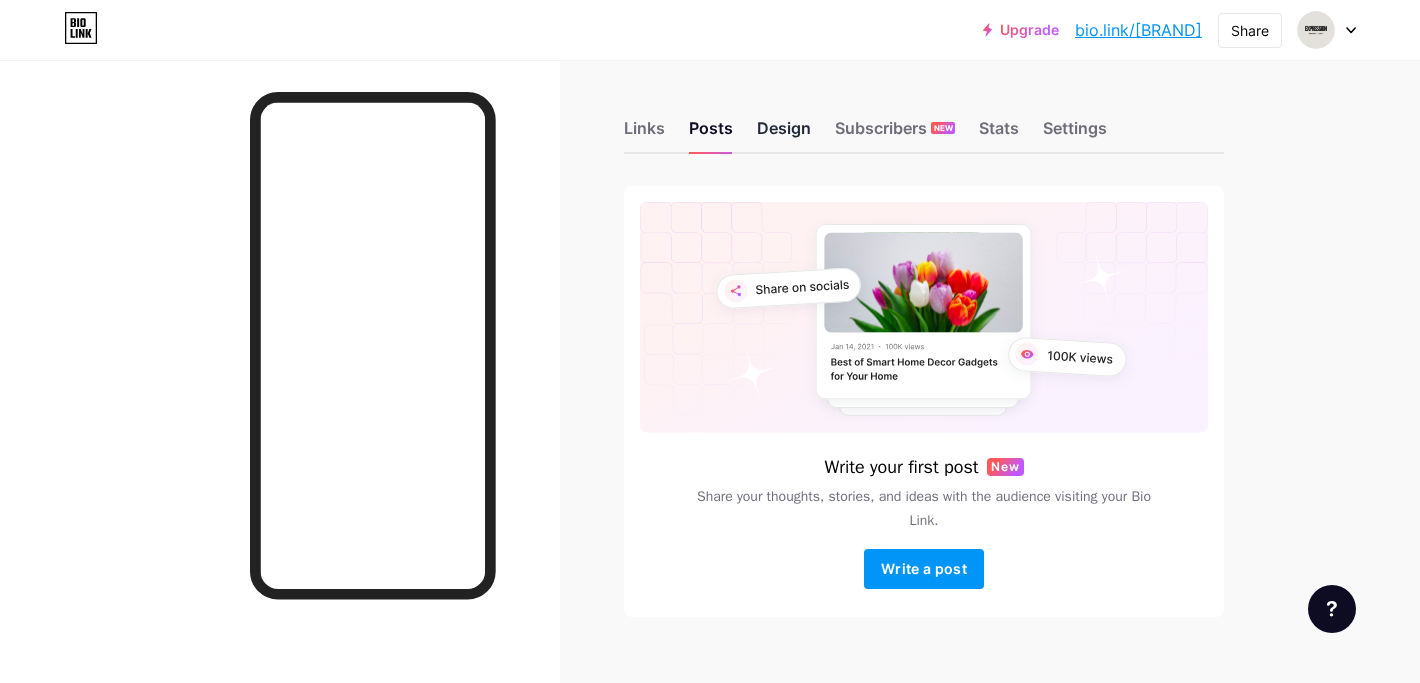 click on "Design" at bounding box center (784, 134) 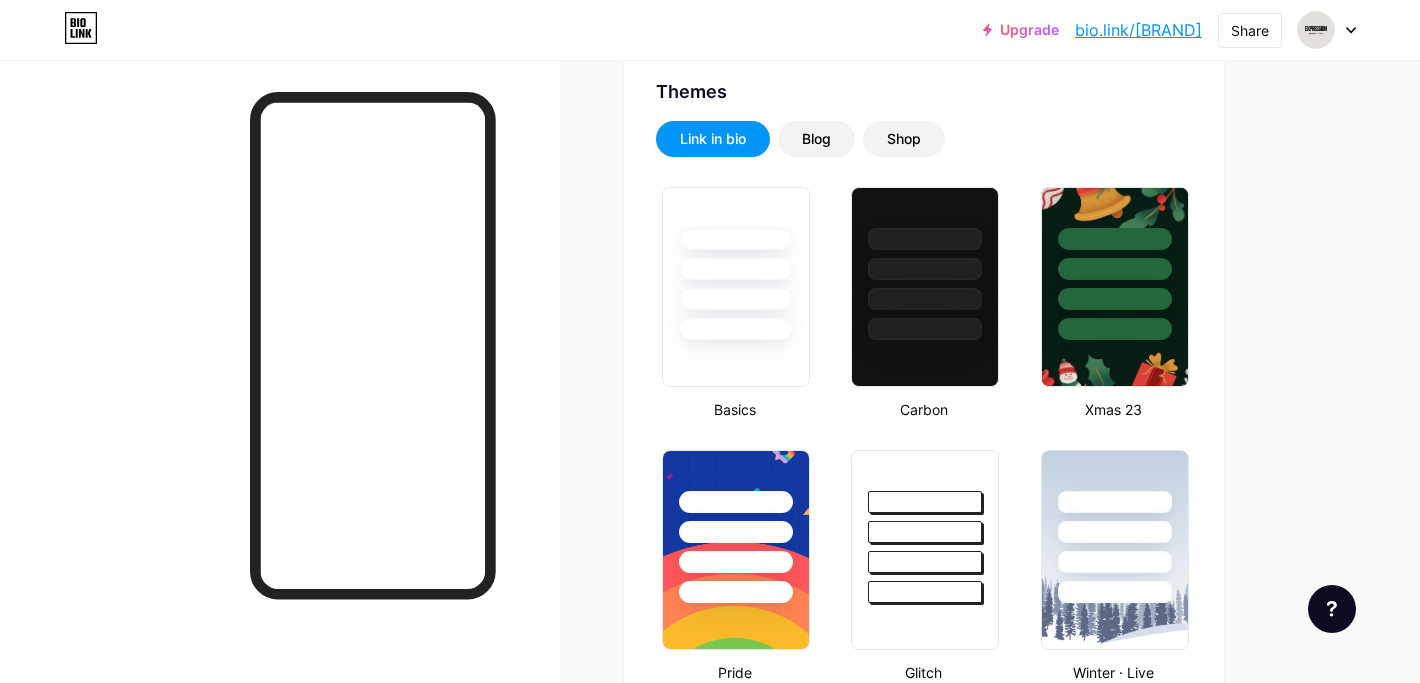 scroll, scrollTop: 0, scrollLeft: 0, axis: both 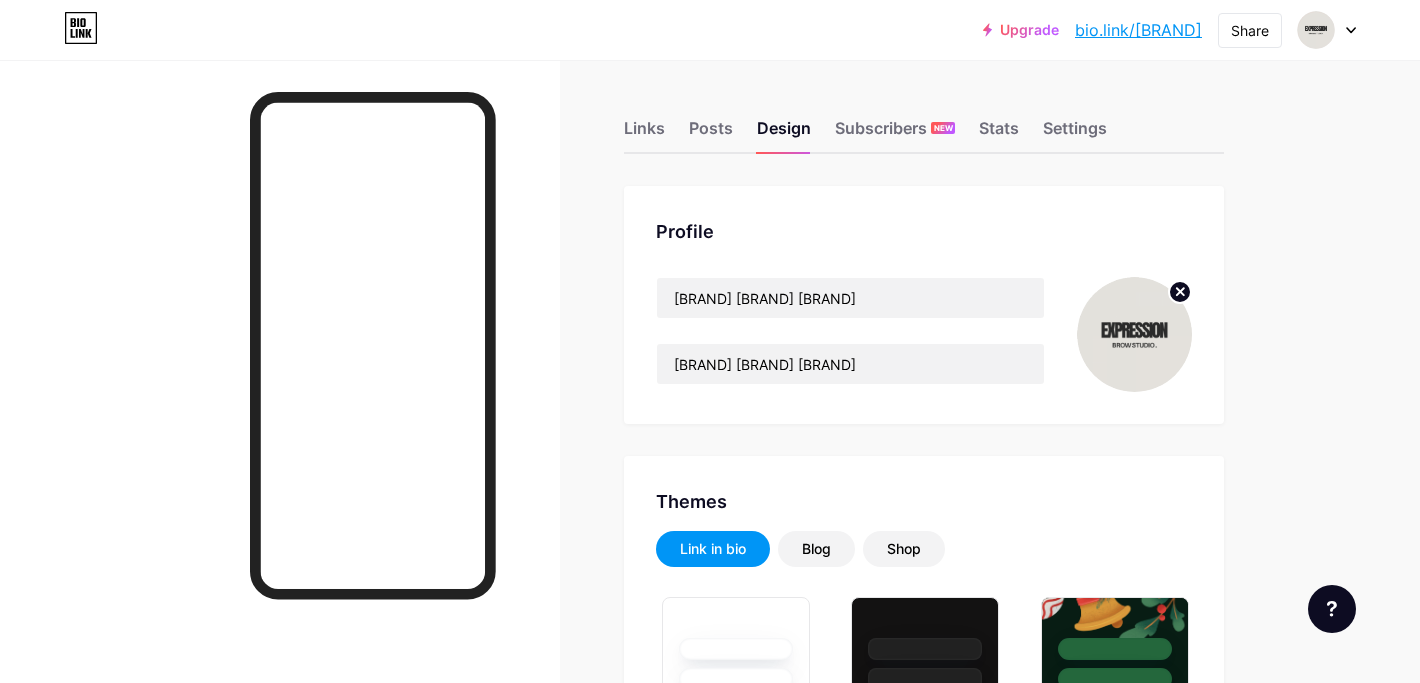 click on "Links Posts Design Subscribers NEW Stats Settings Profile Expression Brow Studio Maitland Brow Specialist Themes Link in bio Blog Shop Basics Carbon Xmas 23 Pride Glitch Winter · Live Glassy · Live Chameleon · Live Rainy Night · Live Neon · Live Summer Retro Strawberry · Live Desert Sunny Autumn Leaf Clear Sky Blush Unicorn Minimal Cloudy Shadow Create your own Changes saved Background Color Video Image Button #000000 Font Inter Poppins EB Garamond TEKO BALSAMIQ SANS Kite One PT Sans Quicksand DM Sans #ffffff Changes saved Position to display socials Top Bottom Disable Bio Link branding" at bounding box center (654, 2317) 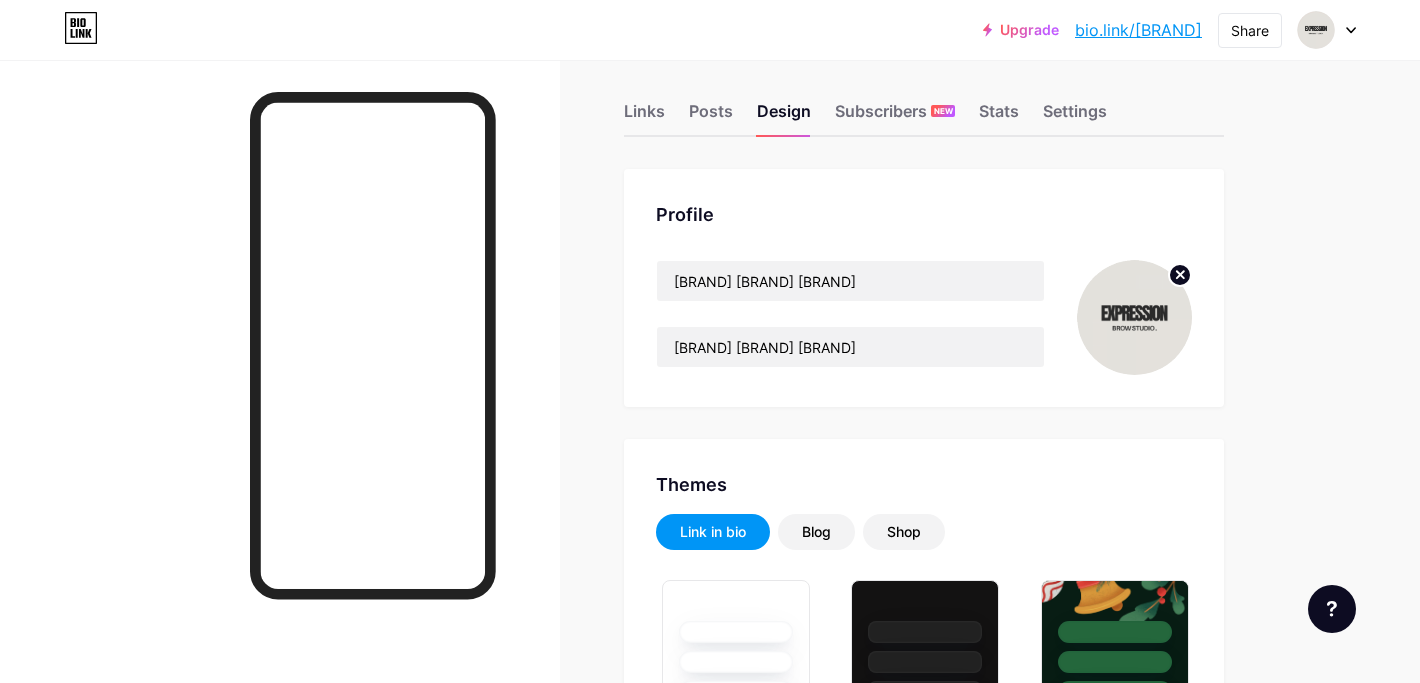 click on "Expression Brow Studio Maitland Brow Specialist" at bounding box center [850, 317] 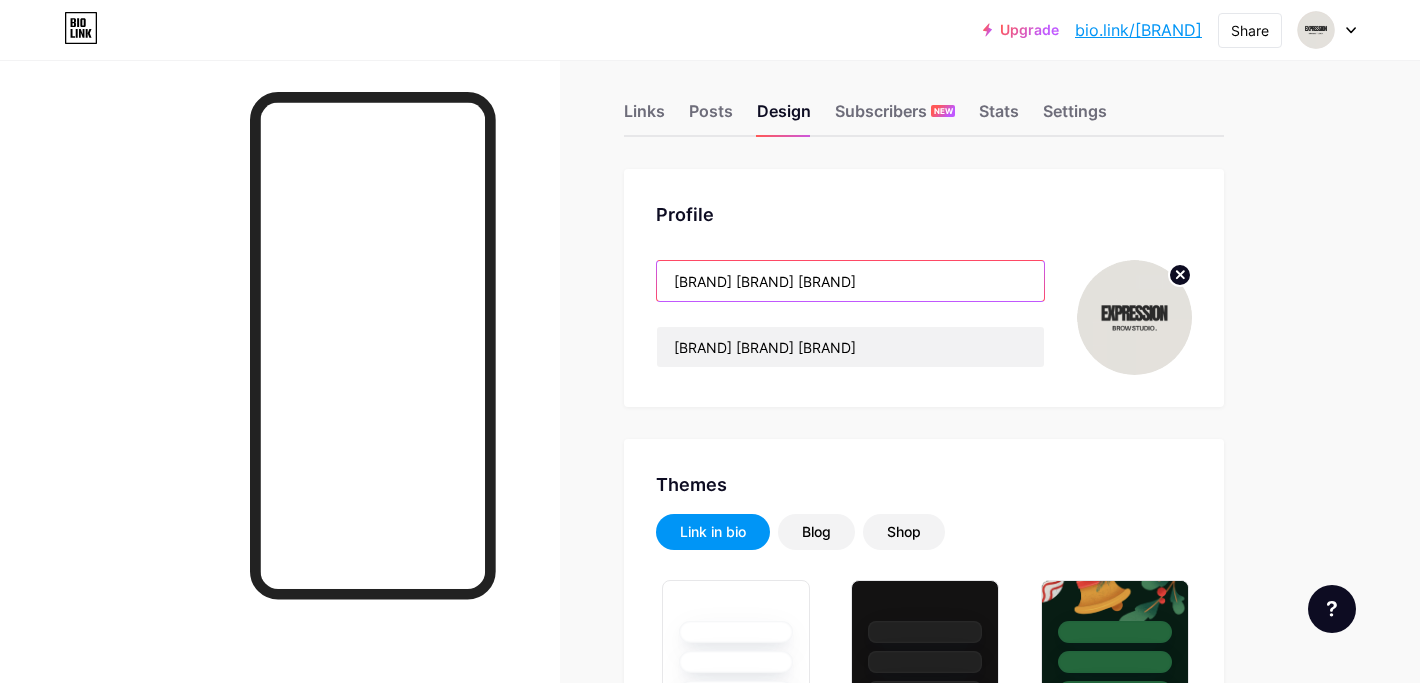 click on "[BRAND] [BRAND] [BRAND]" at bounding box center (850, 281) 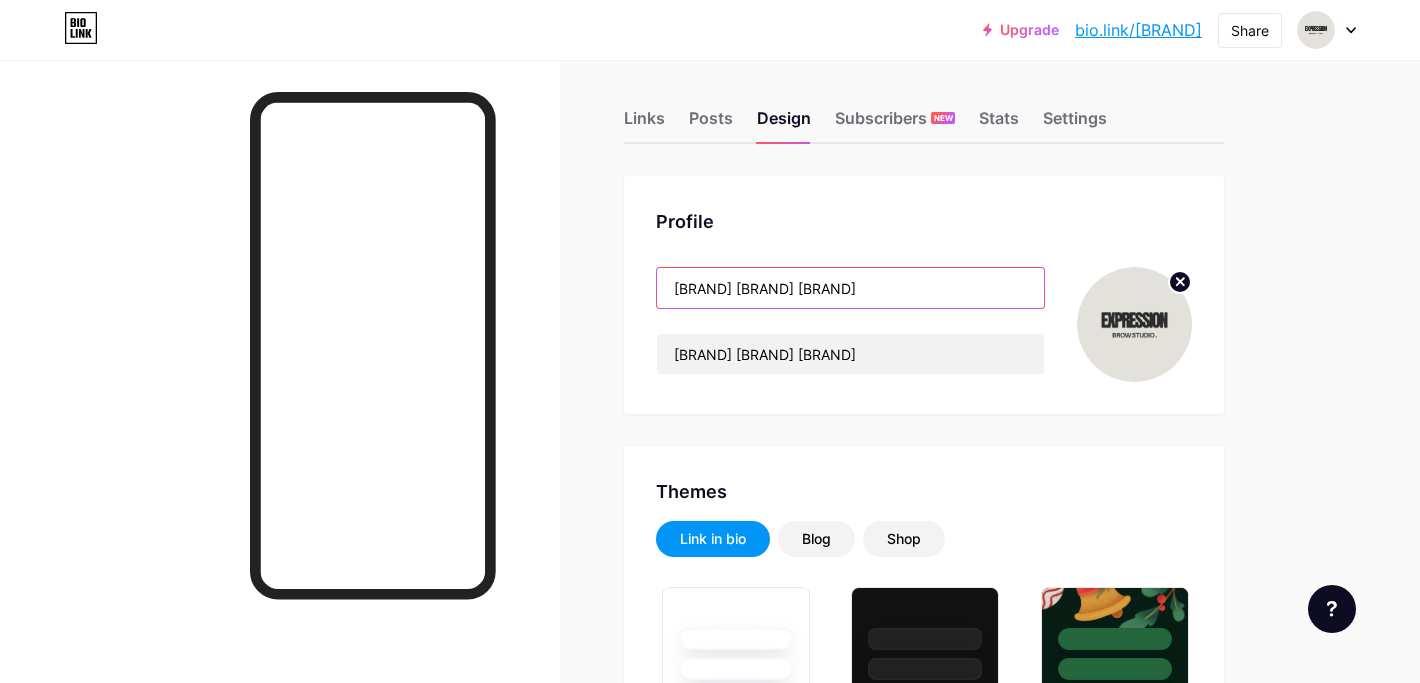 scroll, scrollTop: 0, scrollLeft: 0, axis: both 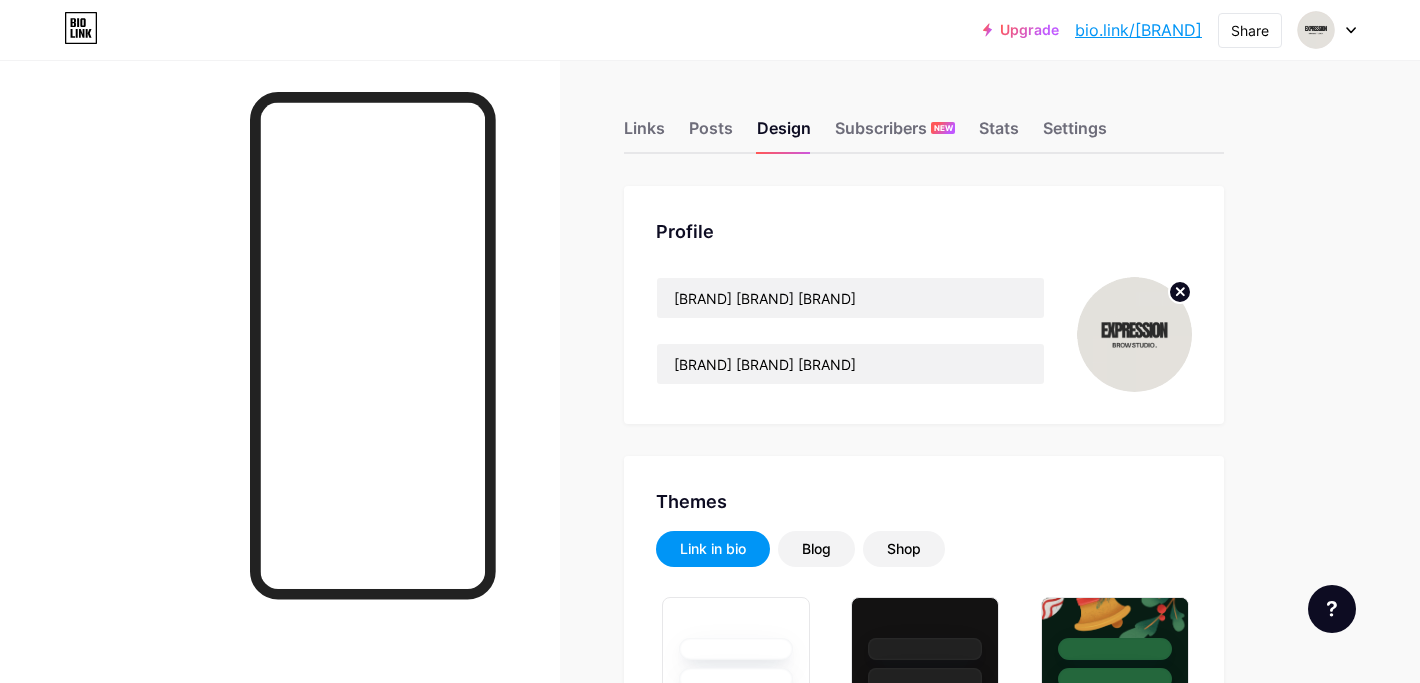 click on "Profile" at bounding box center [924, 231] 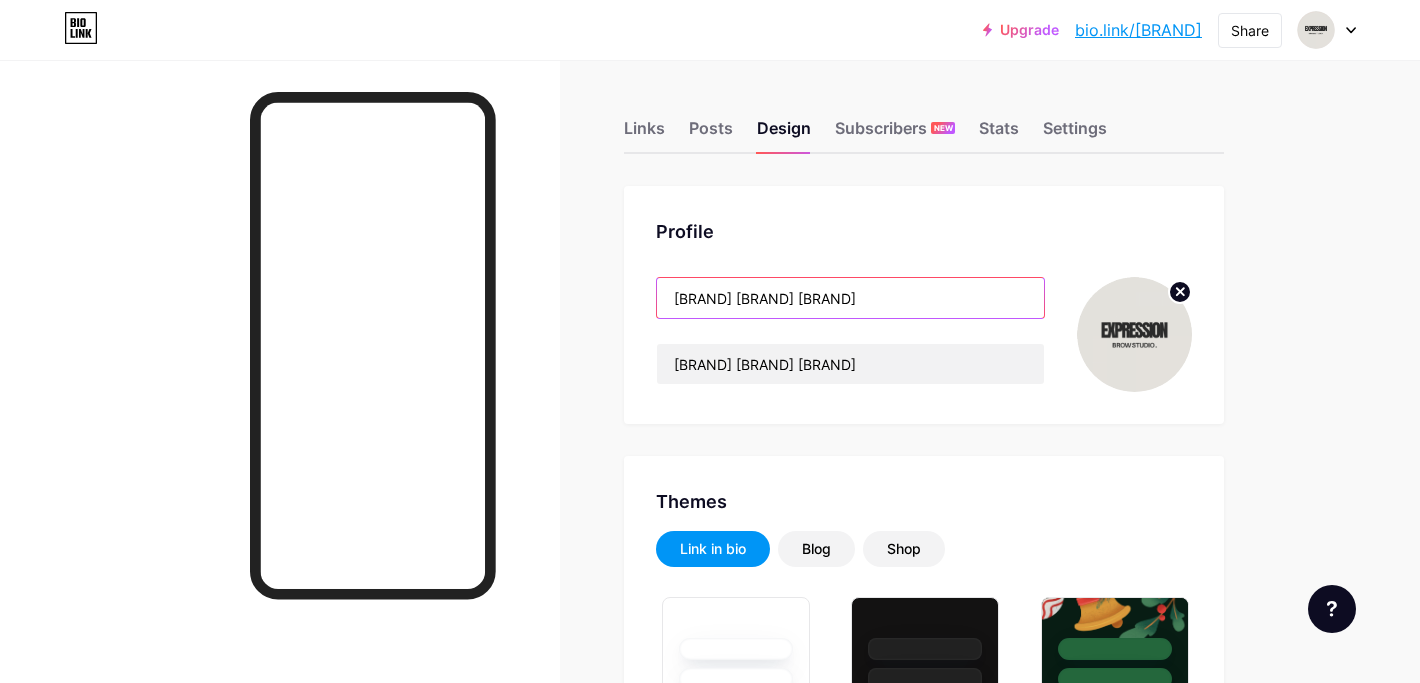click on "[BRAND] [BRAND] [BRAND]" at bounding box center [850, 298] 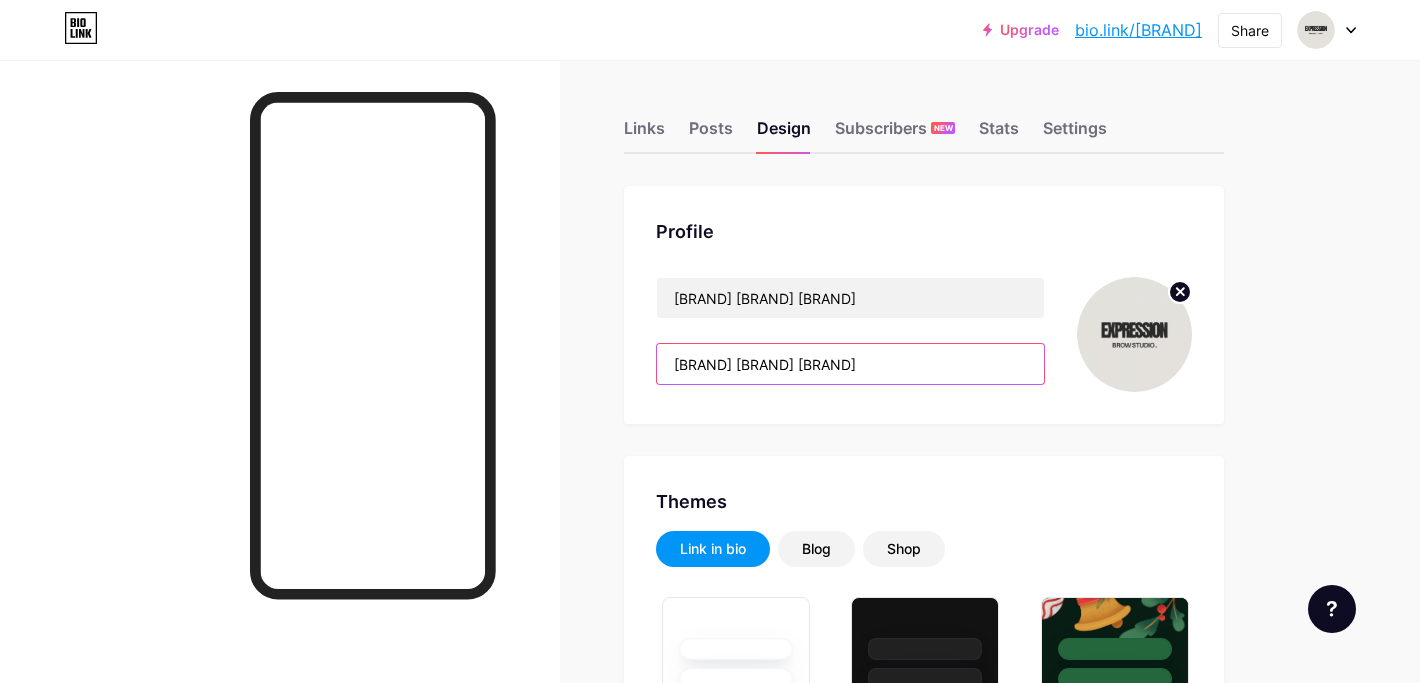 click on "[BRAND] [BRAND] [BRAND]" at bounding box center [850, 364] 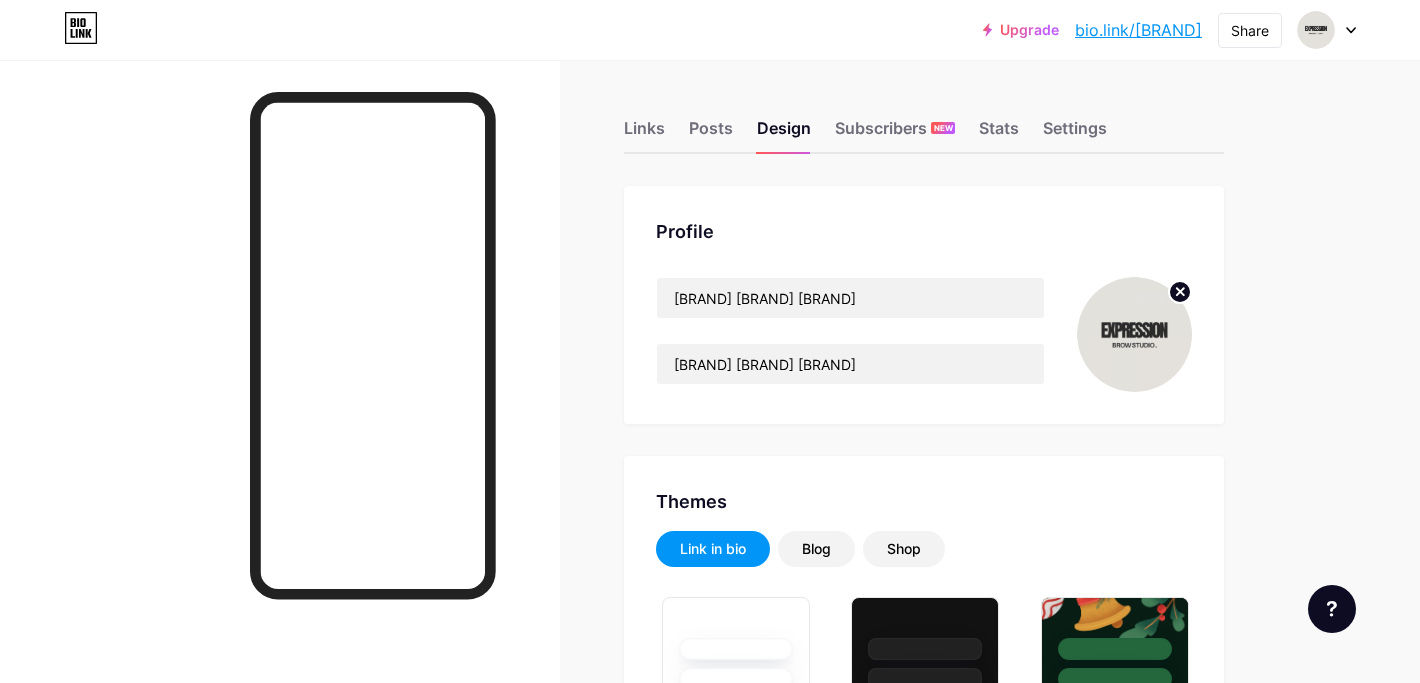 click on "Links Posts Design Subscribers NEW Stats Settings Profile Expression Brow Studio Maitland Brow Specialist Themes Link in bio Blog Shop Basics Carbon Xmas 23 Pride Glitch Winter · Live Glassy · Live Chameleon · Live Rainy Night · Live Neon · Live Summer Retro Strawberry · Live Desert Sunny Autumn Leaf Clear Sky Blush Unicorn Minimal Cloudy Shadow Create your own Changes saved Background Color Video Image Button #000000 Font Inter Poppins EB Garamond TEKO BALSAMIQ SANS Kite One PT Sans Quicksand DM Sans #ffffff Changes saved Position to display socials Top Bottom Disable Bio Link branding" at bounding box center [654, 2317] 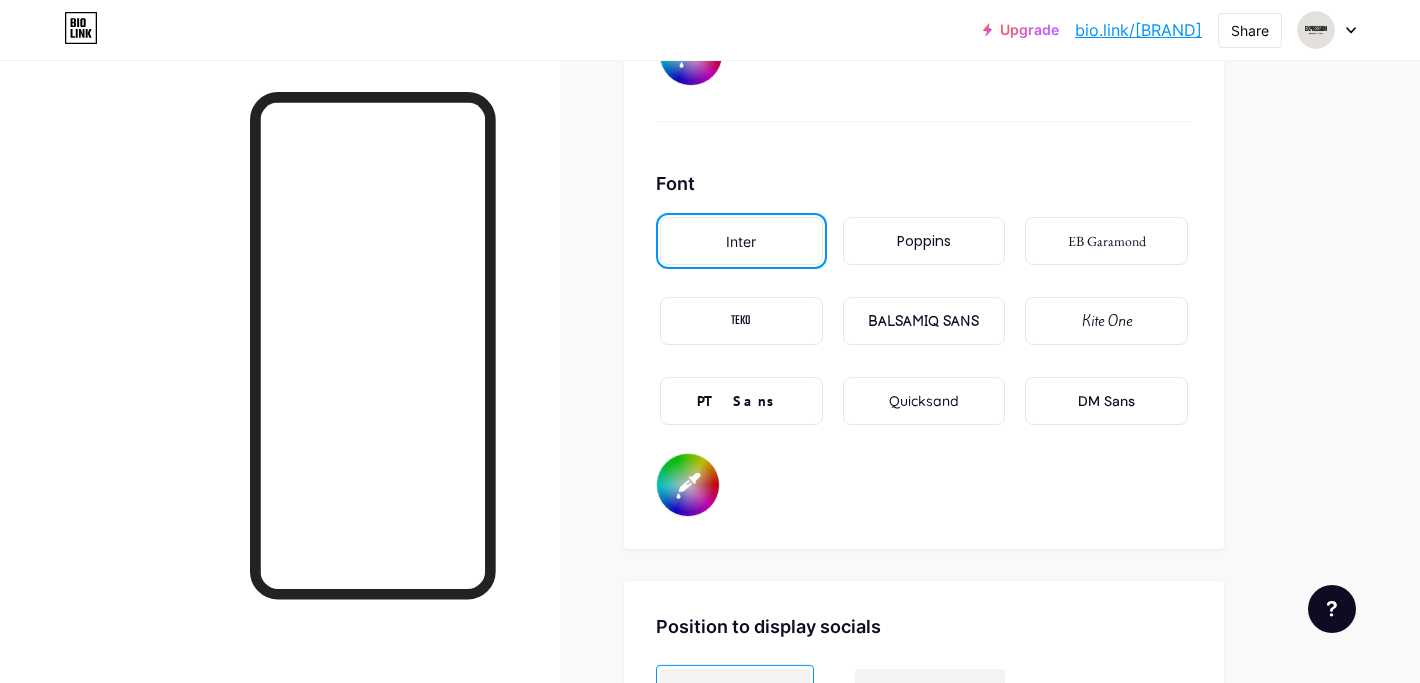 scroll, scrollTop: 3316, scrollLeft: 0, axis: vertical 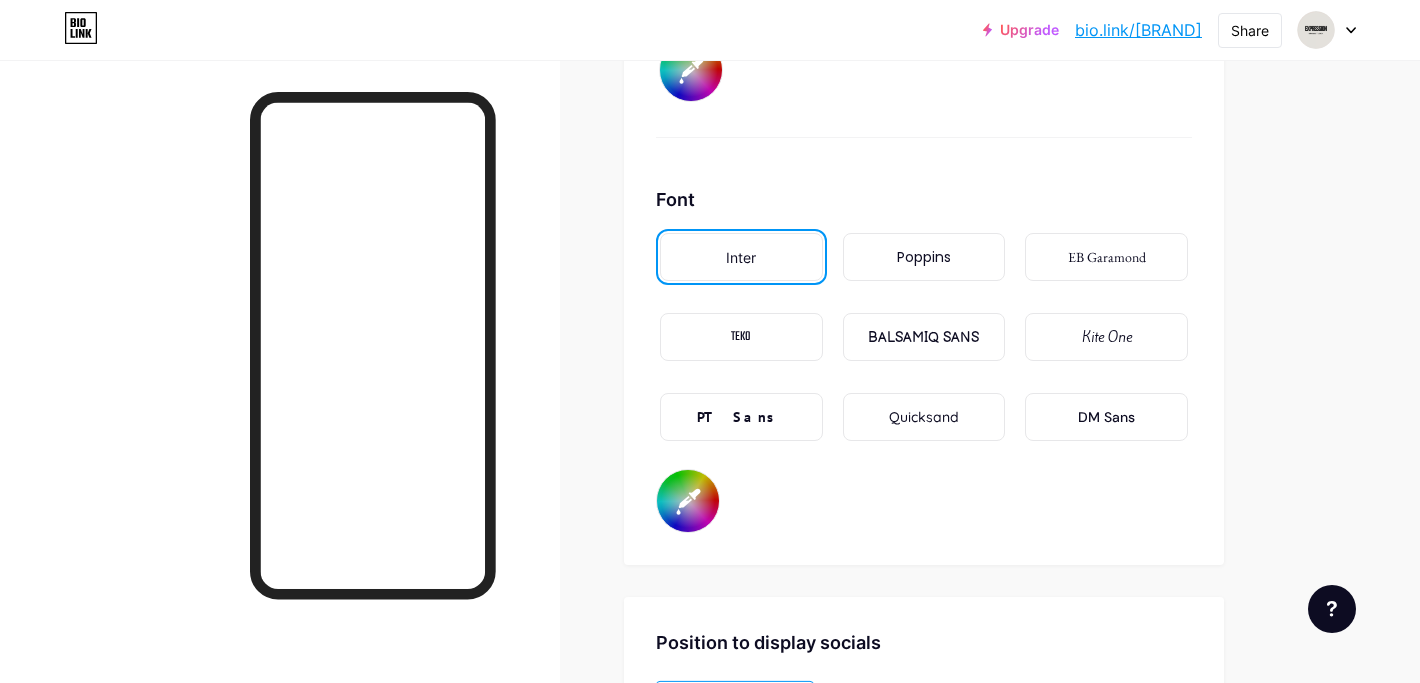 click on "TEKO" at bounding box center (741, 337) 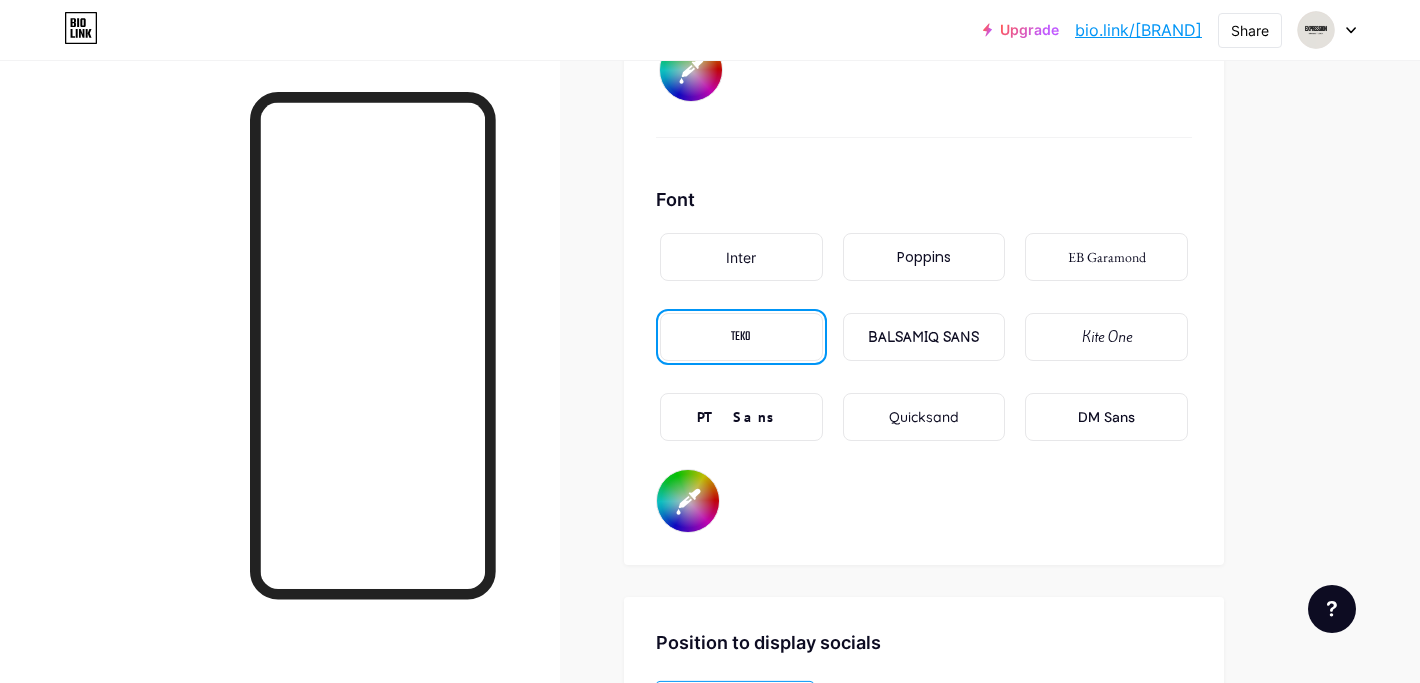 click on "Inter" at bounding box center [741, 257] 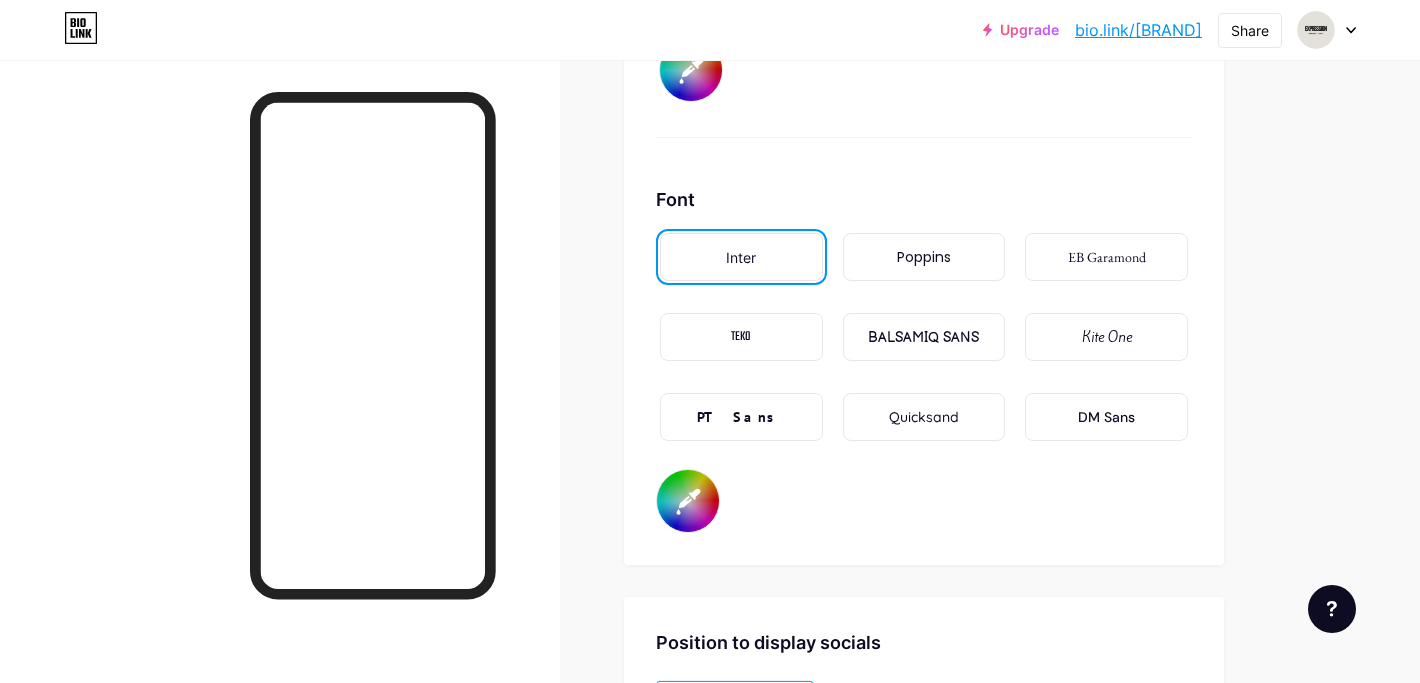 click on "Poppins" at bounding box center (924, 257) 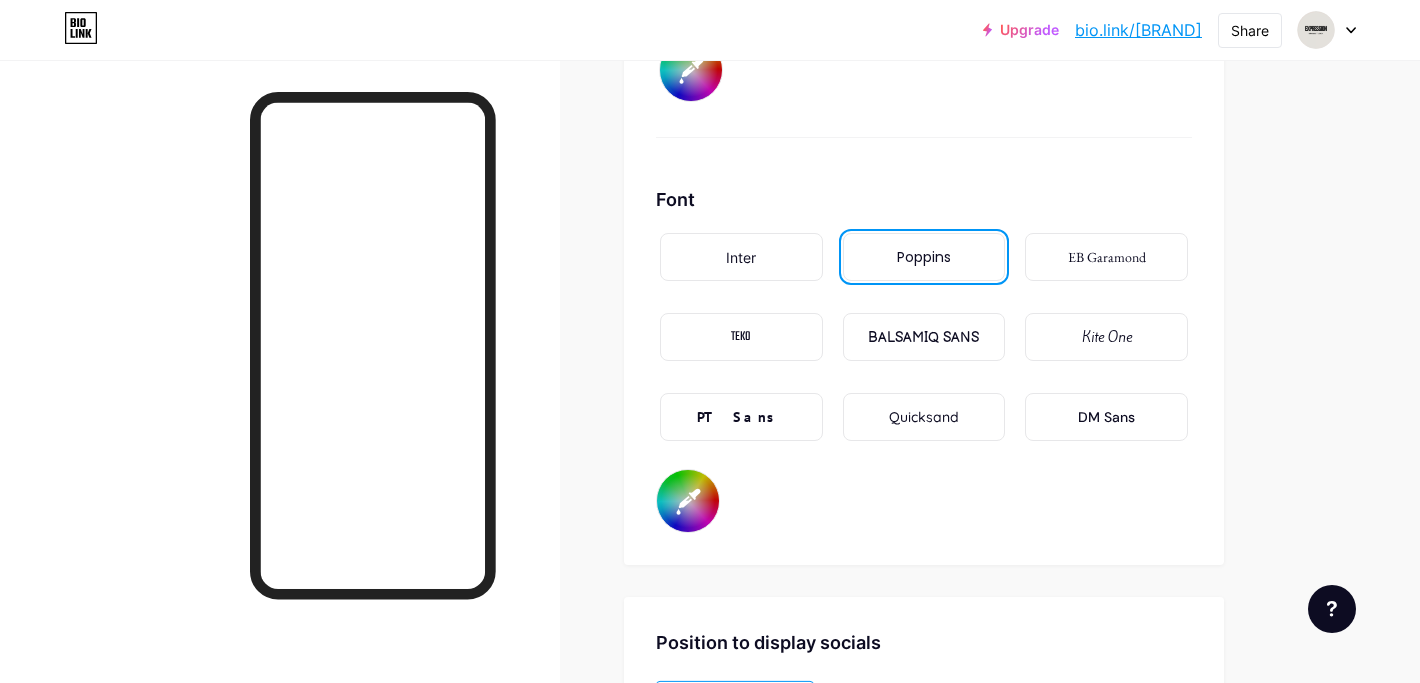 click on "EB Garamond" at bounding box center [1107, 257] 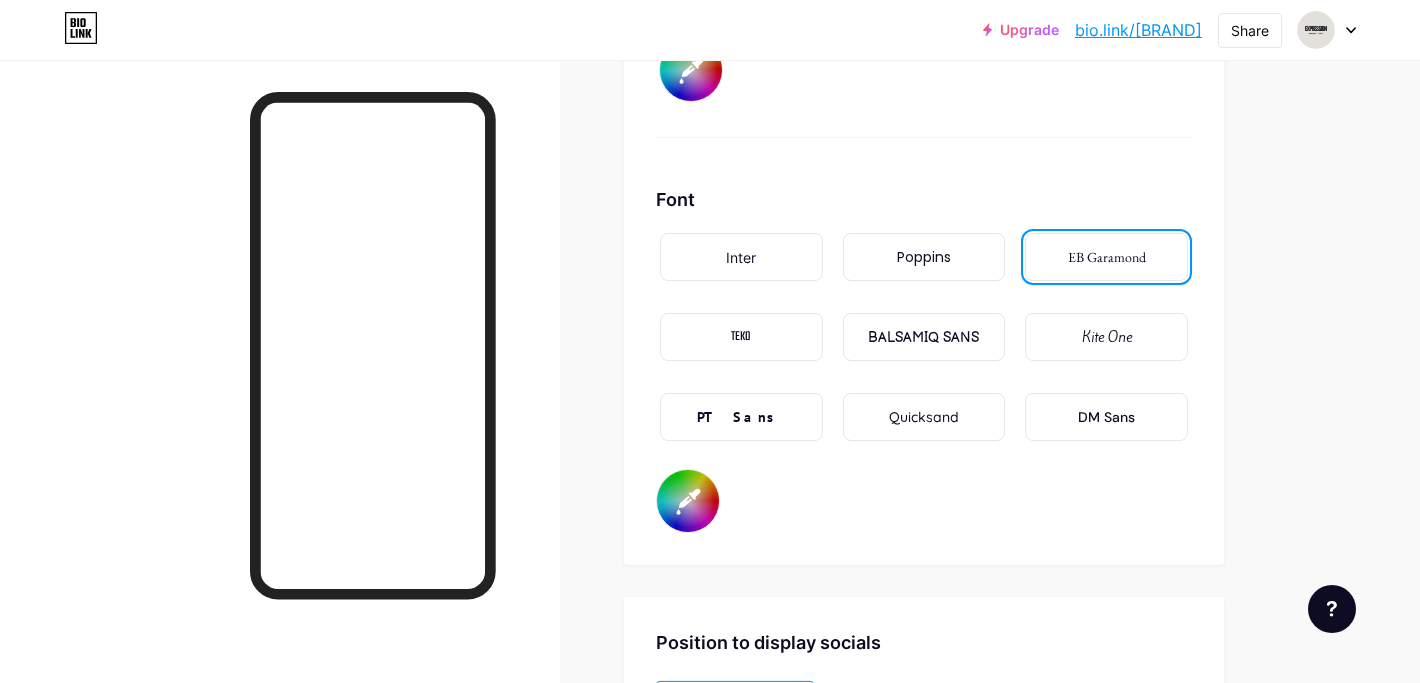 click on "DM Sans" at bounding box center [1106, 417] 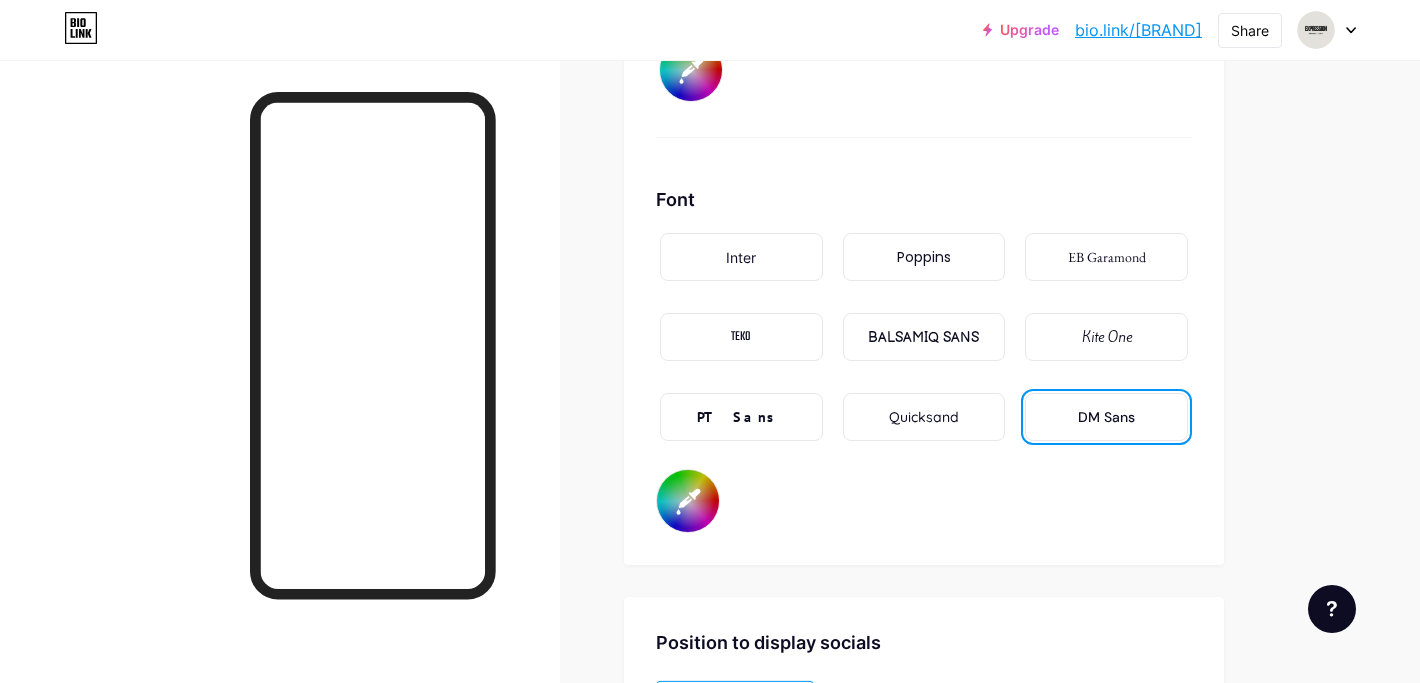 click on "BALSAMIQ SANS" at bounding box center (924, 337) 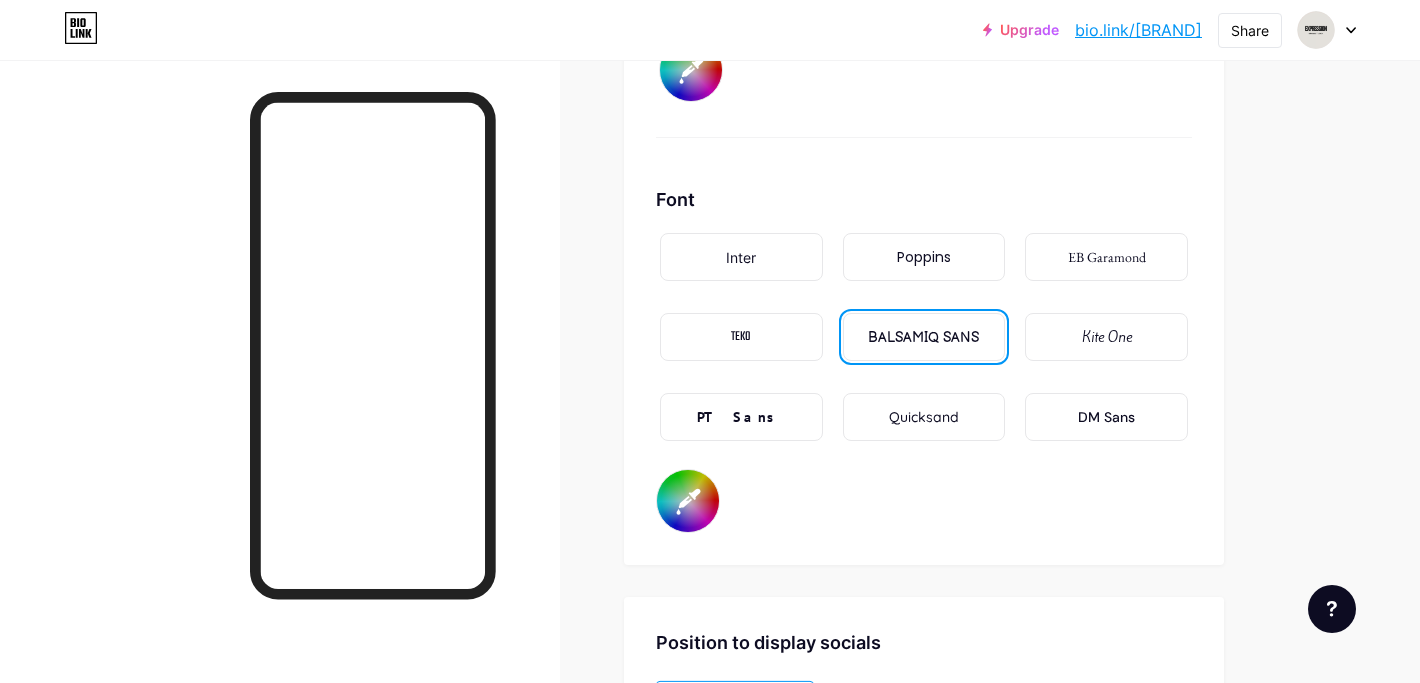 click on "Inter" at bounding box center (741, 257) 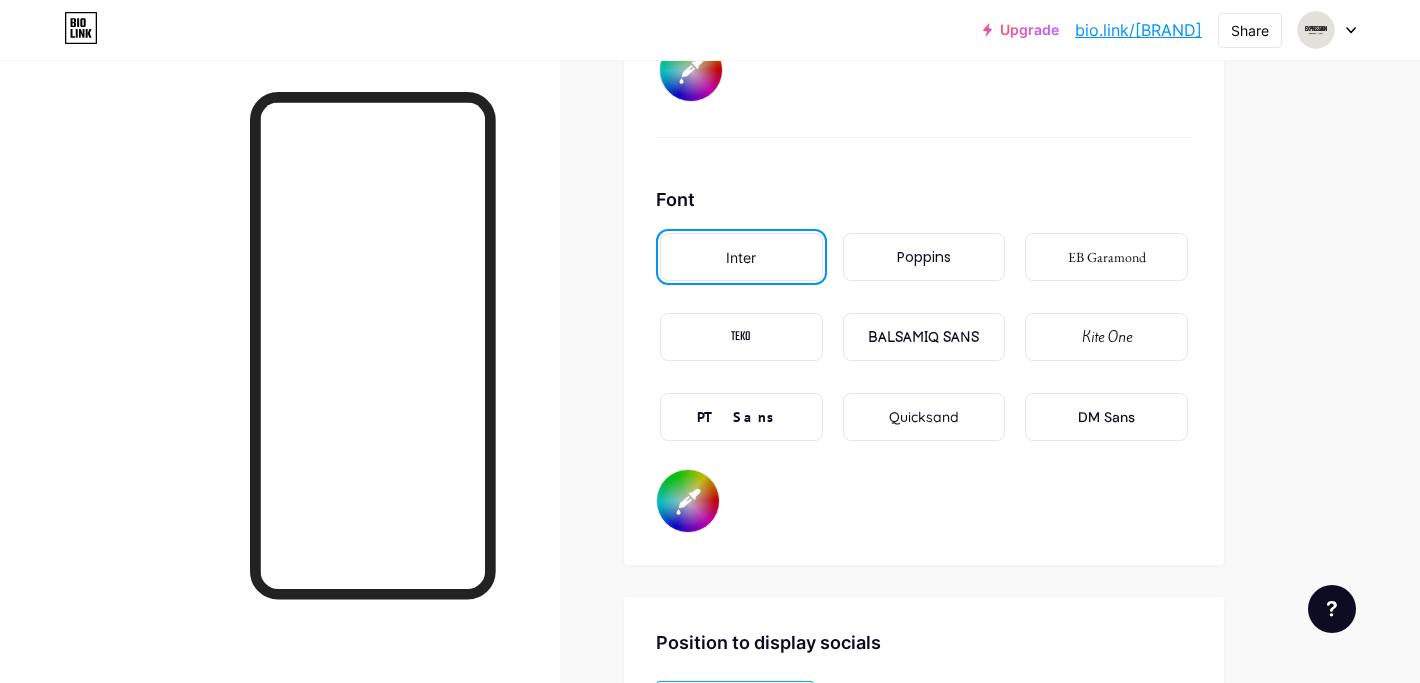 click on "EB Garamond" at bounding box center (1107, 257) 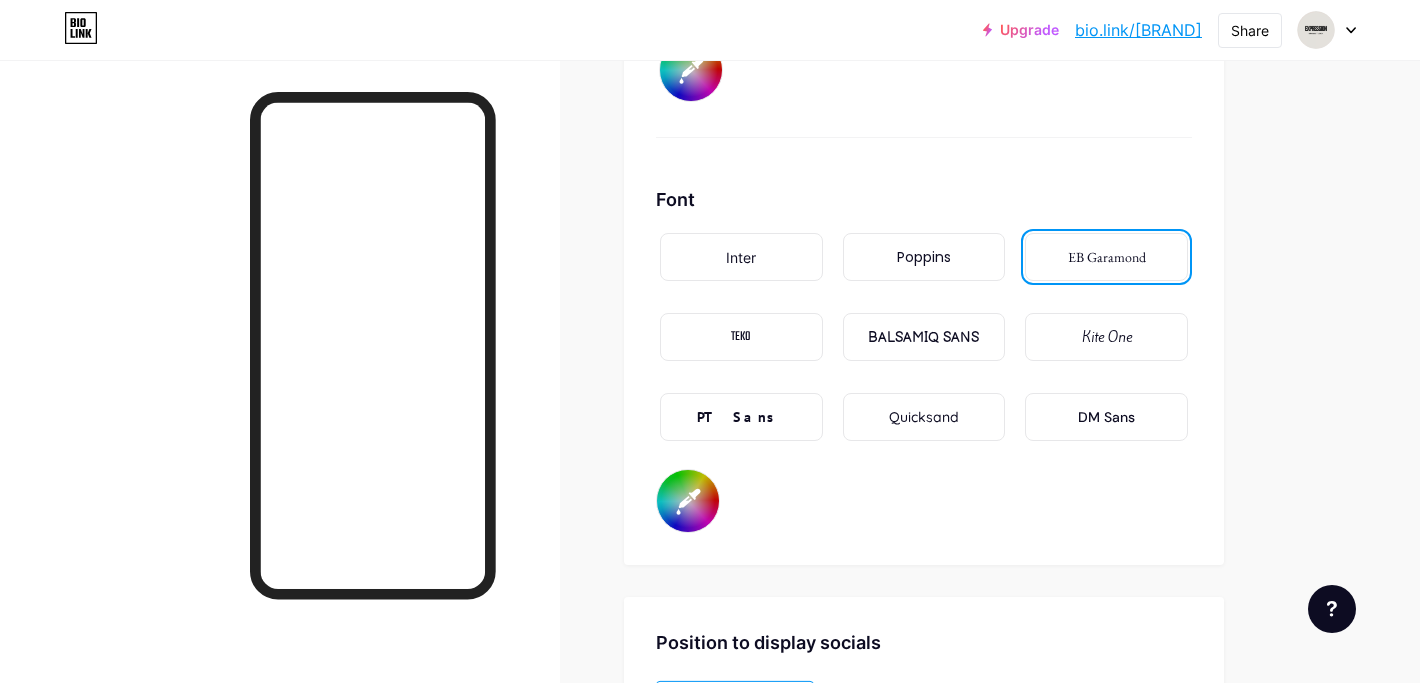 click on "TEKO" at bounding box center [741, 337] 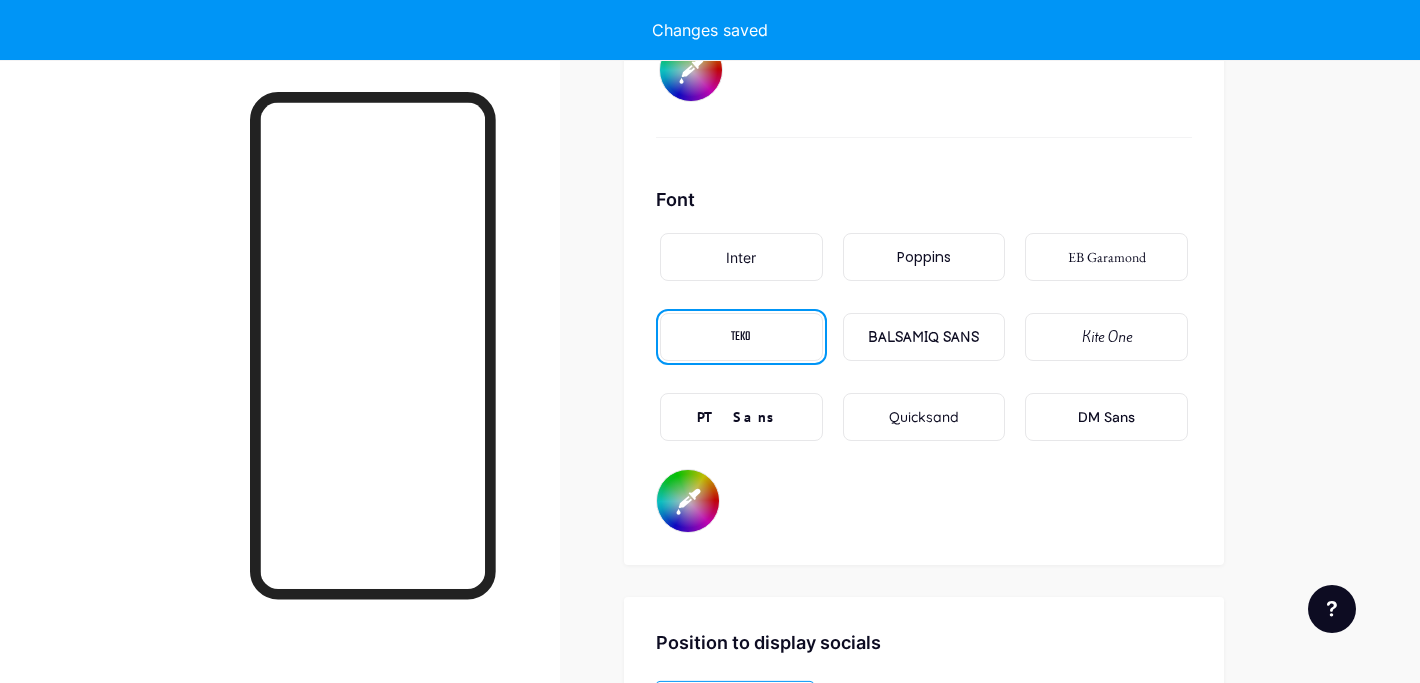 type on "#ffffff" 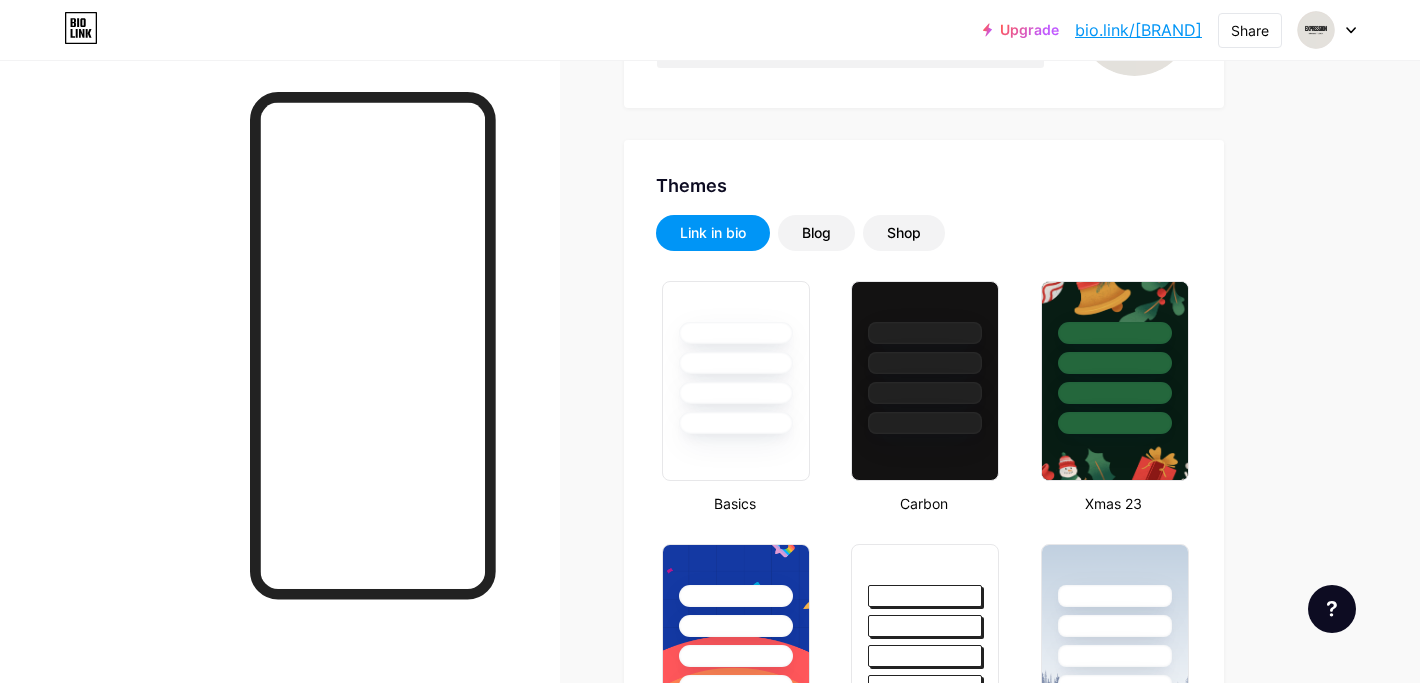 scroll, scrollTop: 0, scrollLeft: 0, axis: both 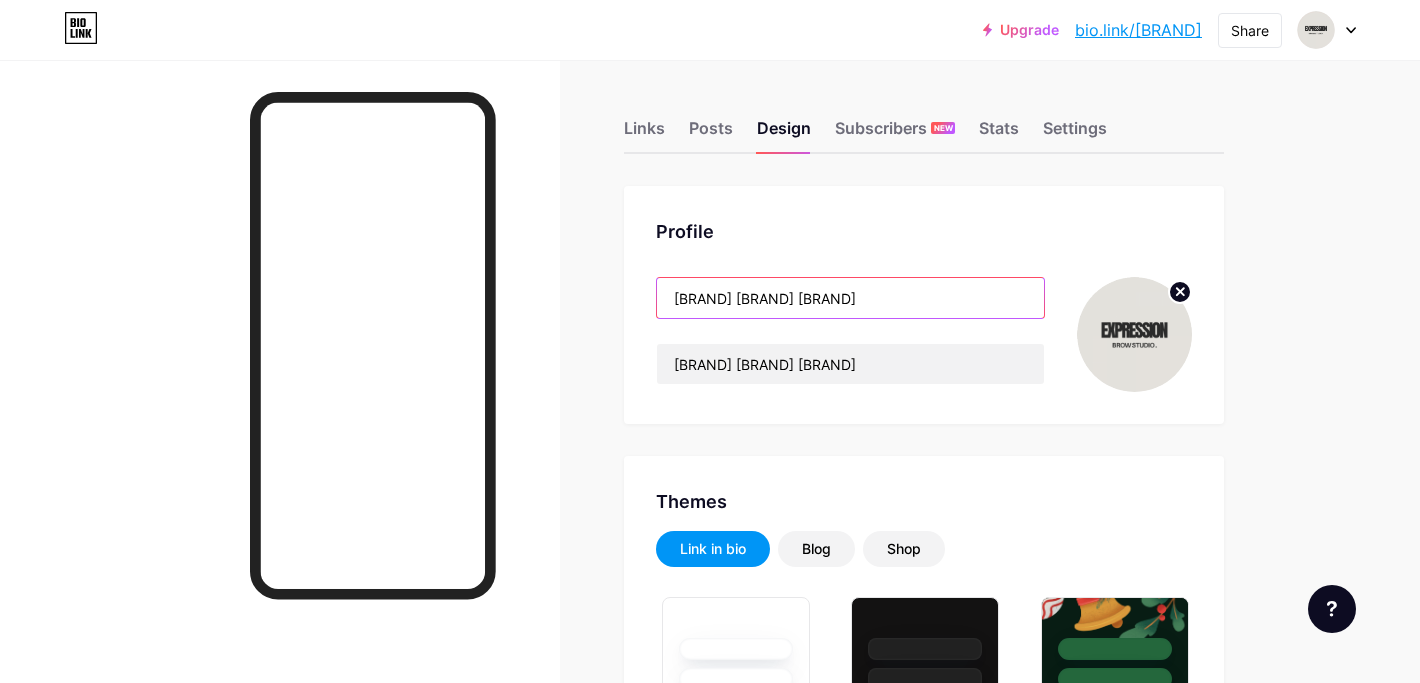 drag, startPoint x: 937, startPoint y: 301, endPoint x: 624, endPoint y: 291, distance: 313.1597 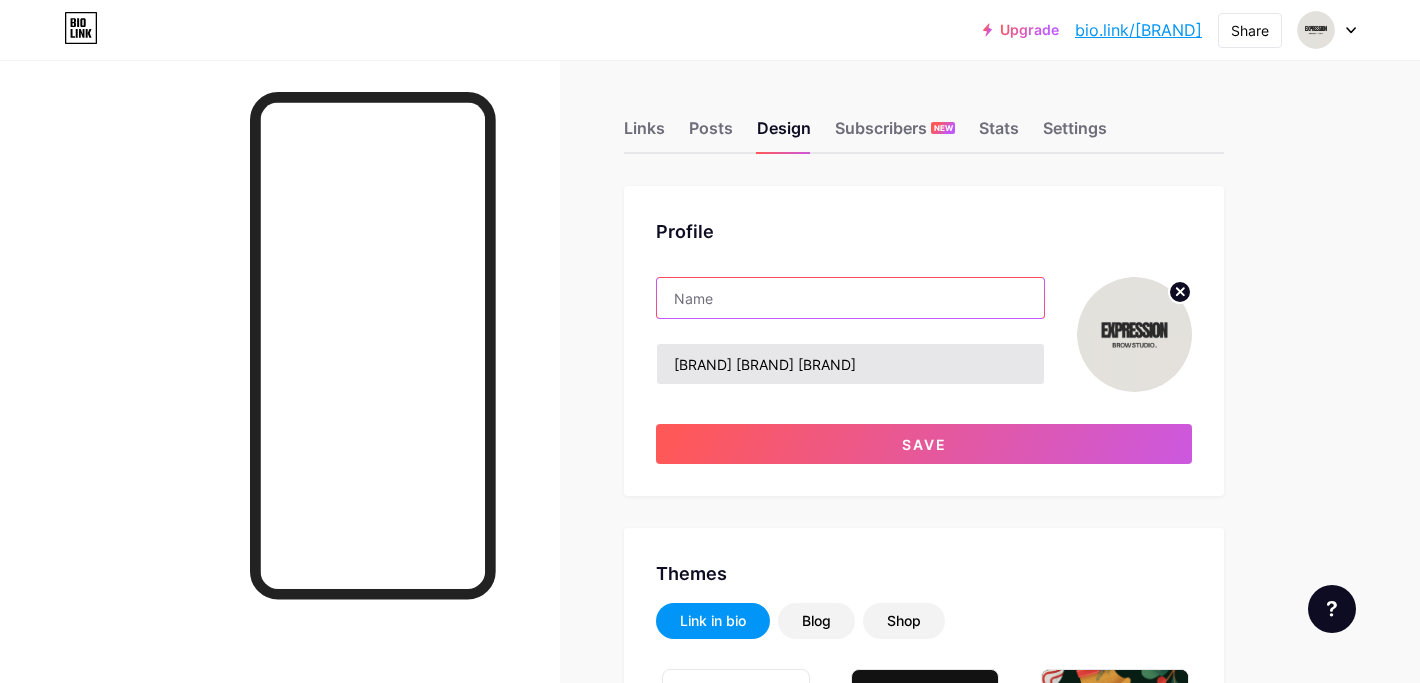 type 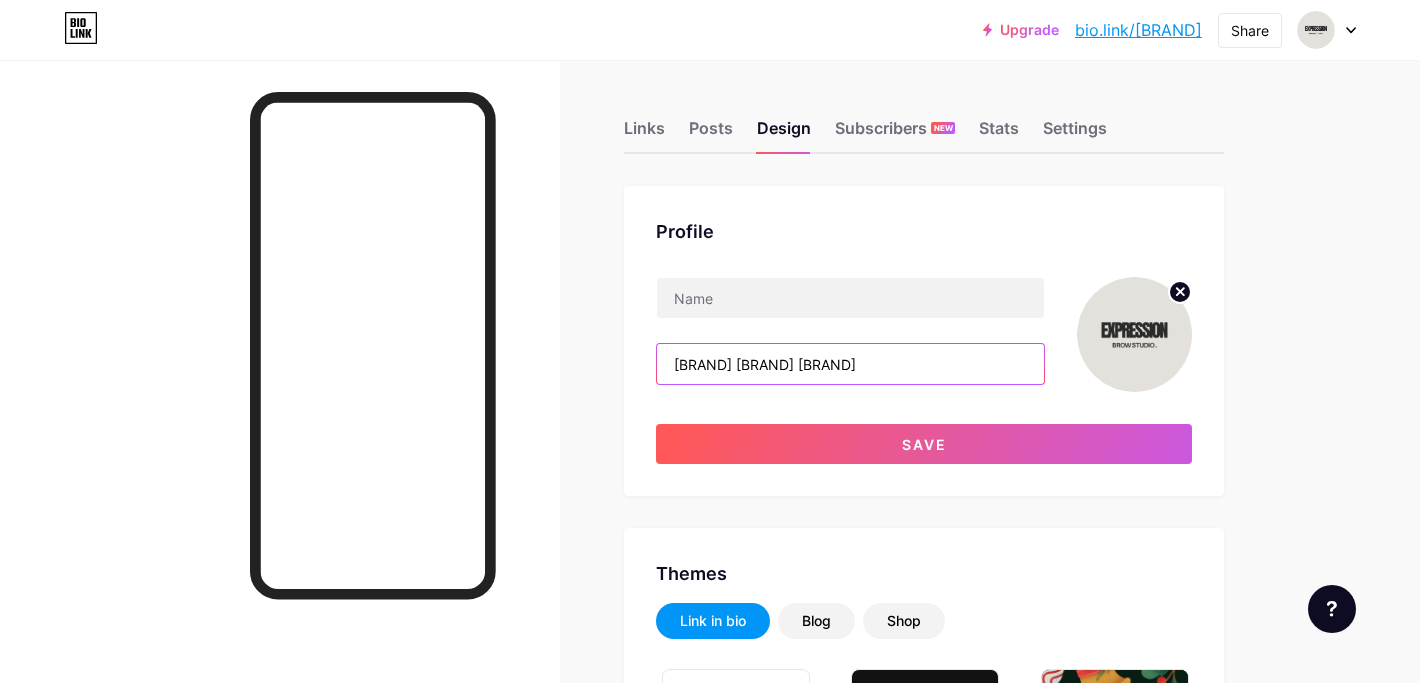 drag, startPoint x: 900, startPoint y: 369, endPoint x: 500, endPoint y: 351, distance: 400.4048 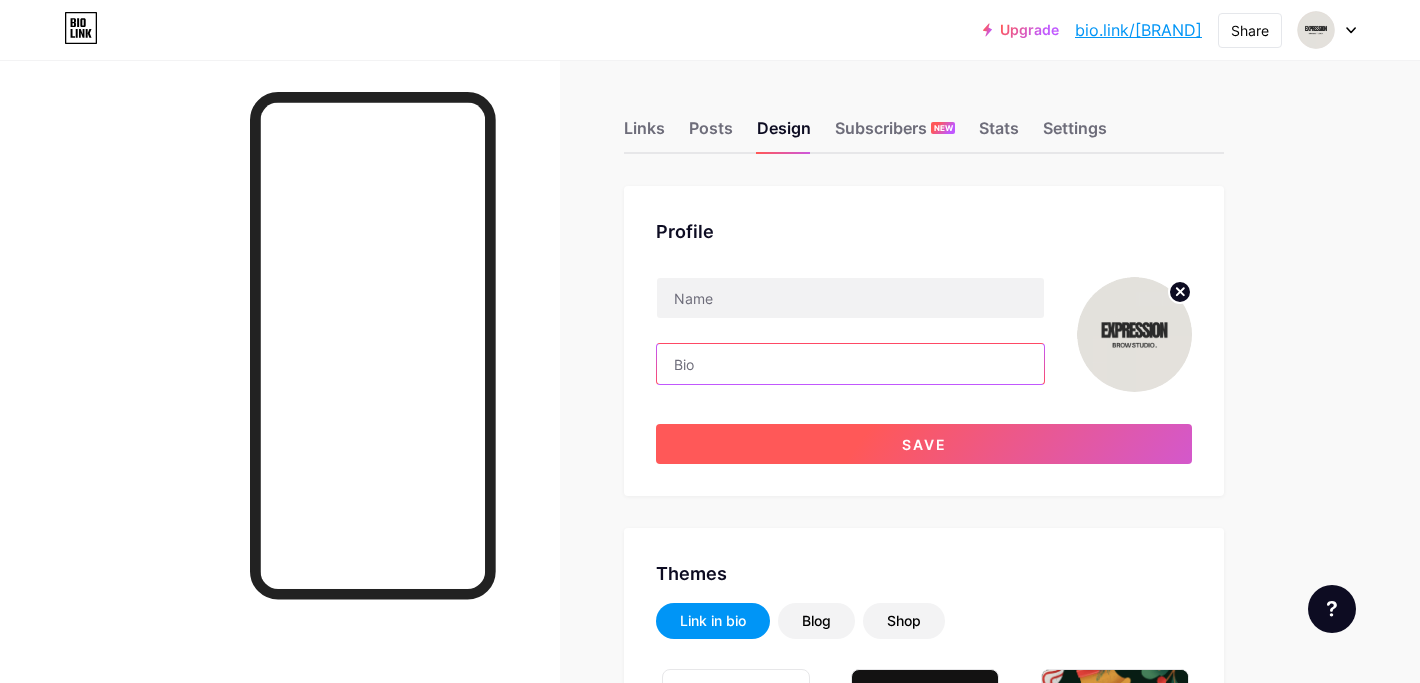 type 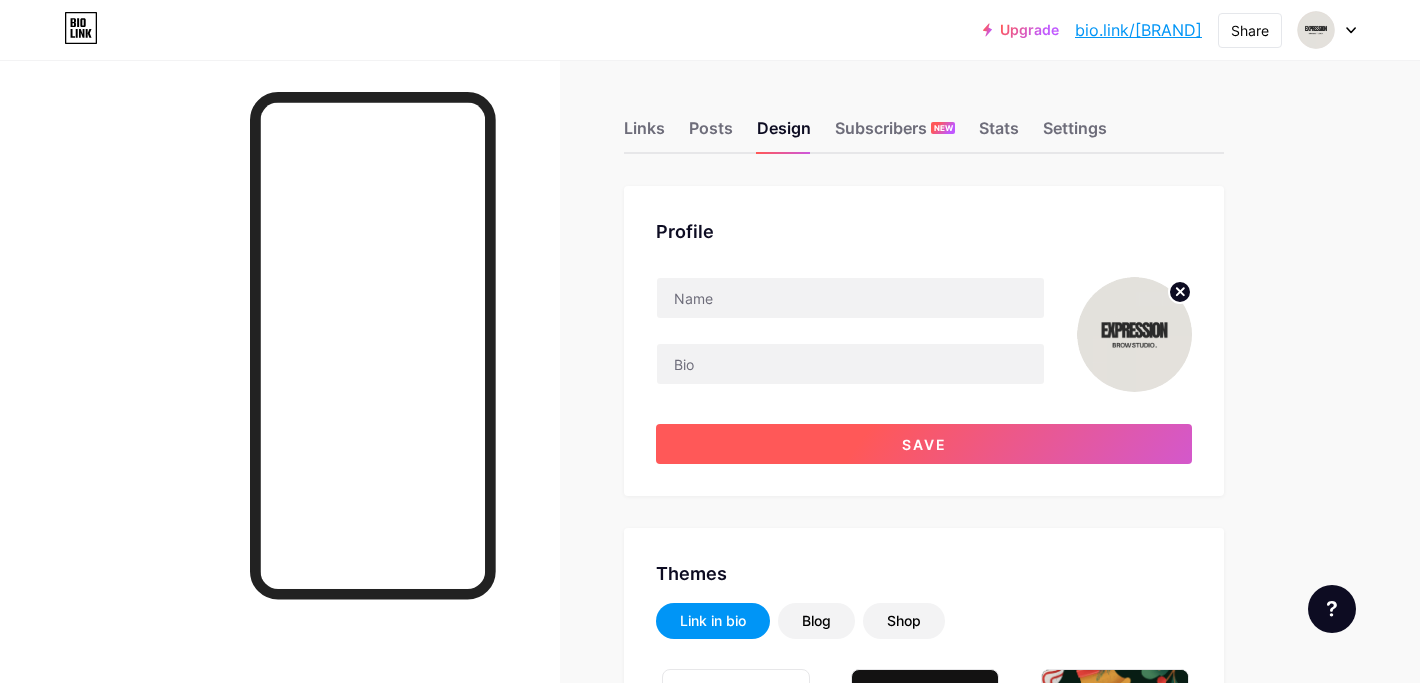 click on "Save" at bounding box center [924, 444] 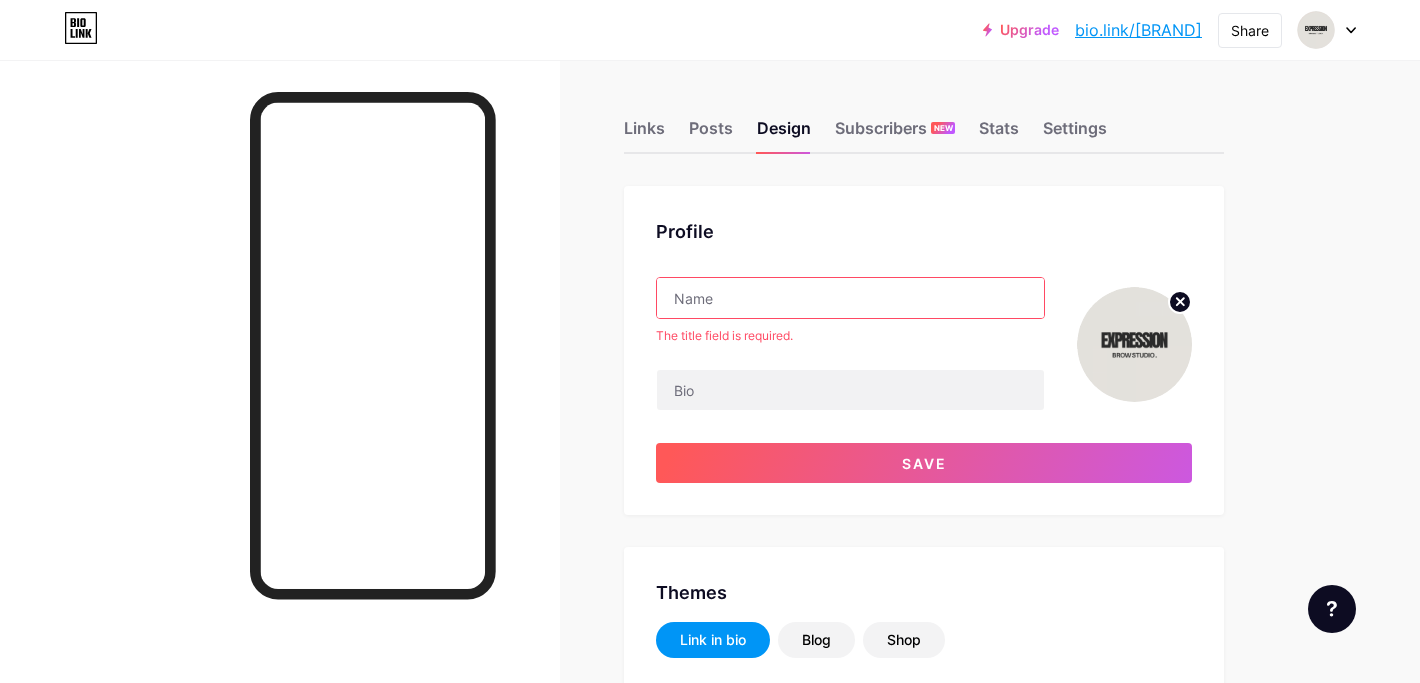 click at bounding box center [850, 298] 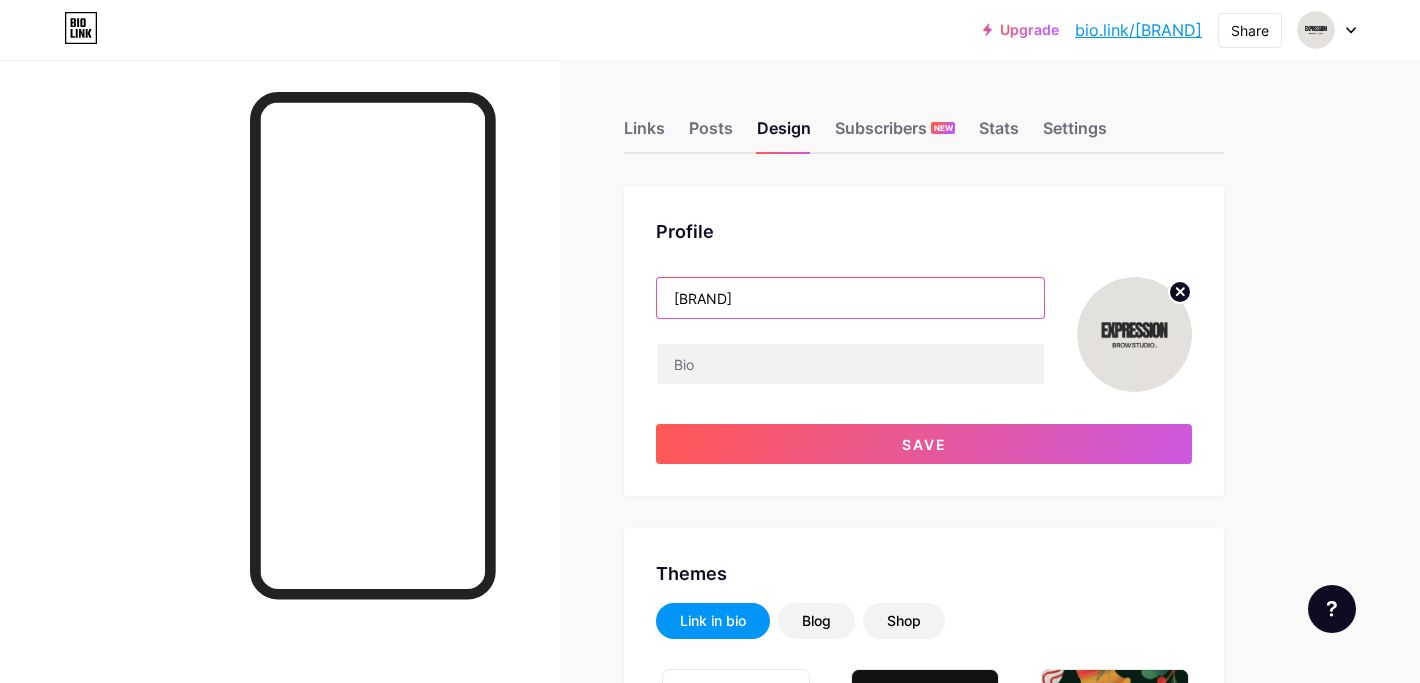 type on "[BRAND]" 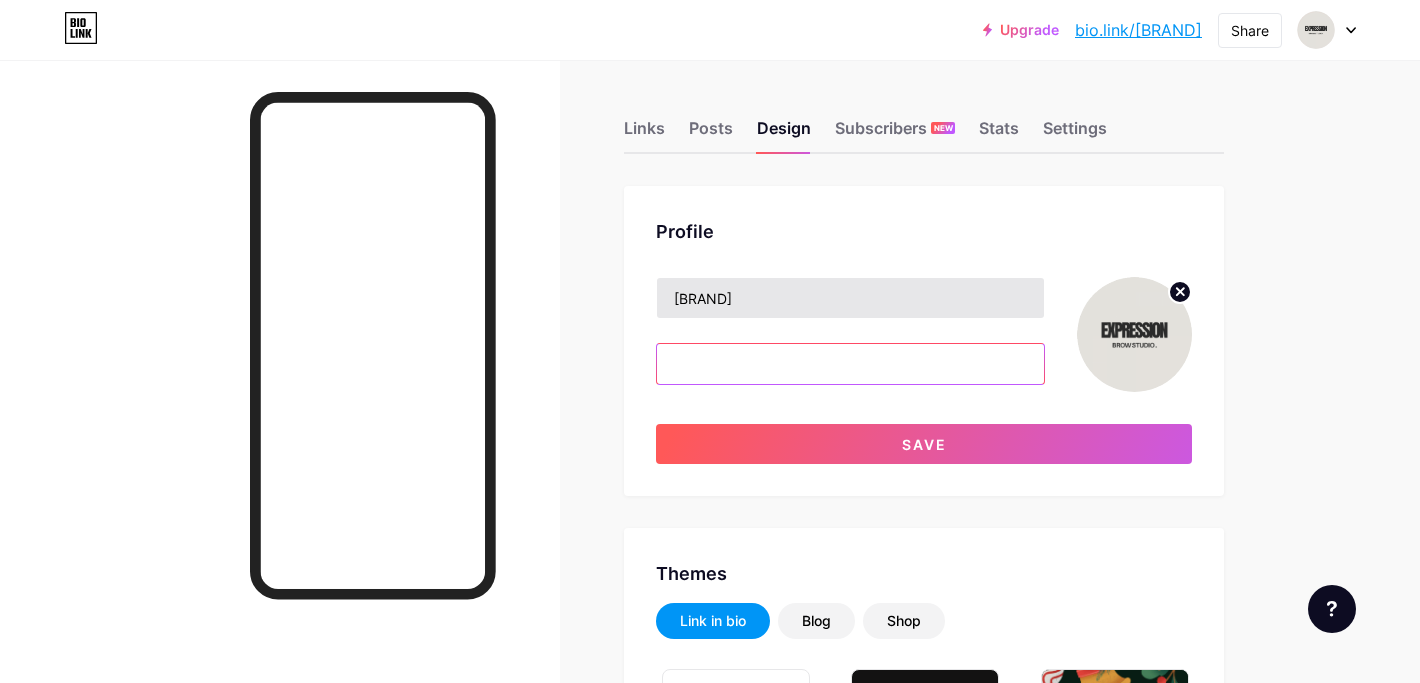 type 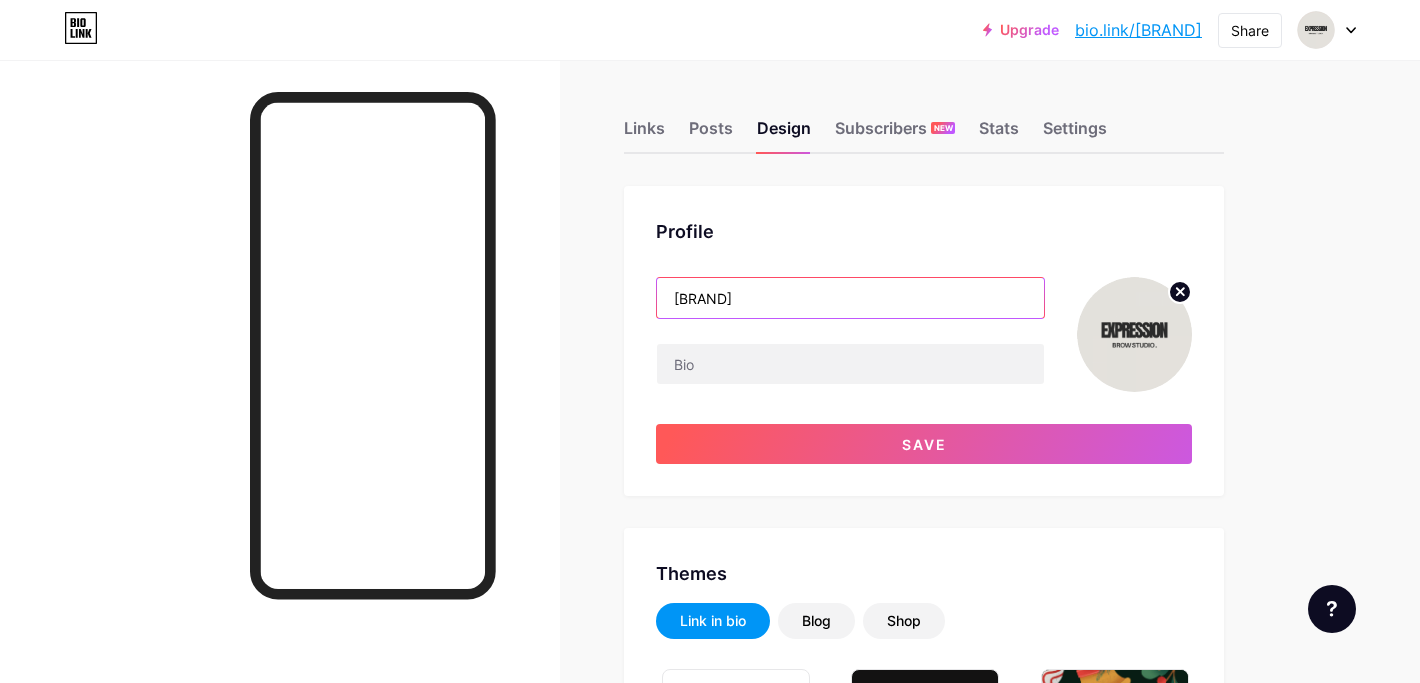 click on "[BRAND]" at bounding box center [850, 298] 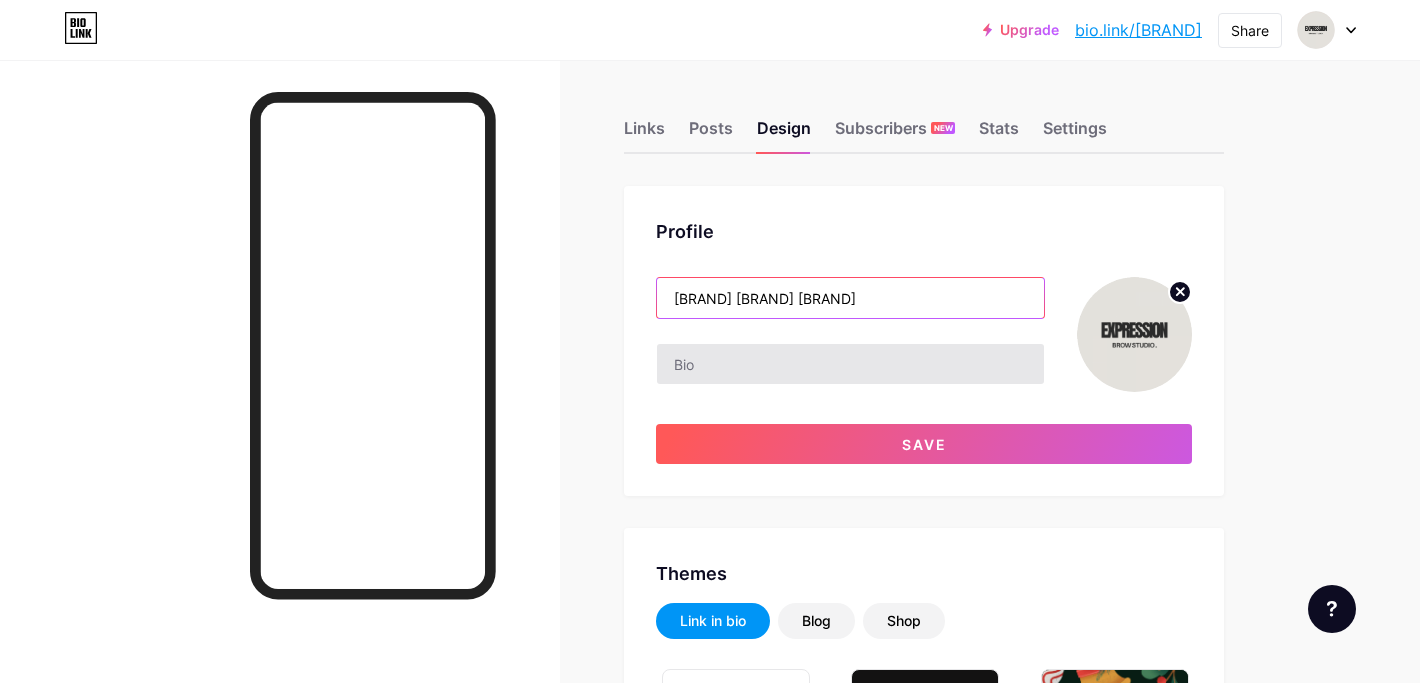 type on "[BRAND] [BRAND] [BRAND]" 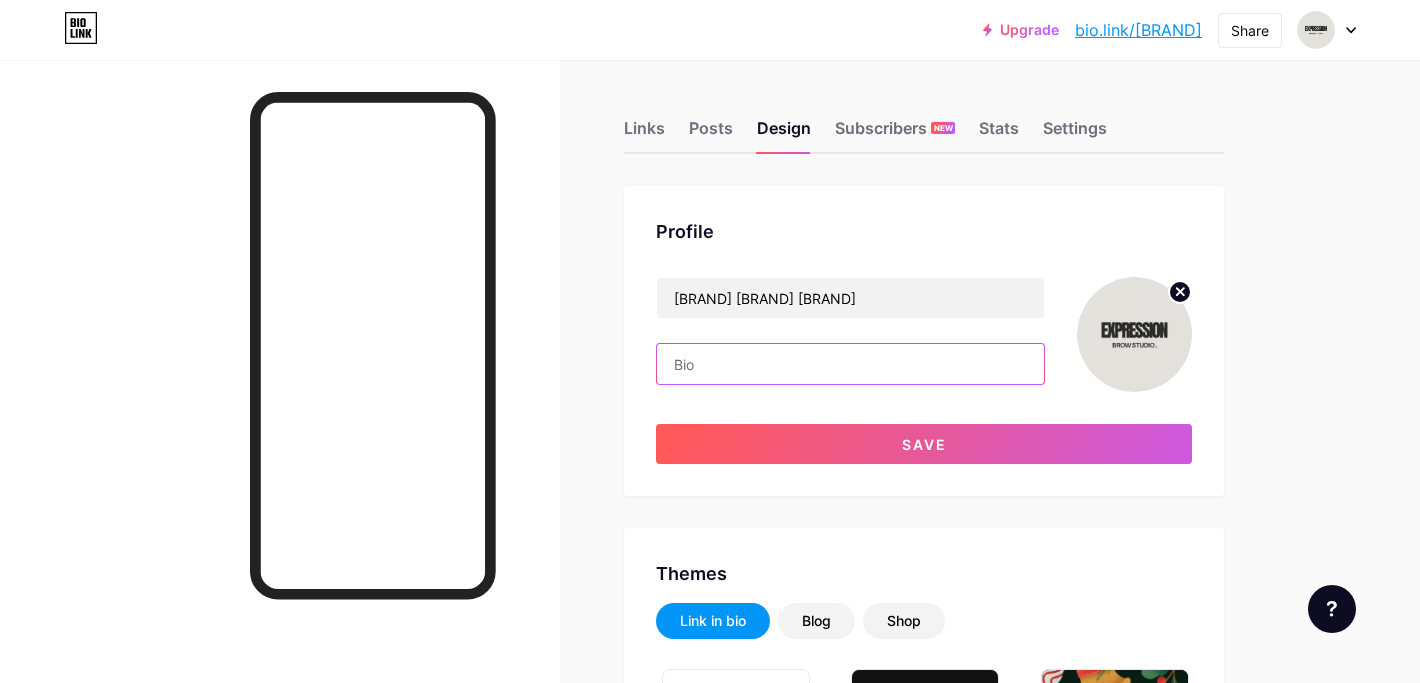 click at bounding box center [850, 364] 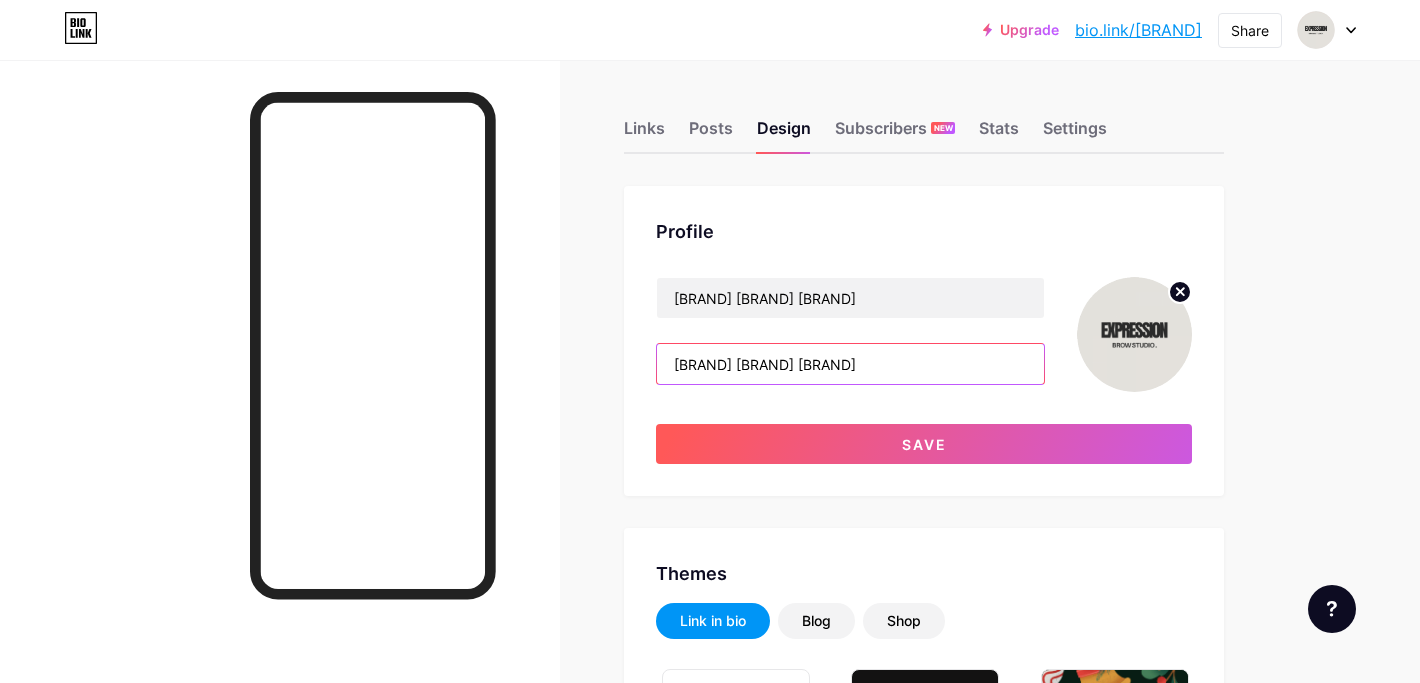 type on "[BRAND] [BRAND] [BRAND]" 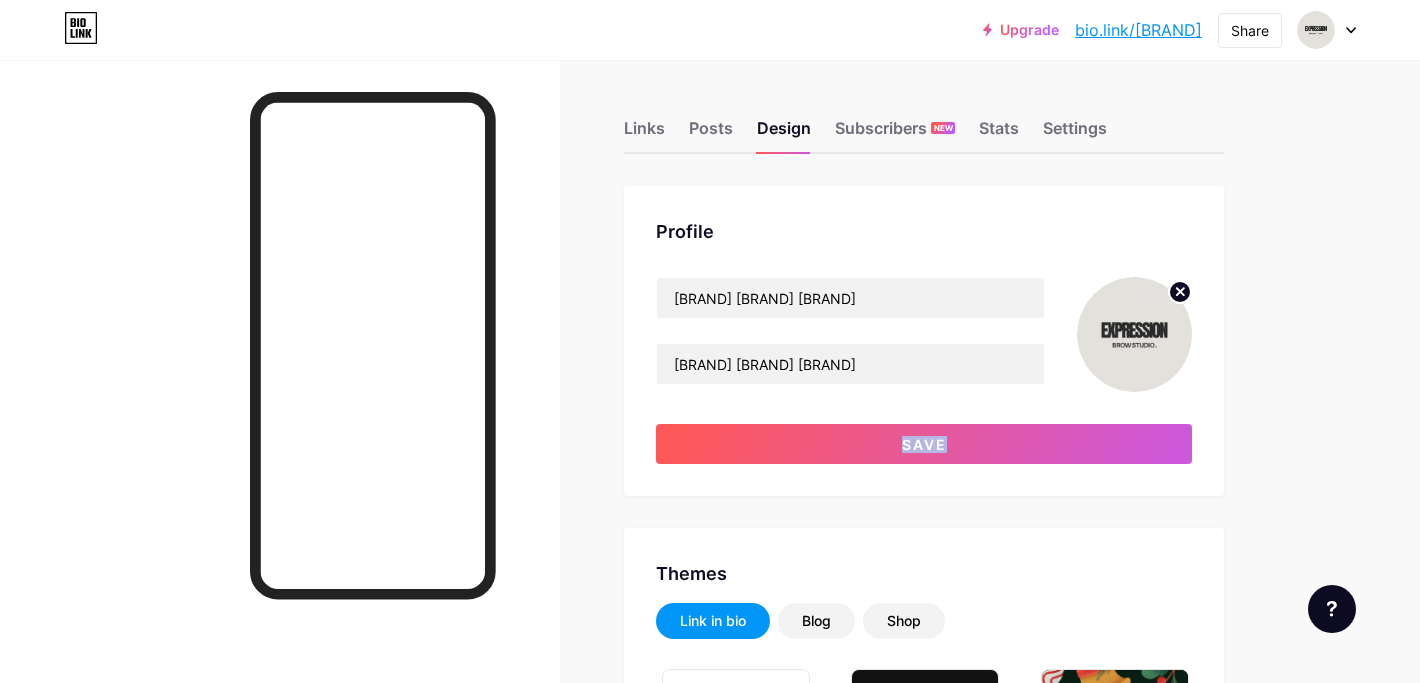 click on "Upgrade bio.link/[BRAND] bio.link/[BRAND] Share Switch accounts Expression Brow Studio bio.link/[BRAND] + Add a new page Account settings Logout Link Copied Links Posts Design Subscribers NEW Stats Settings Profile Expression Brow Studio Maitland Brow Specialist Save Themes Link in bio Blog Shop Basics Carbon Xmas 23 Pride Glitch Winter · Live Glassy · Live Chameleon · Live Rainy Night · Live Neon · Live Summer Retro Strawberry · Live Desert Sunny Autumn Leaf Clear Sky Blush Unicorn Minimal Cloudy Shadow Create your own Changes saved Background Color Video Image Button #000000 Font Inter TEKO" at bounding box center (710, 2323) 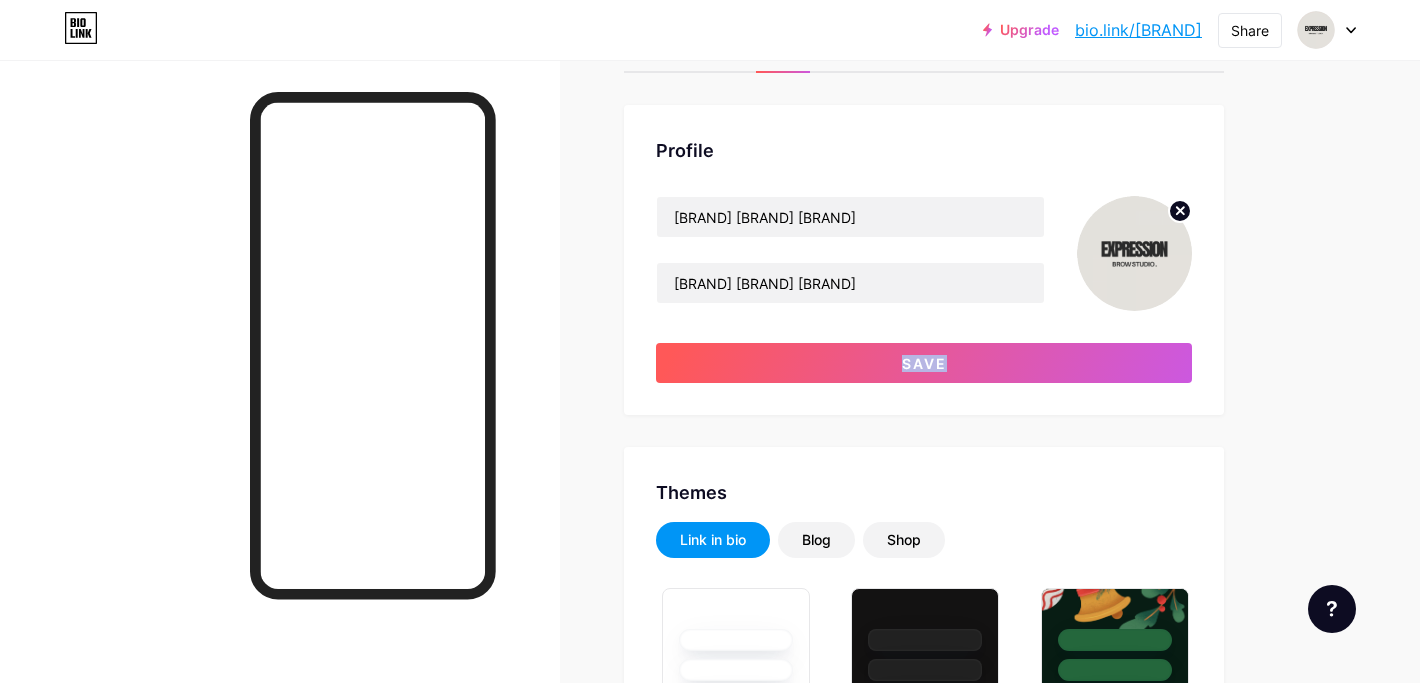 scroll, scrollTop: 0, scrollLeft: 0, axis: both 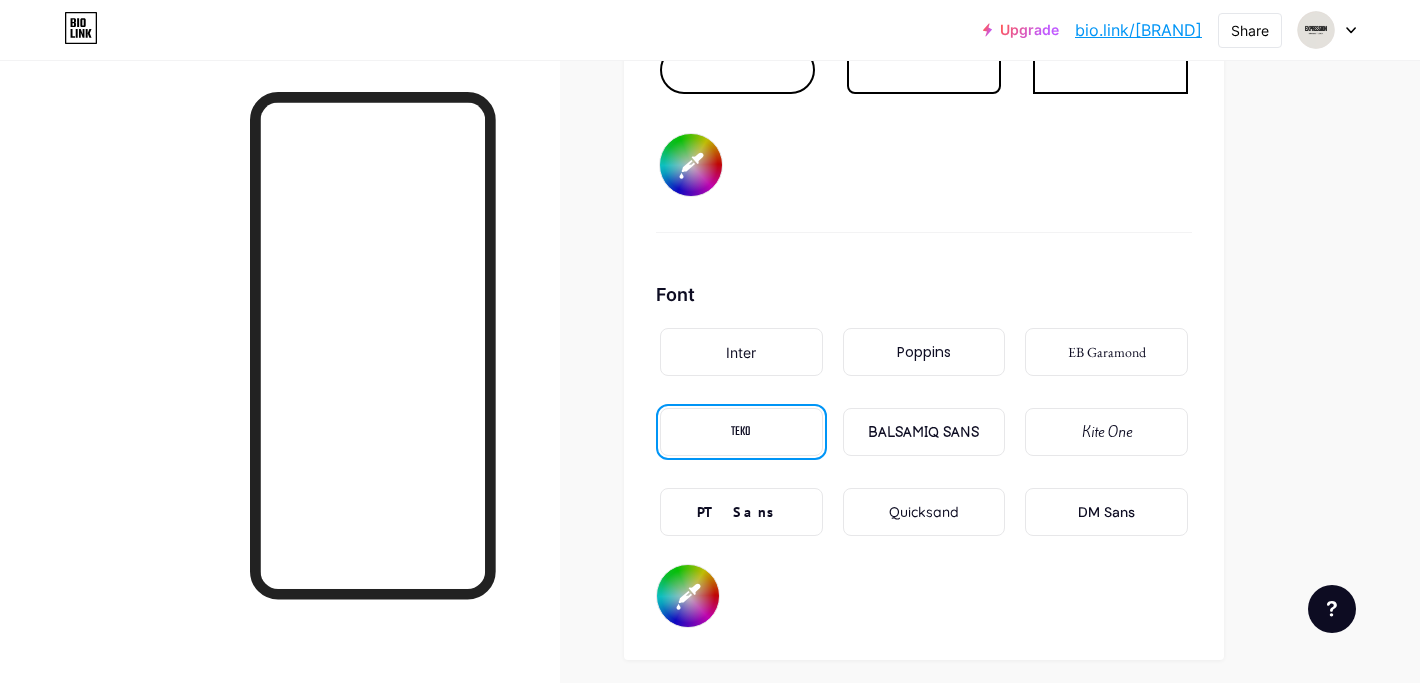 click on "Upgrade bio.link/[BRAND] bio.link/[BRAND] Share Switch accounts Expression Brow Studio bio.link/[BRAND] + Add a new page Account settings Logout Link Copied Links Posts Design Subscribers NEW Stats Settings Profile Expression Brow Studio Maitland Brow Specialist Save Themes Link in bio Blog Shop Basics Carbon Xmas 23 Pride Glitch Winter · Live Glassy · Live Chameleon · Live Rainy Night · Live Neon · Live Summer Retro Strawberry · Live Desert Sunny Autumn Leaf Clear Sky Blush Unicorn Minimal Cloudy Shadow Create your own Changes saved Background Color Video Image Button #000000 Font Inter TEKO" at bounding box center (710, -970) 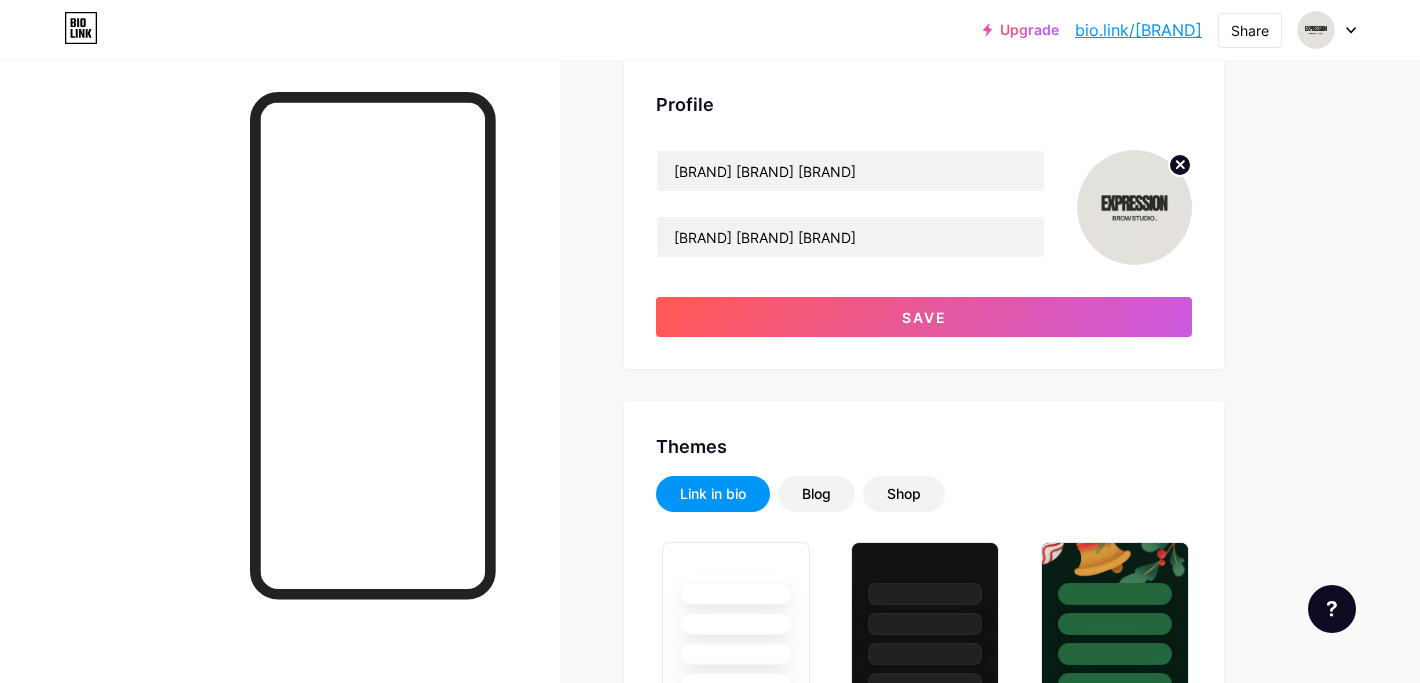 scroll, scrollTop: 0, scrollLeft: 0, axis: both 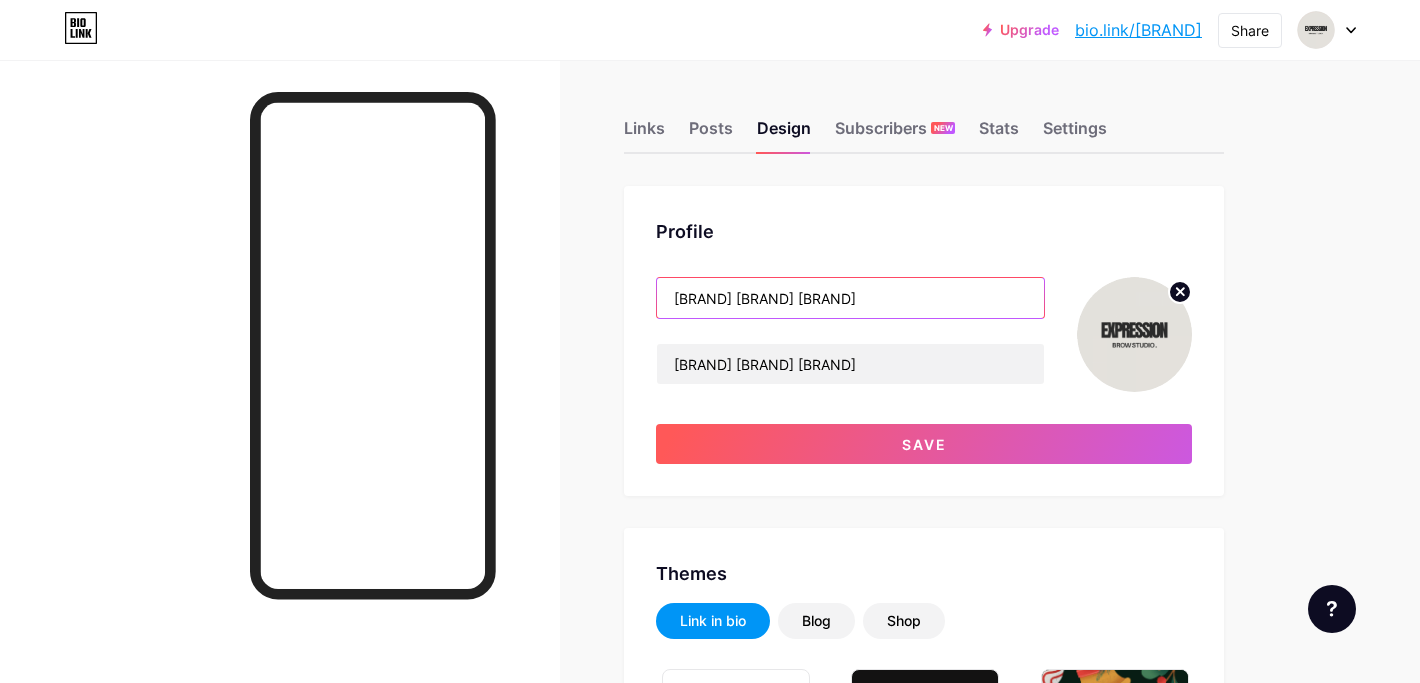 drag, startPoint x: 928, startPoint y: 301, endPoint x: 664, endPoint y: 278, distance: 265 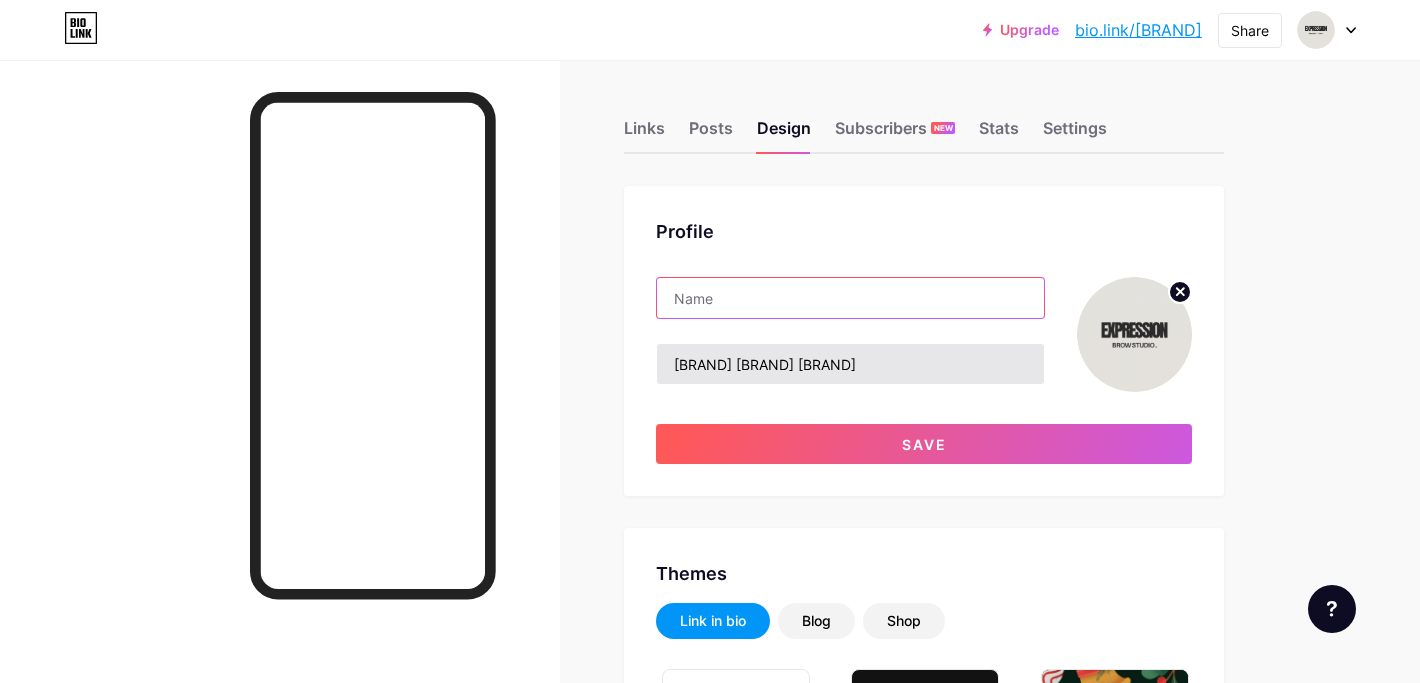 type 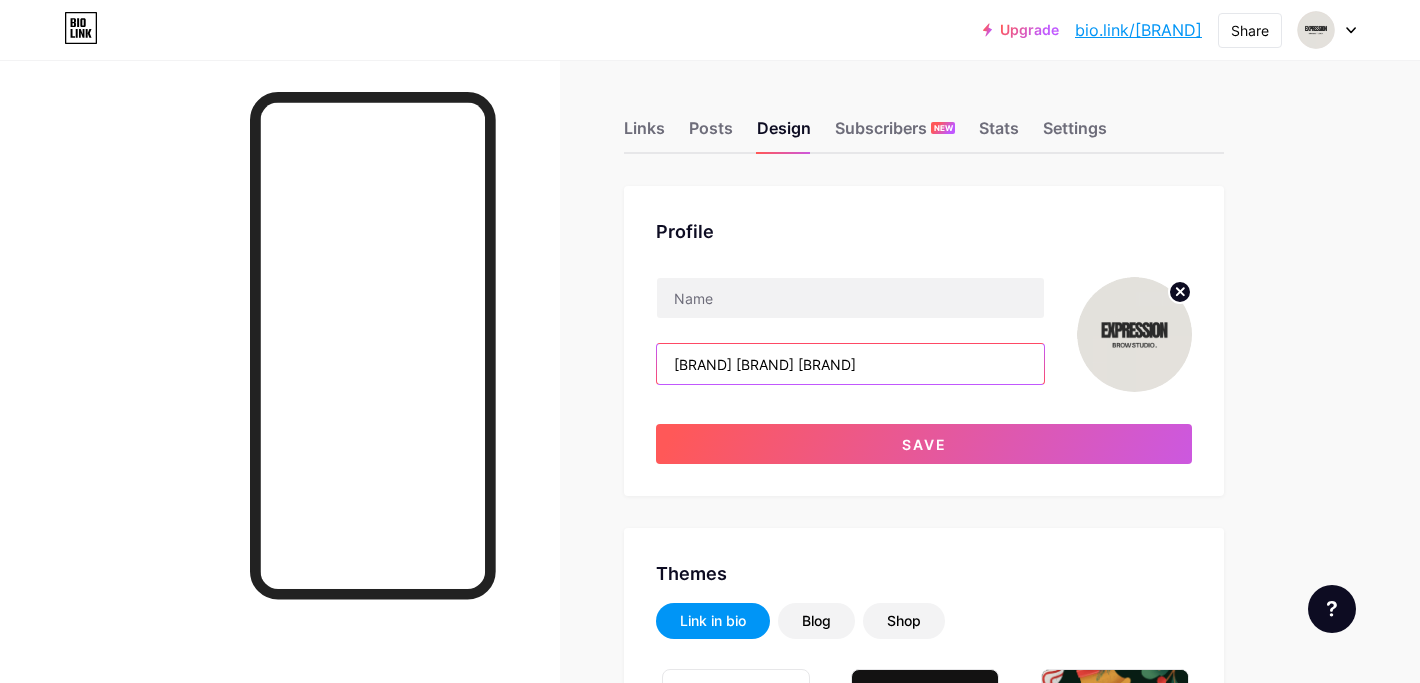drag, startPoint x: 854, startPoint y: 354, endPoint x: 900, endPoint y: 373, distance: 49.76947 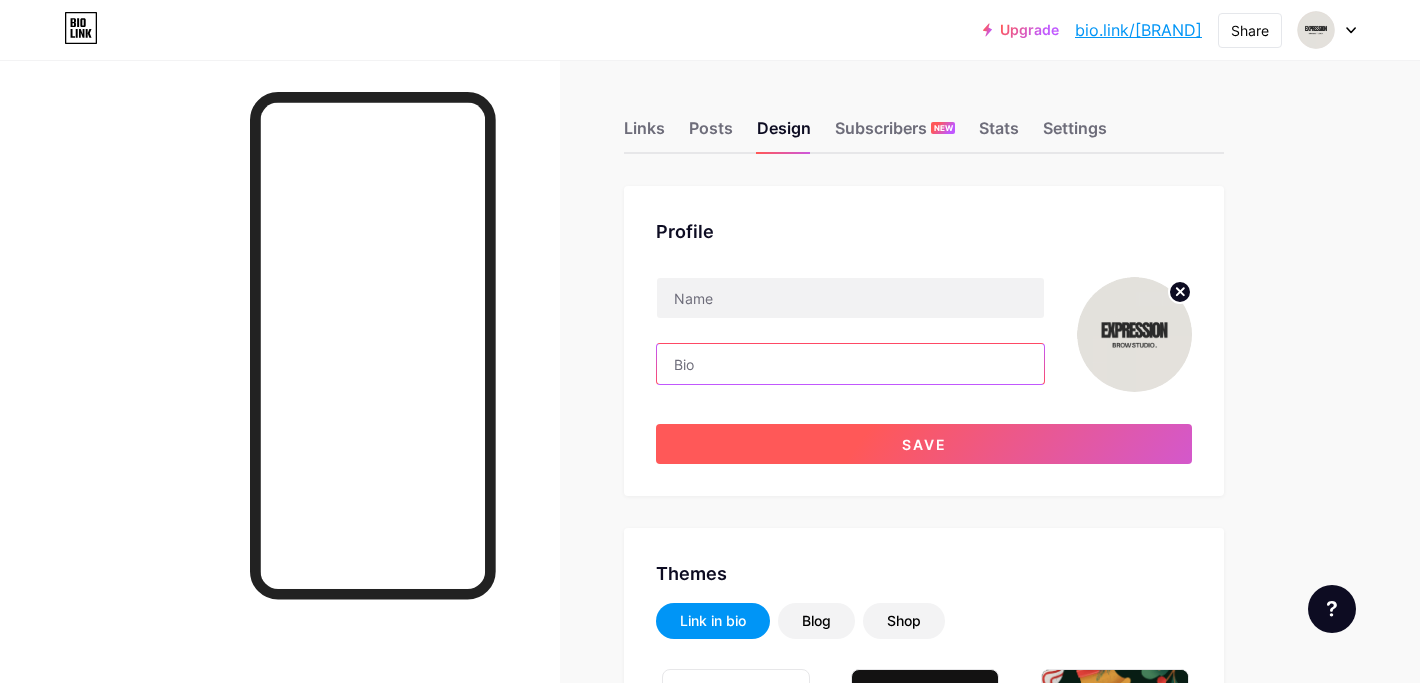 type 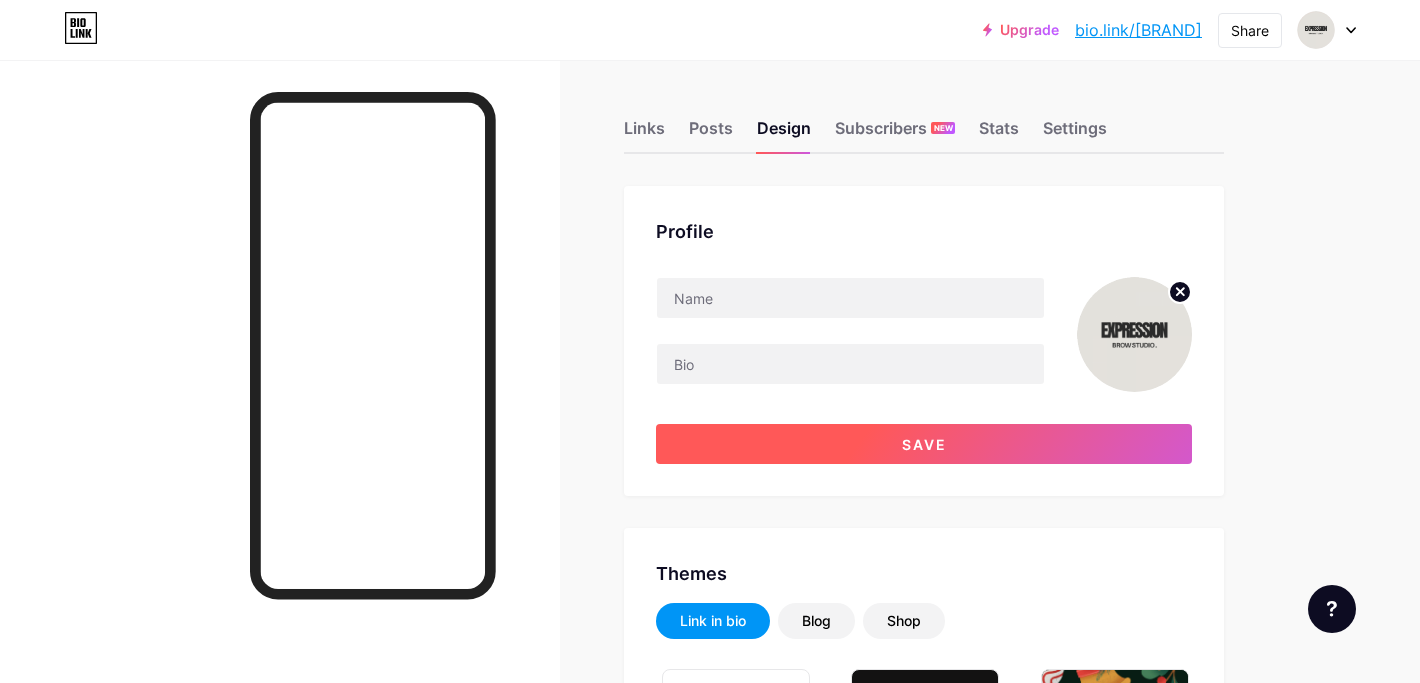 click on "Save" at bounding box center (924, 444) 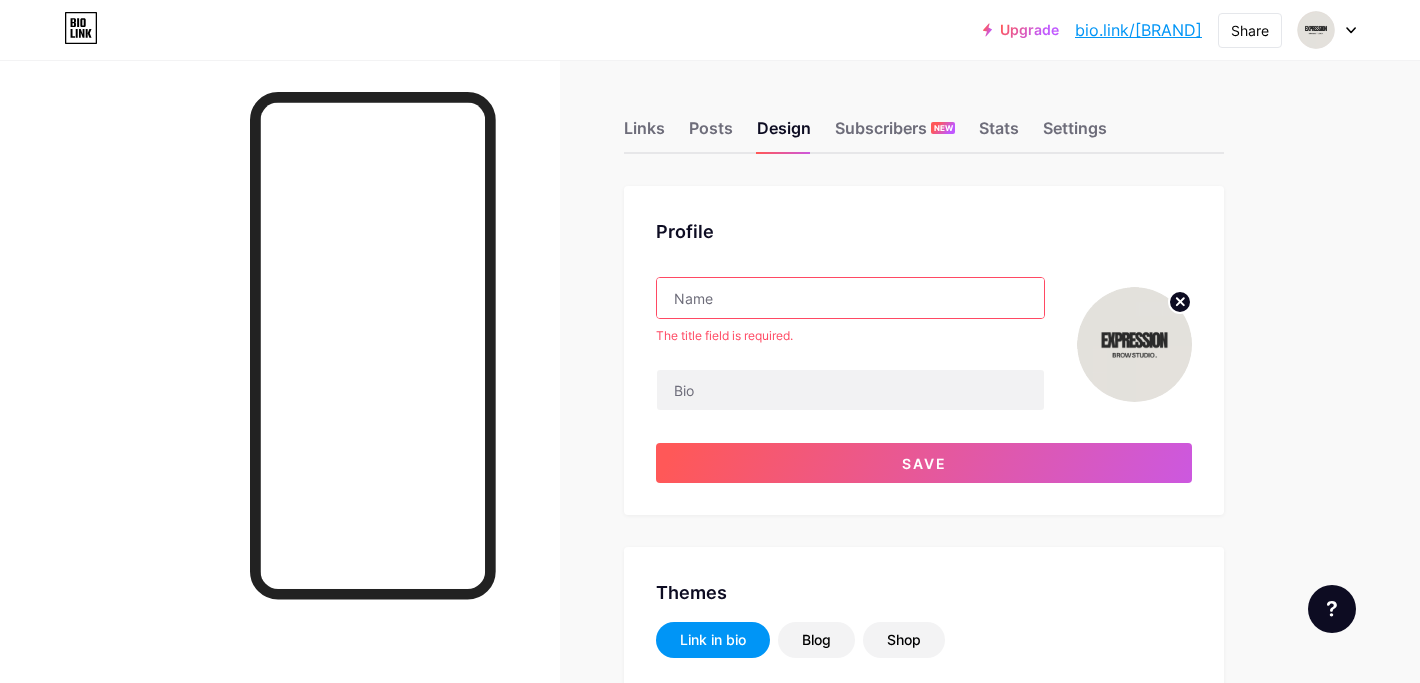 click at bounding box center [850, 298] 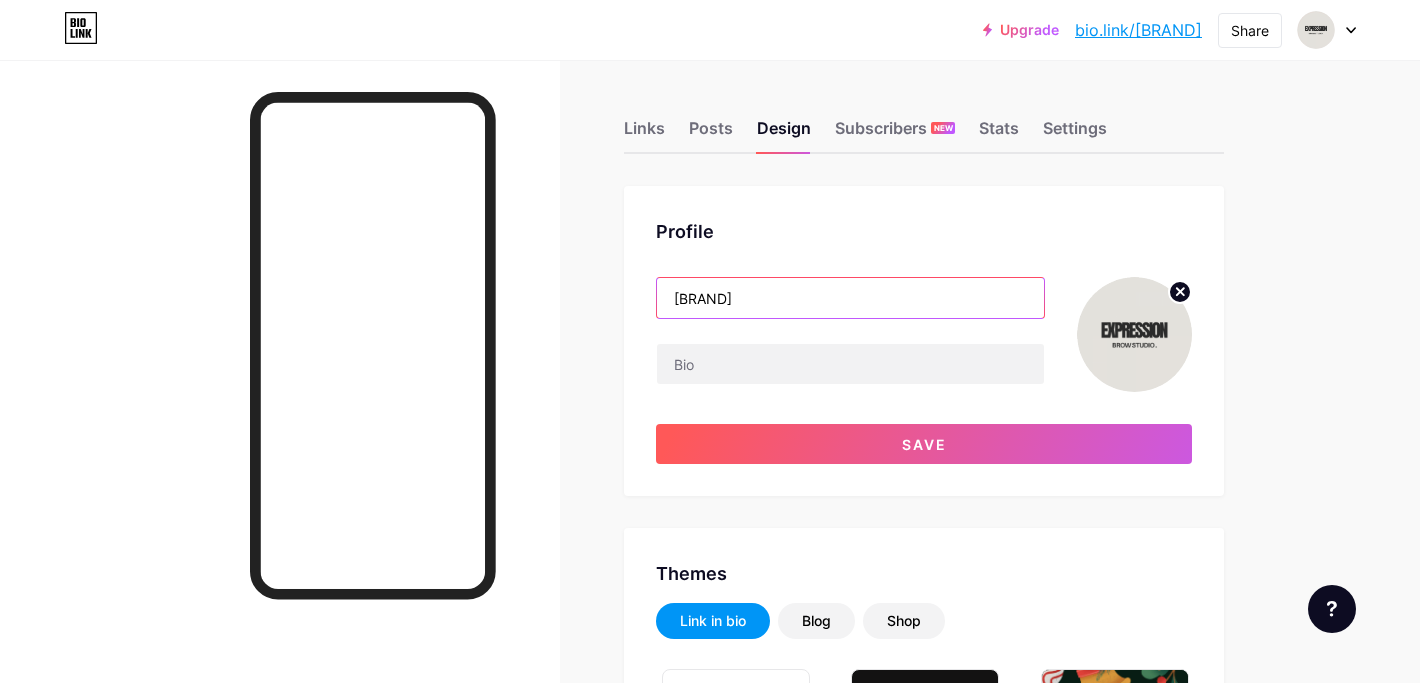 type on "E" 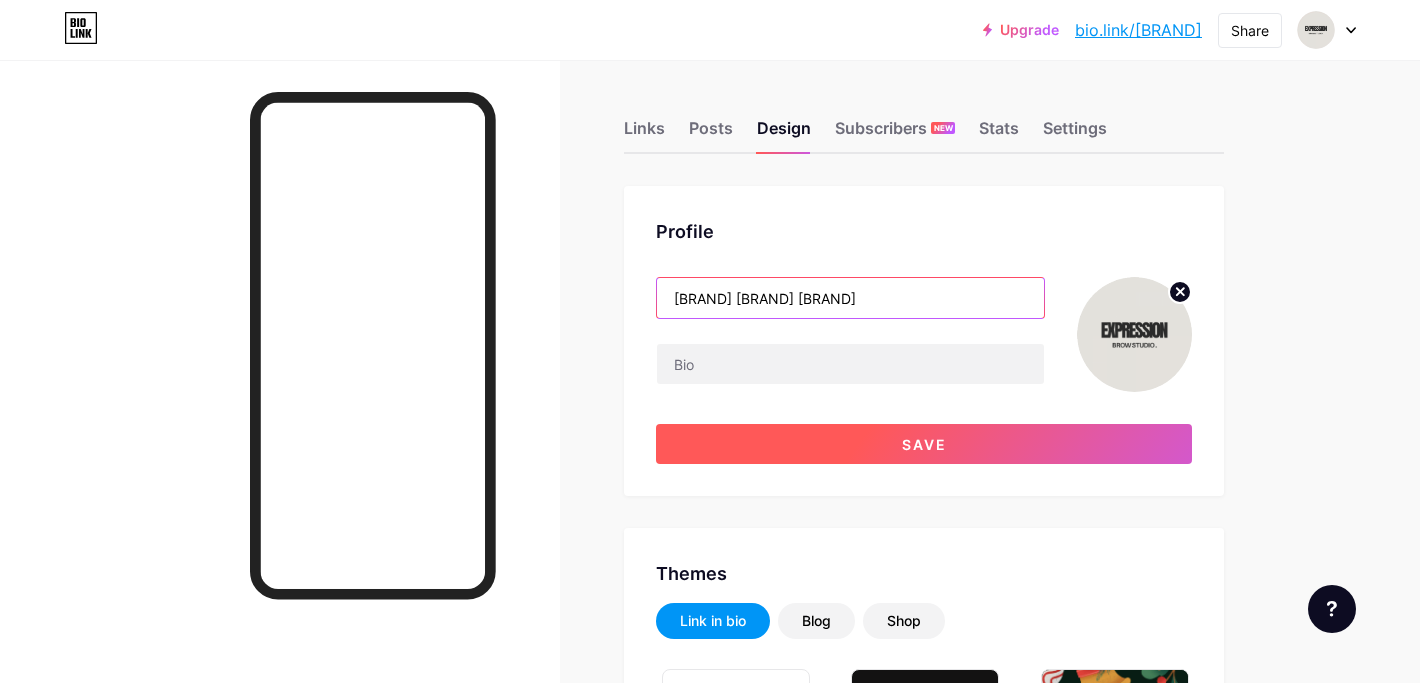 type on "[BRAND] [BRAND] [BRAND]" 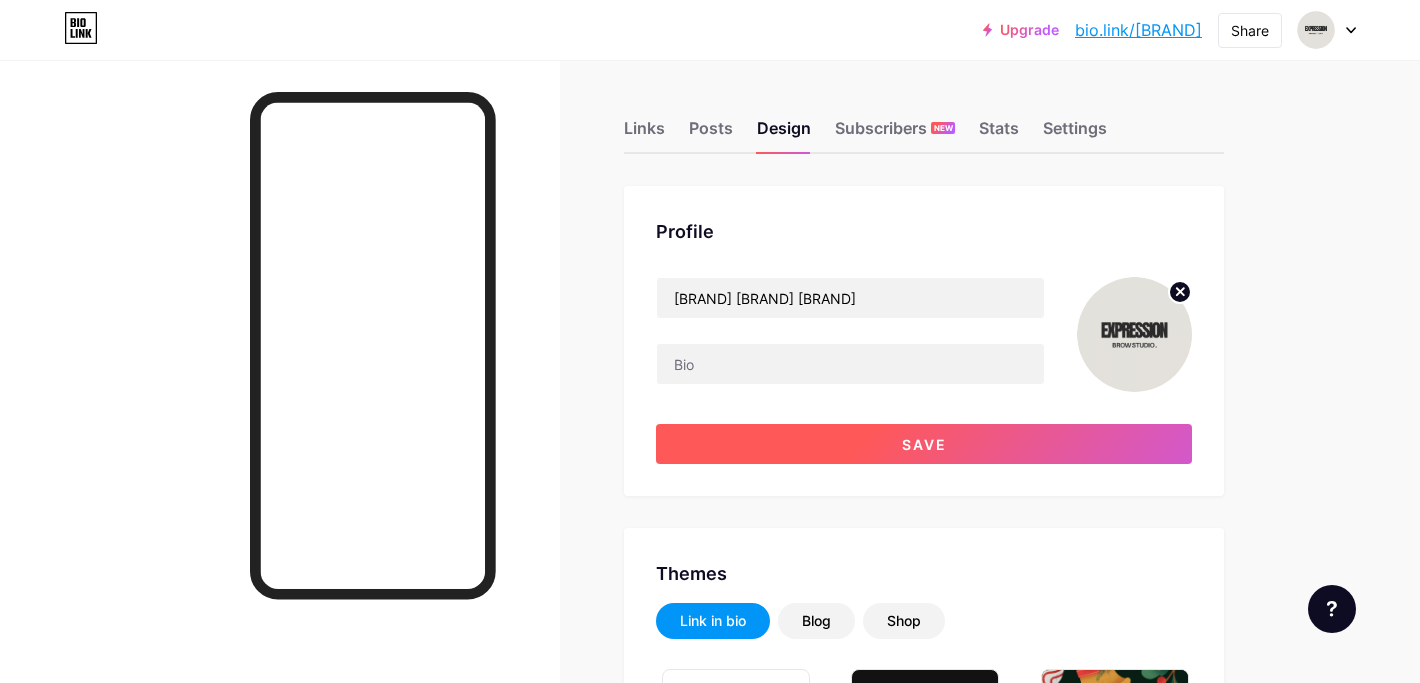 click on "Save" at bounding box center [924, 444] 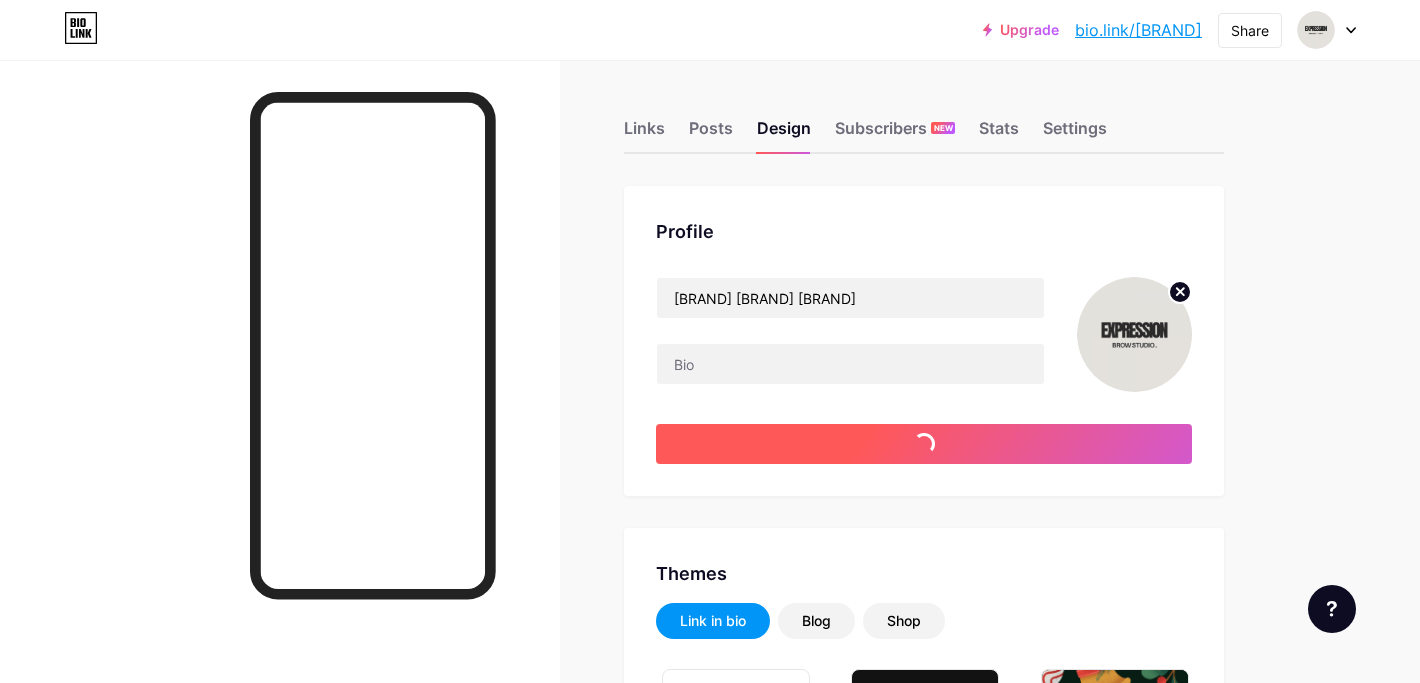 type on "#ffffff" 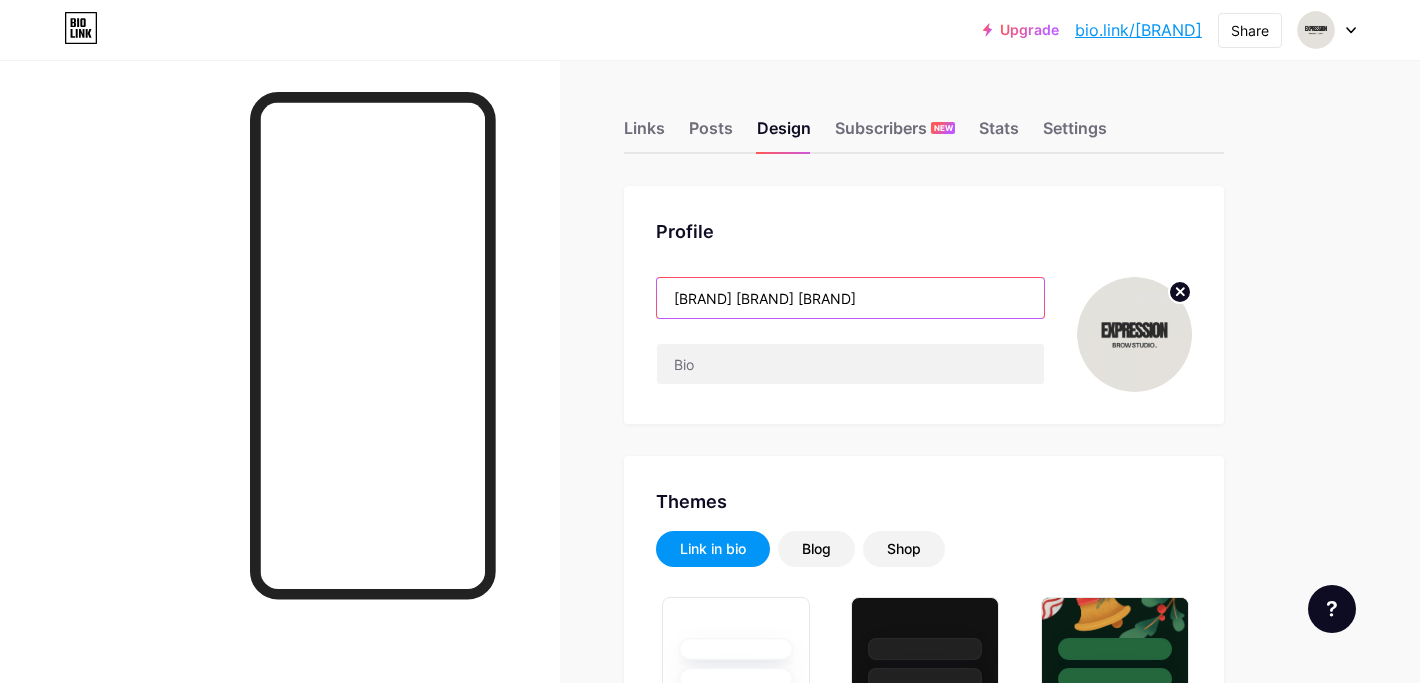 drag, startPoint x: 941, startPoint y: 284, endPoint x: 935, endPoint y: 310, distance: 26.683329 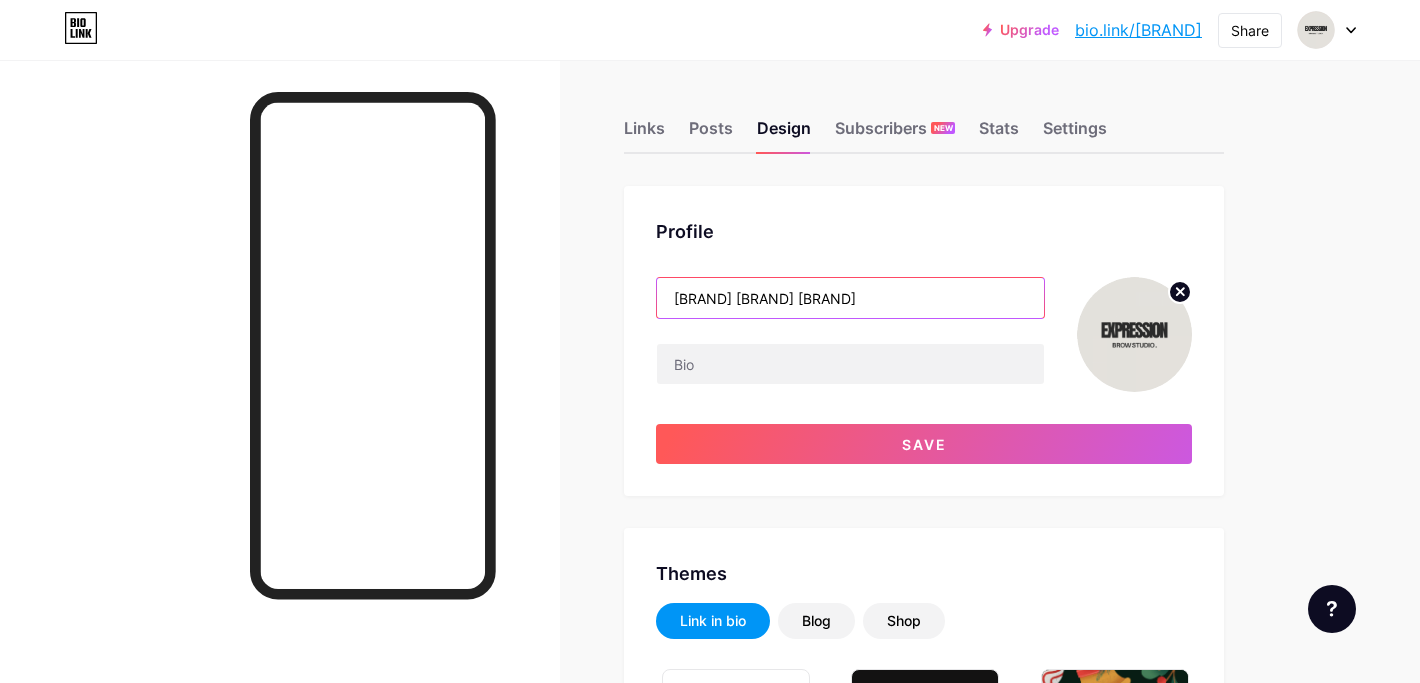 click on "[BRAND] [BRAND] [BRAND]" at bounding box center (850, 298) 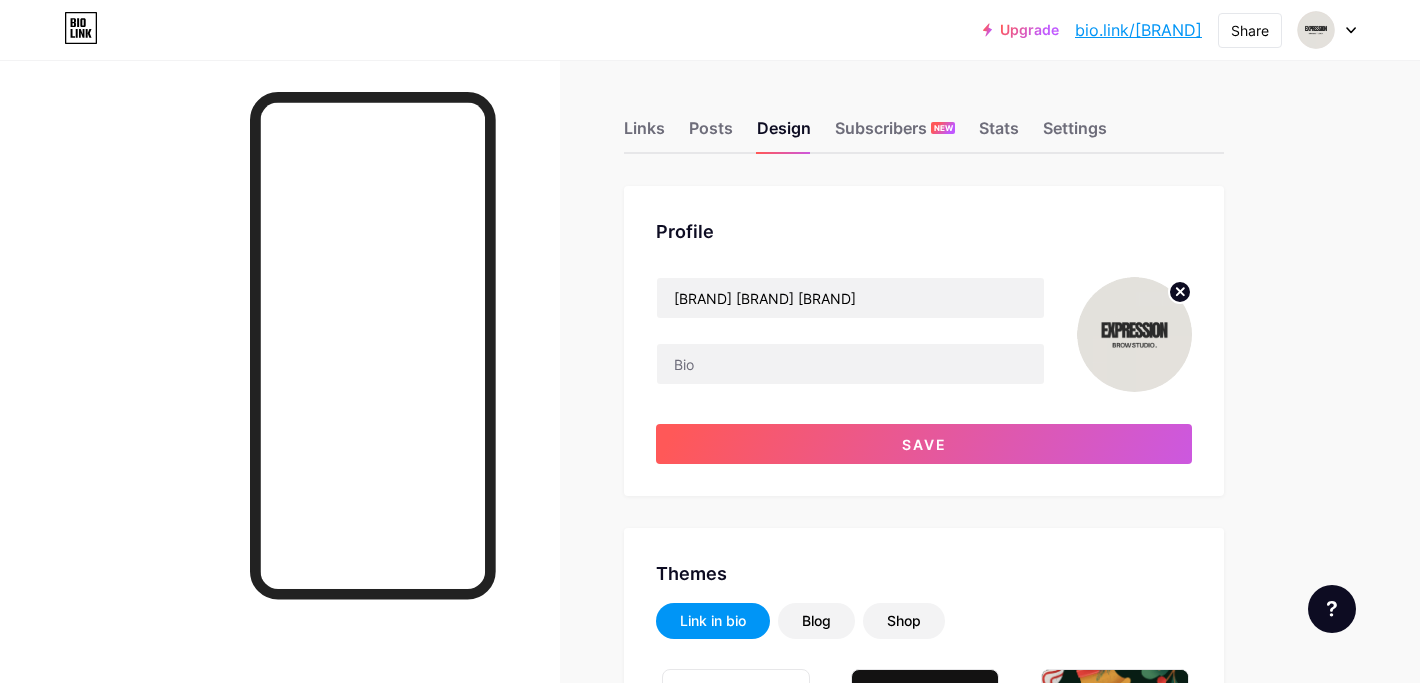 click on "Links Posts Design Subscribers NEW Stats Settings Profile Maitland Brow Specialist Save Themes Link in bio Blog Shop Basics Carbon Xmas 23 Pride Glitch Winter · Live Glassy · Live Chameleon · Live Rainy Night · Live Neon · Live Summer Retro Strawberry · Live Desert Sunny Autumn Leaf Clear Sky Blush Unicorn Minimal Cloudy Shadow Create your own Changes saved Background Color Video Image Button #000000 Font Inter Poppins EB Garamond TEKO BALSAMIQ SANS Kite One PT Sans Quicksand DM Sans #ffffff Changes saved Position to display socials Top Bottom Disable Bio Link branding Changes saved" at bounding box center [654, 2353] 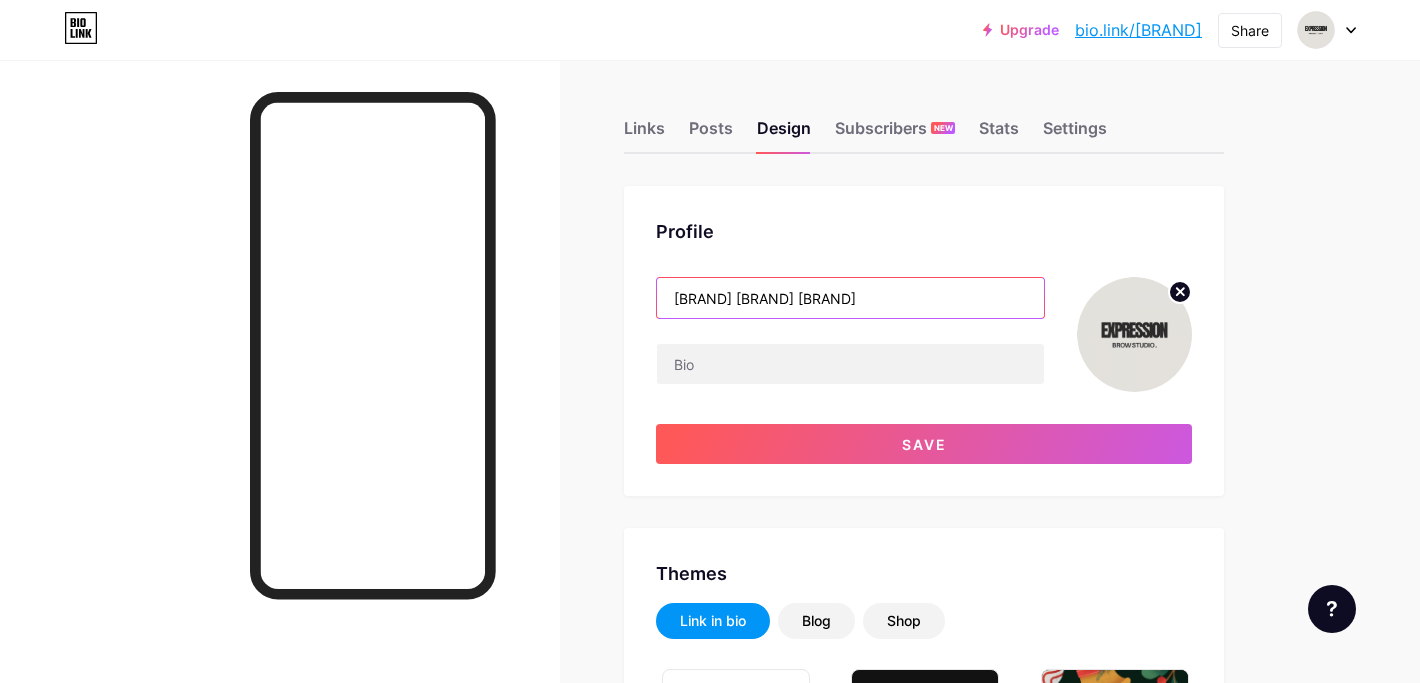 click on "[BRAND] [BRAND] [BRAND]" at bounding box center (850, 298) 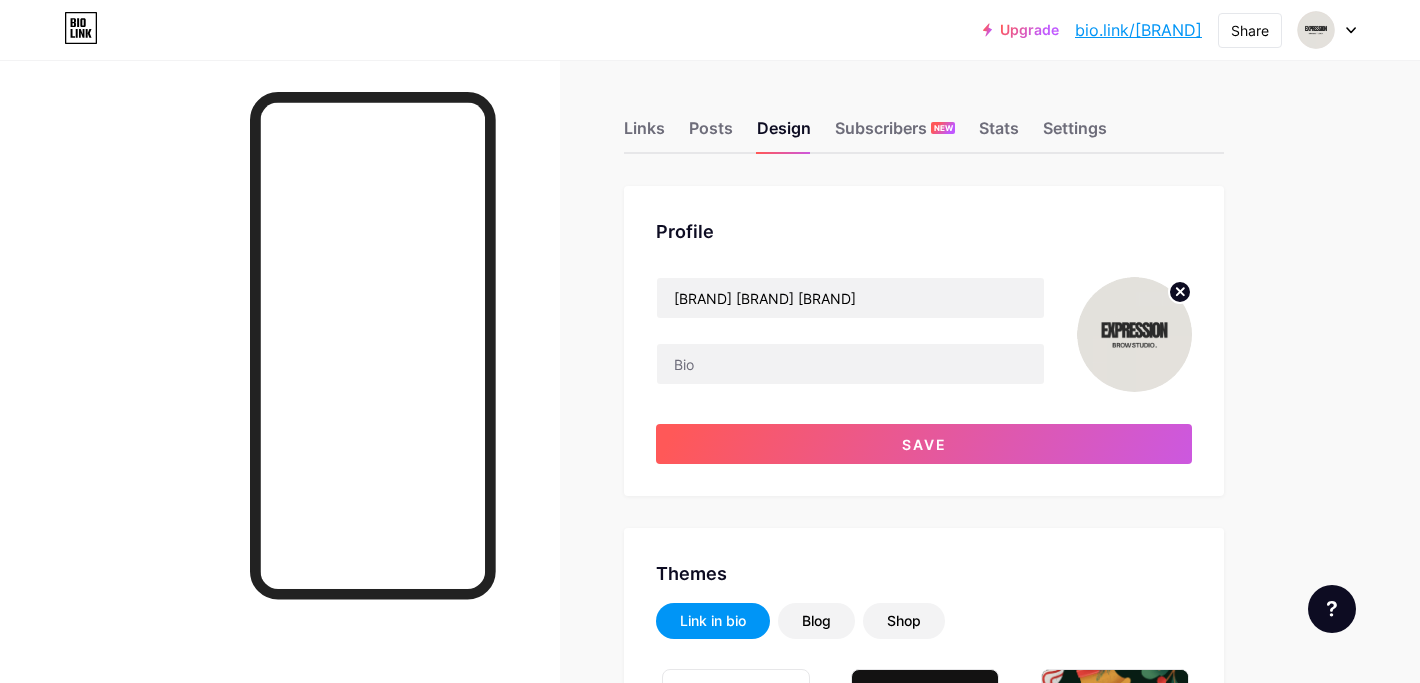 click on "Links Posts Design Subscribers NEW Stats Settings Profile Maitland Brow Specialist Save Themes Link in bio Blog Shop Basics Carbon Xmas 23 Pride Glitch Winter · Live Glassy · Live Chameleon · Live Rainy Night · Live Neon · Live Summer Retro Strawberry · Live Desert Sunny Autumn Leaf Clear Sky Blush Unicorn Minimal Cloudy Shadow Create your own Changes saved Background Color Video Image Button #000000 Font Inter Poppins EB Garamond TEKO BALSAMIQ SANS Kite One PT Sans Quicksand DM Sans #ffffff Changes saved Position to display socials Top Bottom Disable Bio Link branding Changes saved" at bounding box center [654, 2353] 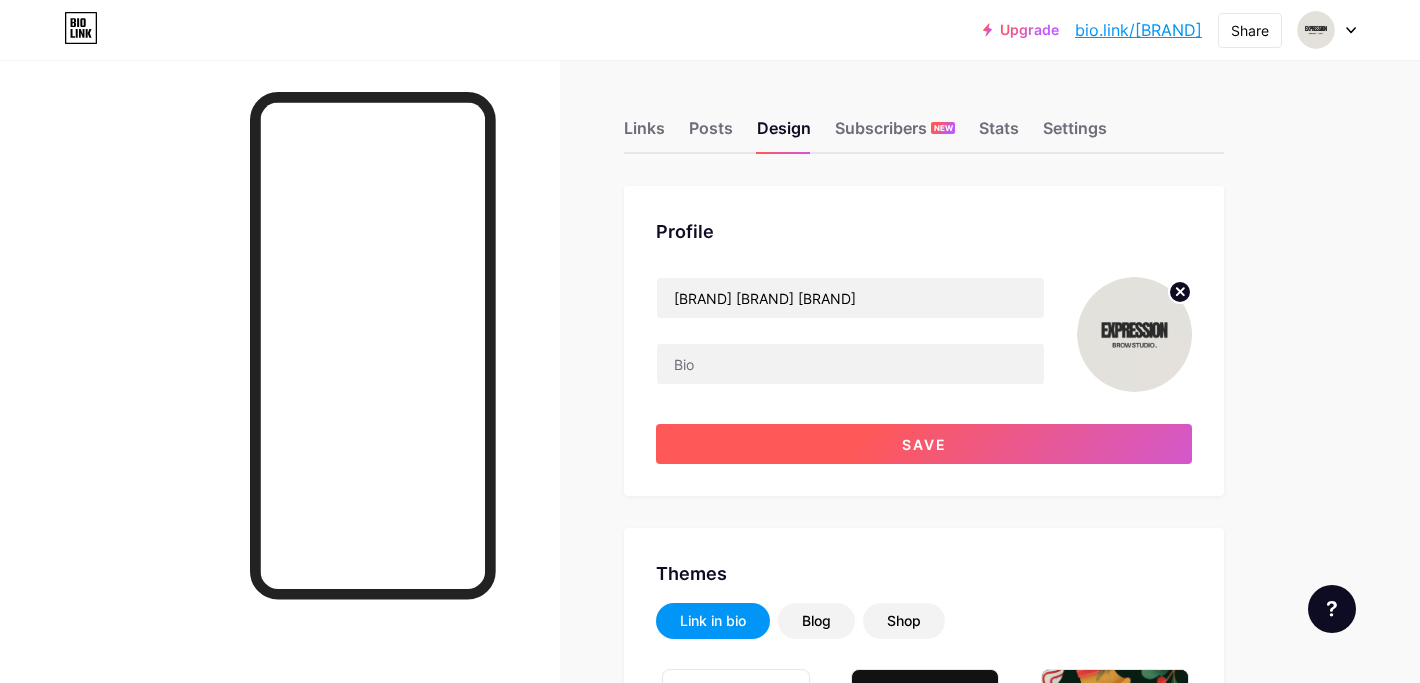 click on "Save" at bounding box center [924, 444] 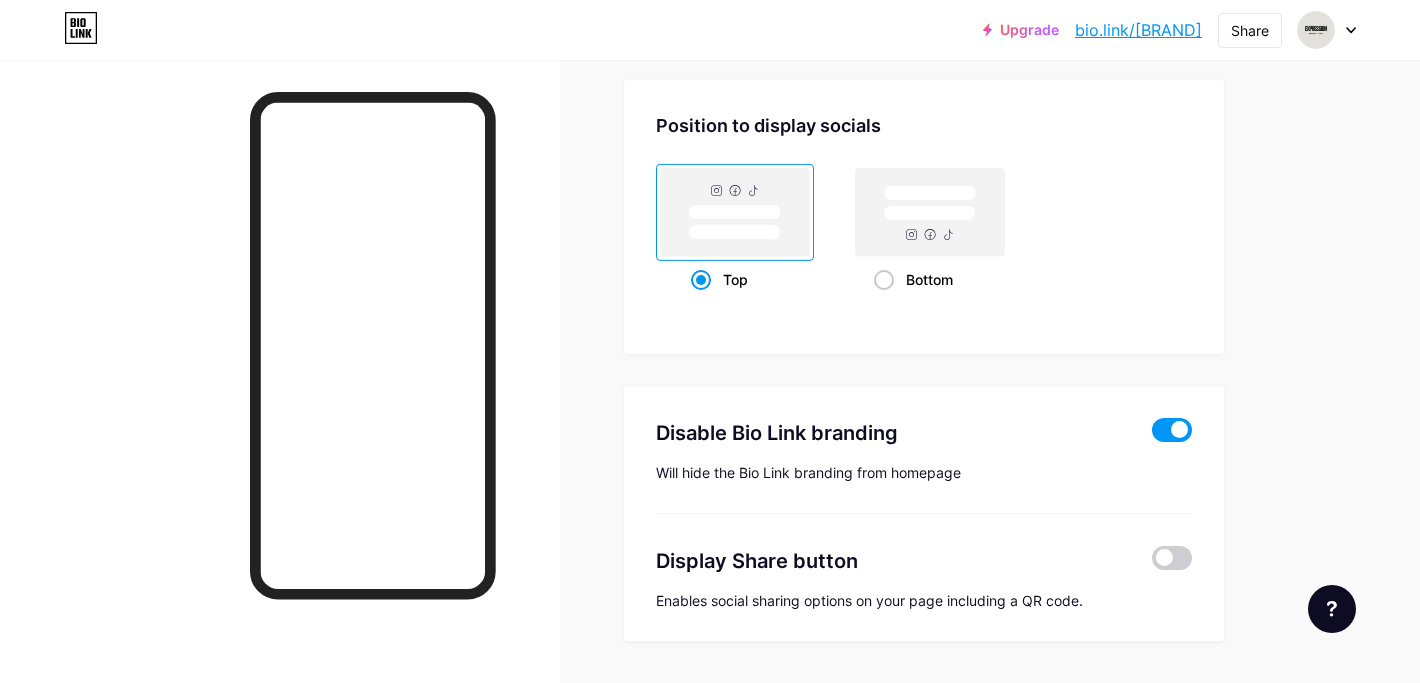 scroll, scrollTop: 3834, scrollLeft: 0, axis: vertical 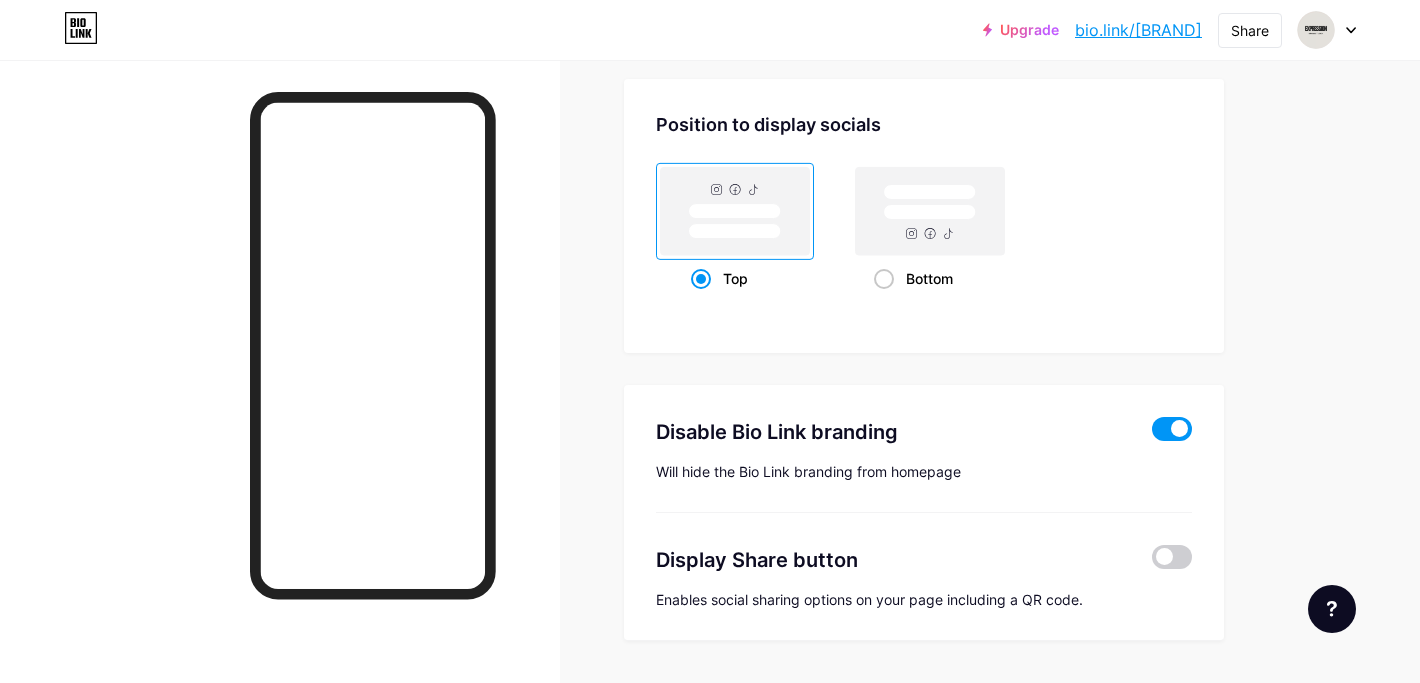 click on "Top" at bounding box center (735, 278) 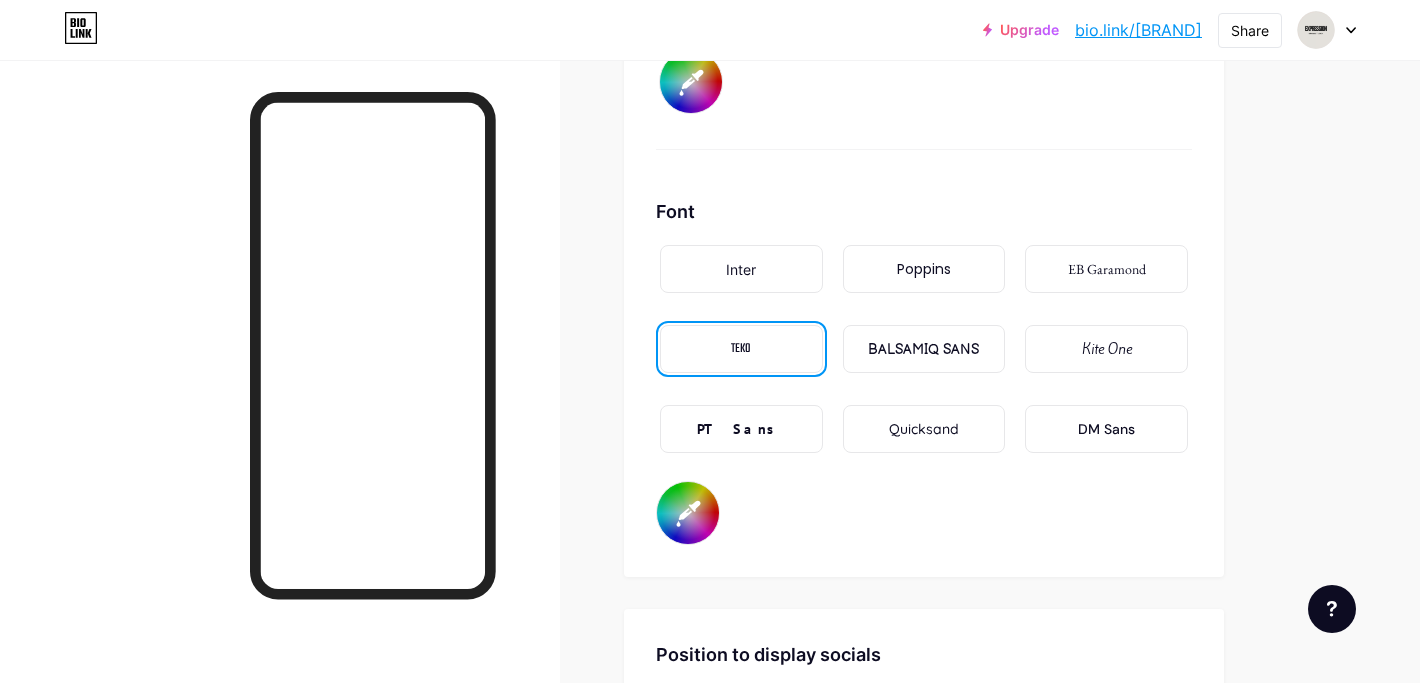 scroll, scrollTop: 3307, scrollLeft: 0, axis: vertical 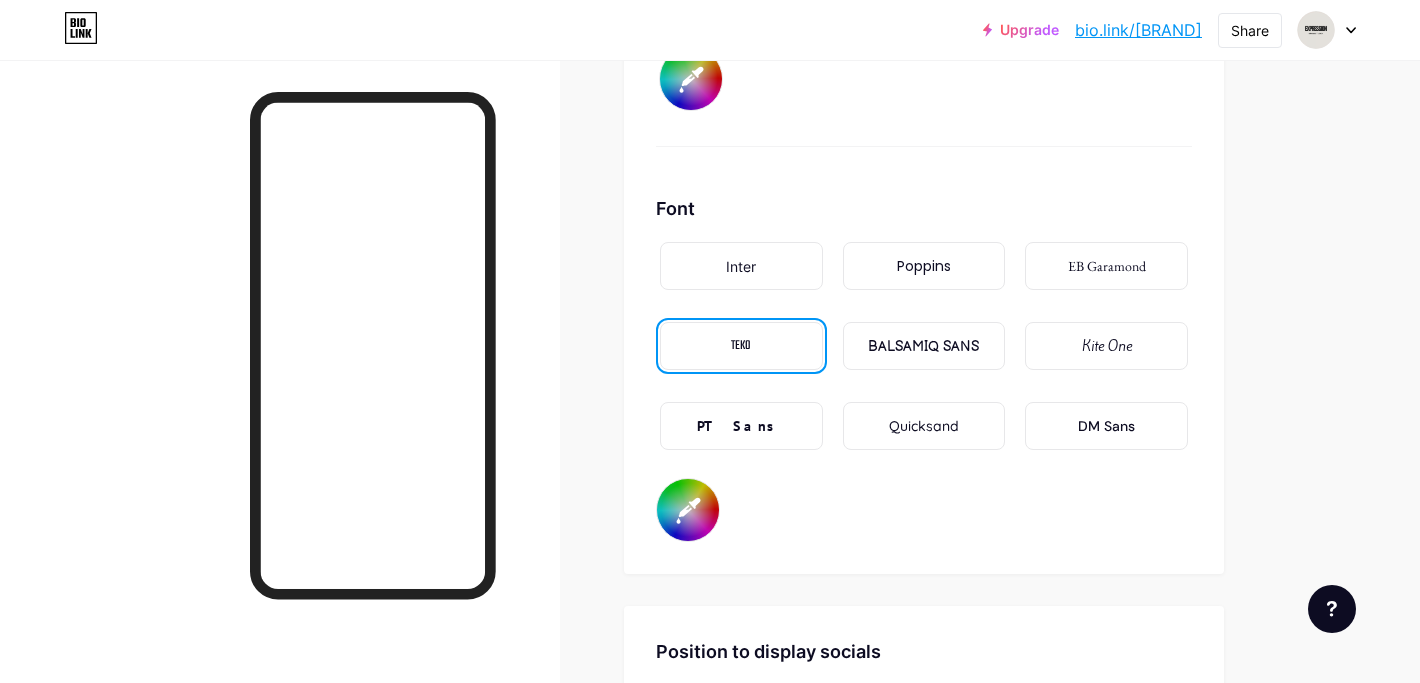 click on "Inter" at bounding box center (741, 266) 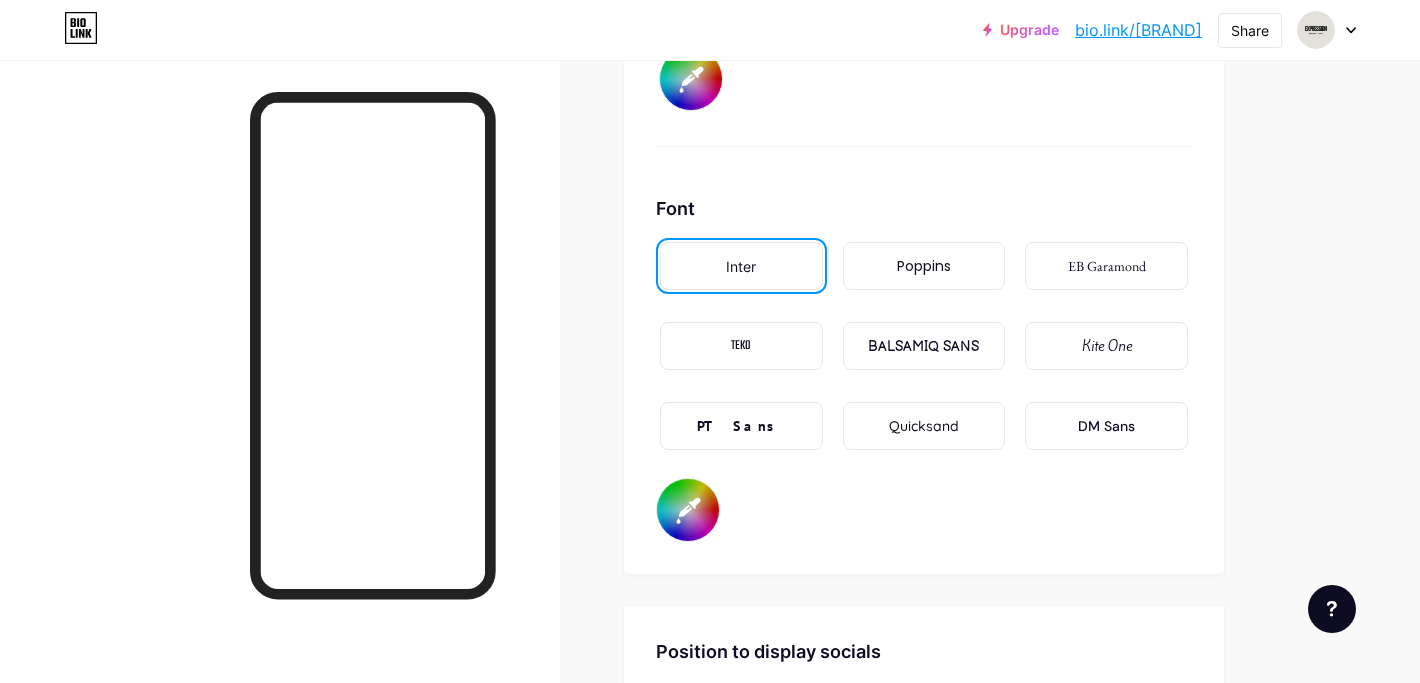 click on "Poppins" at bounding box center [924, 266] 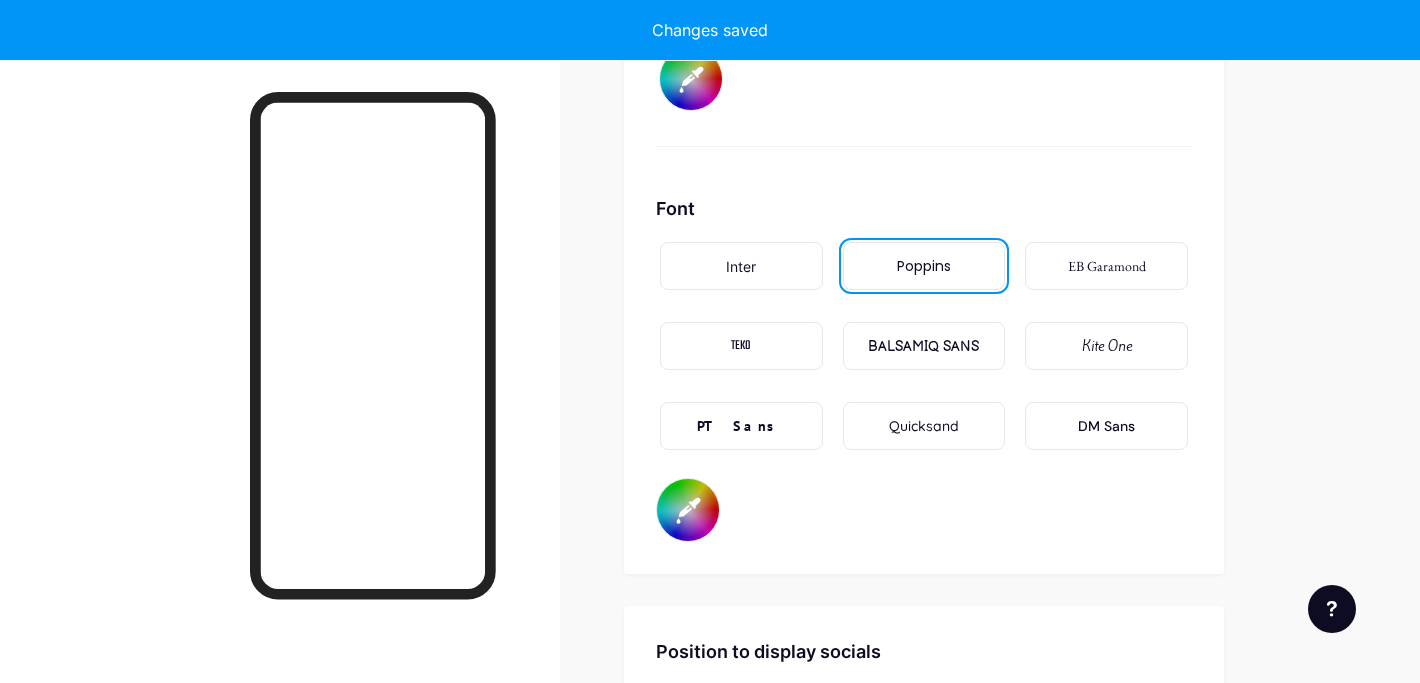 type on "#ffffff" 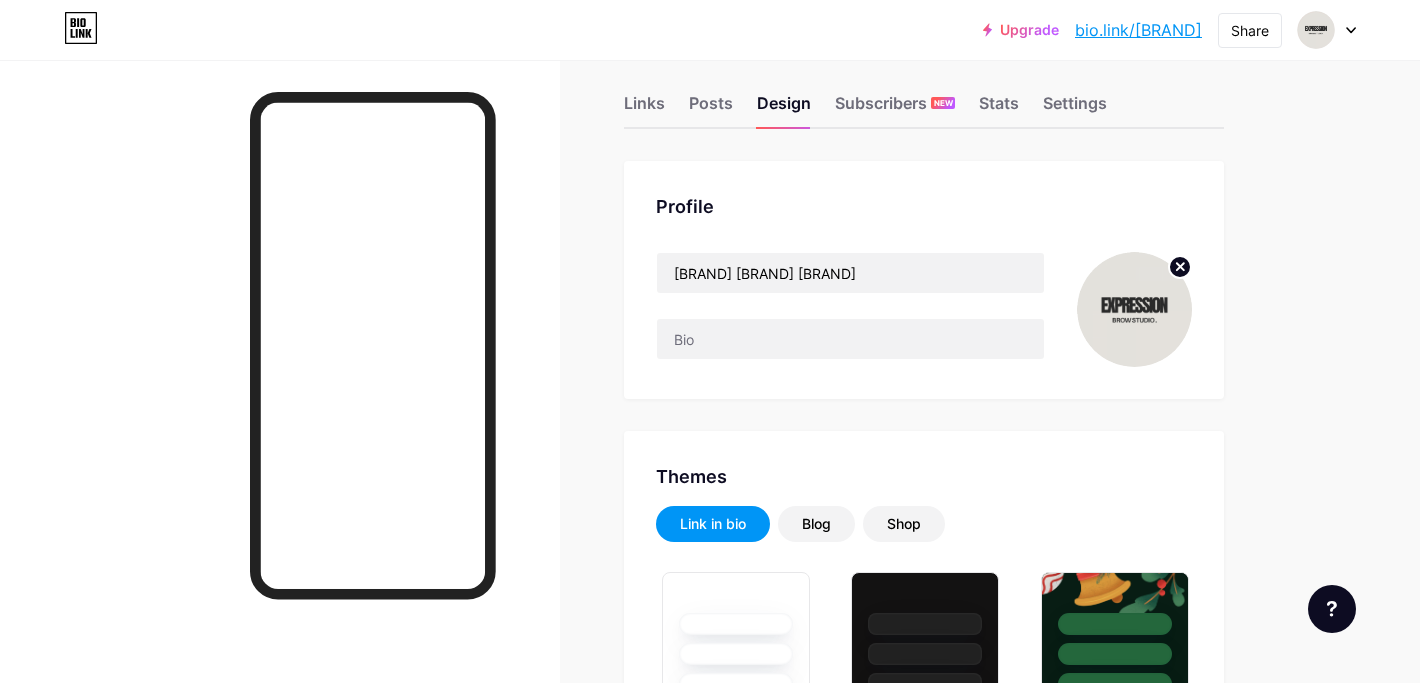 scroll, scrollTop: 0, scrollLeft: 0, axis: both 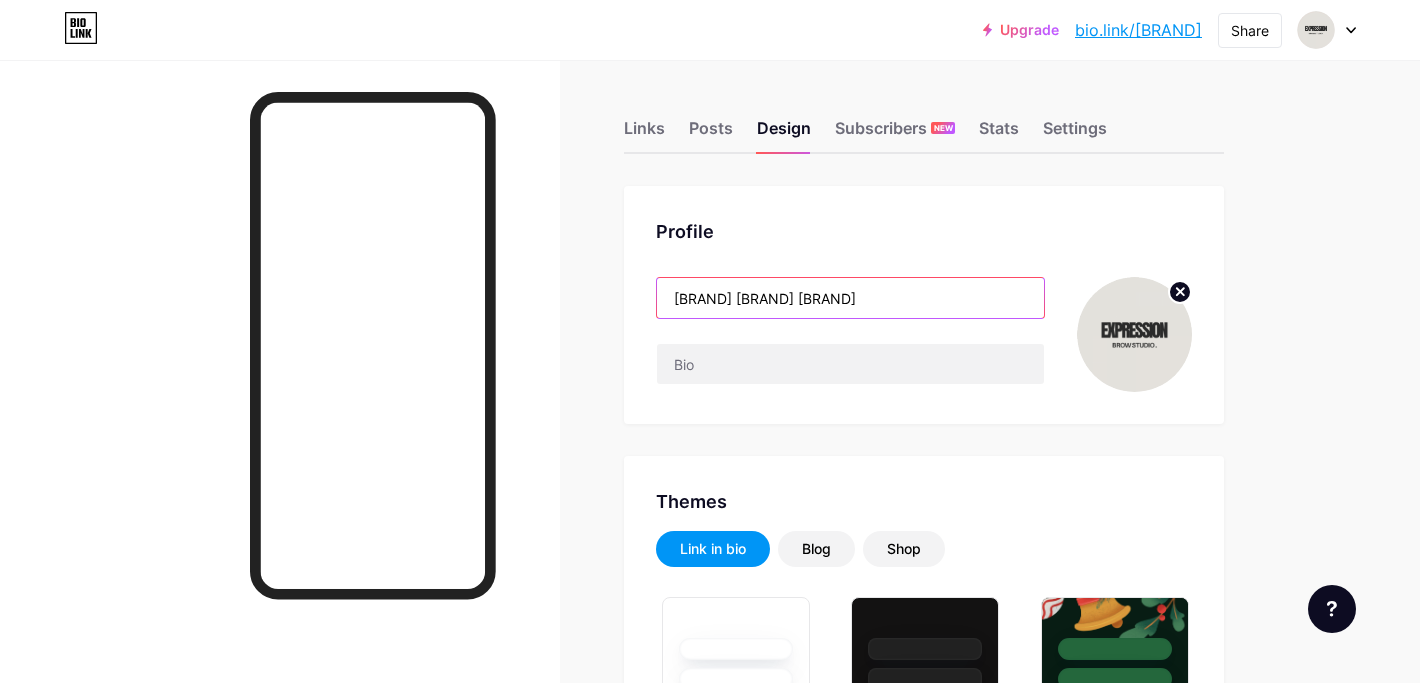 drag, startPoint x: 849, startPoint y: 314, endPoint x: 643, endPoint y: 278, distance: 209.12198 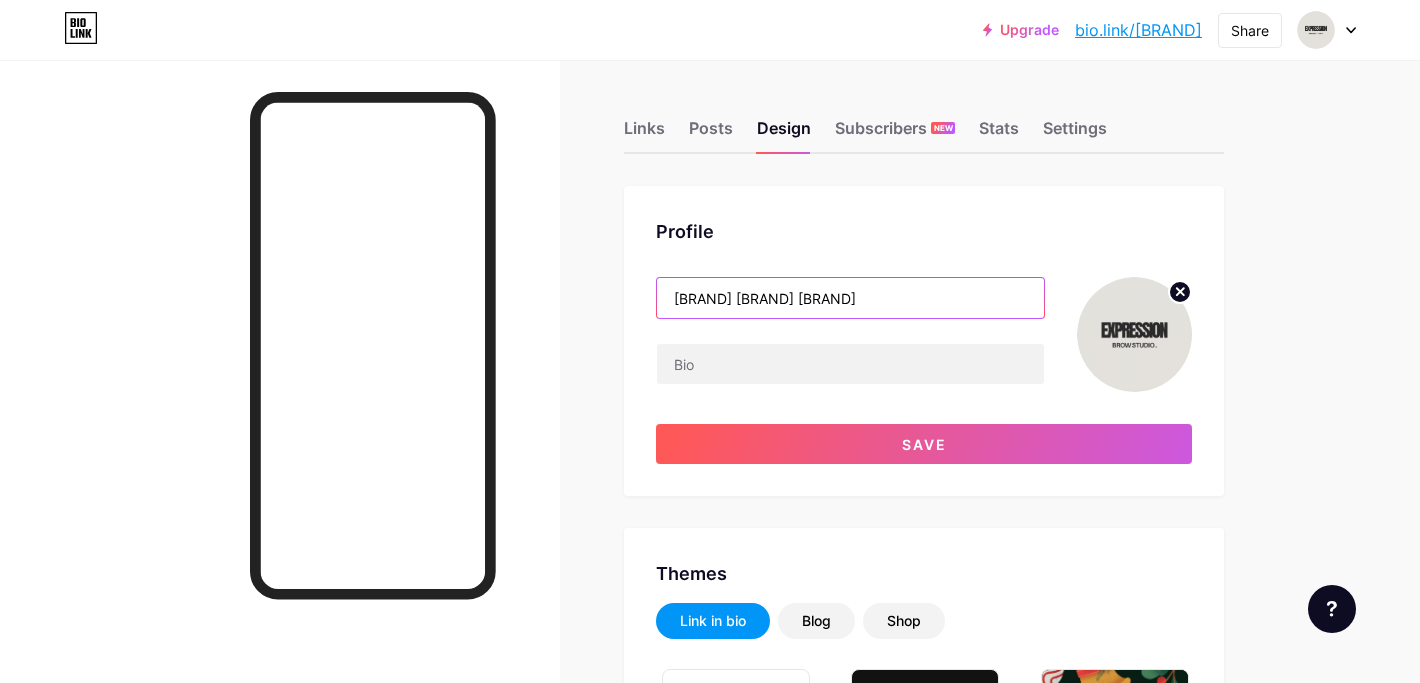 type on "[BRAND] [BRAND] [BRAND]" 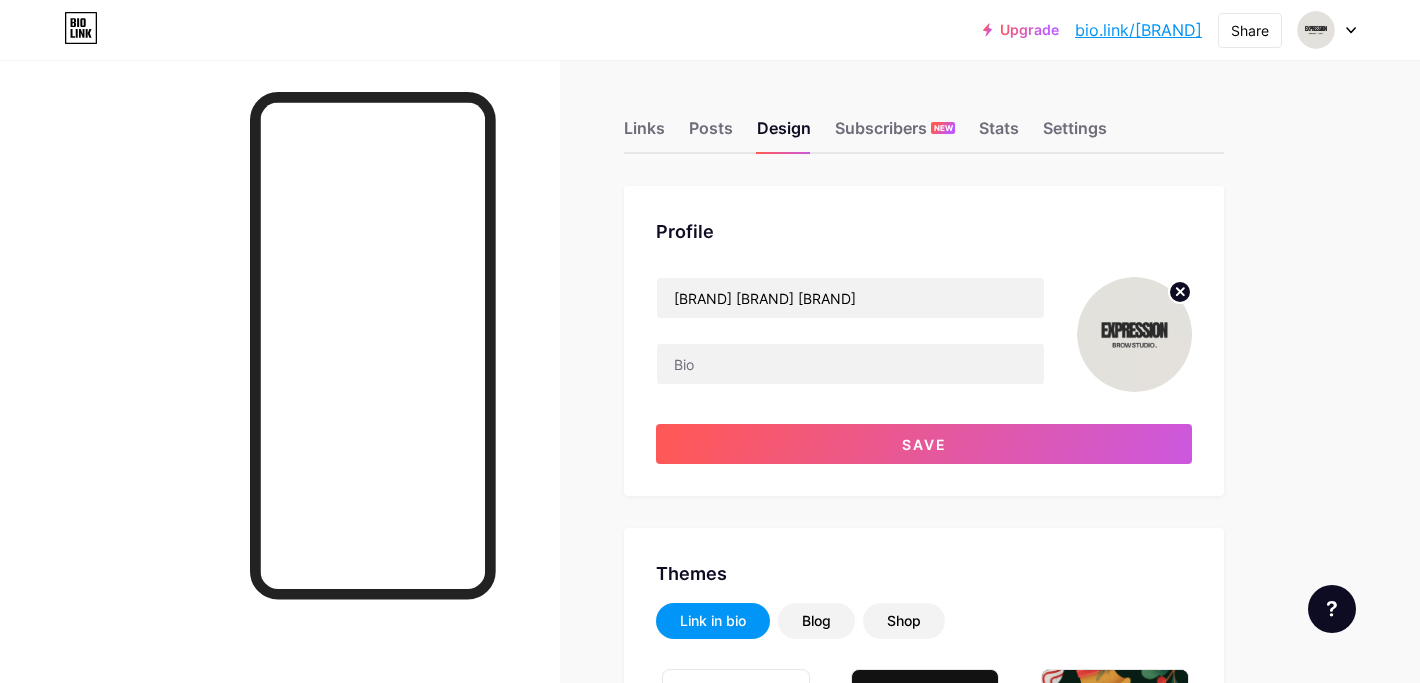 click on "Links Posts Design Subscribers NEW Stats Settings Profile MAITLAND BROW SPECIALIST Save Themes Link in bio Blog Shop Basics Carbon Xmas 23 Pride Glitch Winter · Live Glassy · Live Chameleon · Live Rainy Night · Live Neon · Live Summer Retro Strawberry · Live Desert Sunny Autumn Leaf Clear Sky Blush Unicorn Minimal Cloudy Shadow Create your own Changes saved Background Color Video Image Button #000000 Font Inter Poppins EB Garamond TEKO BALSAMIQ SANS Kite One PT Sans Quicksand DM Sans #ffffff Changes saved Position to display socials Top Bottom Disable Bio Link branding Changes saved" at bounding box center [654, 2353] 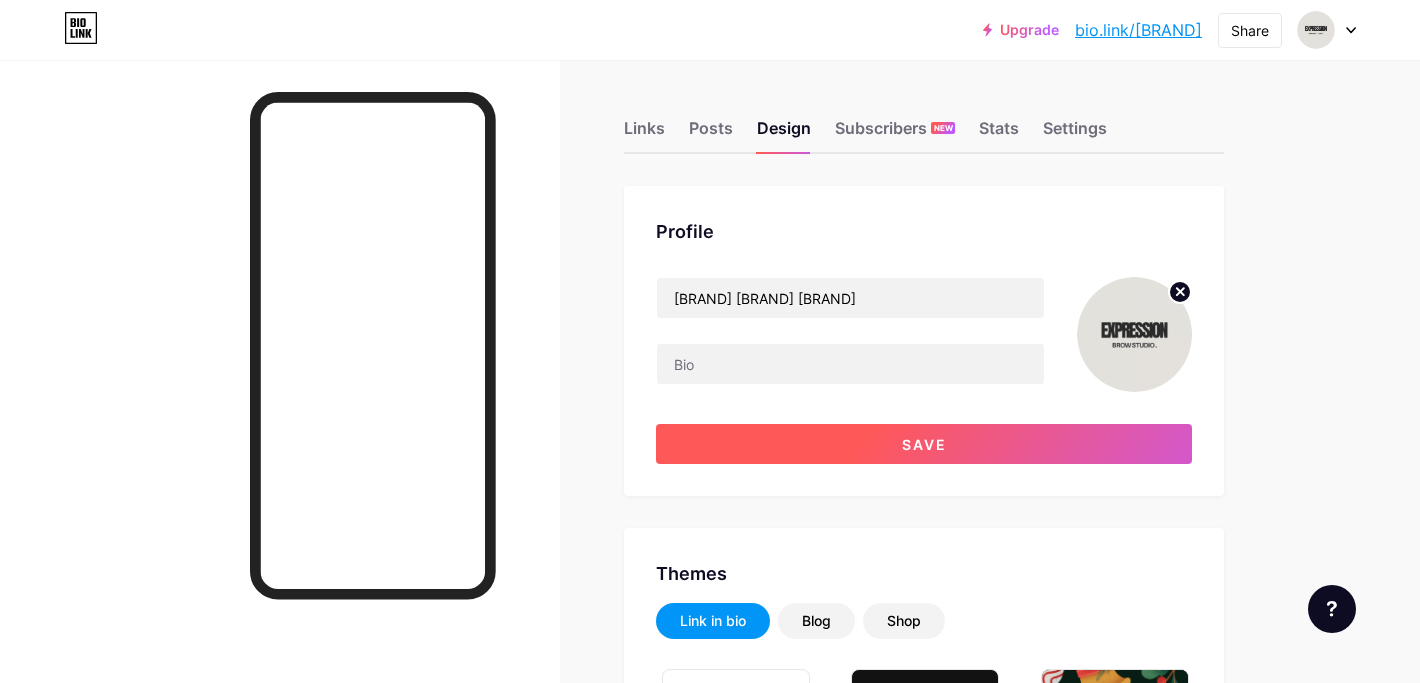 click on "Save" at bounding box center (924, 444) 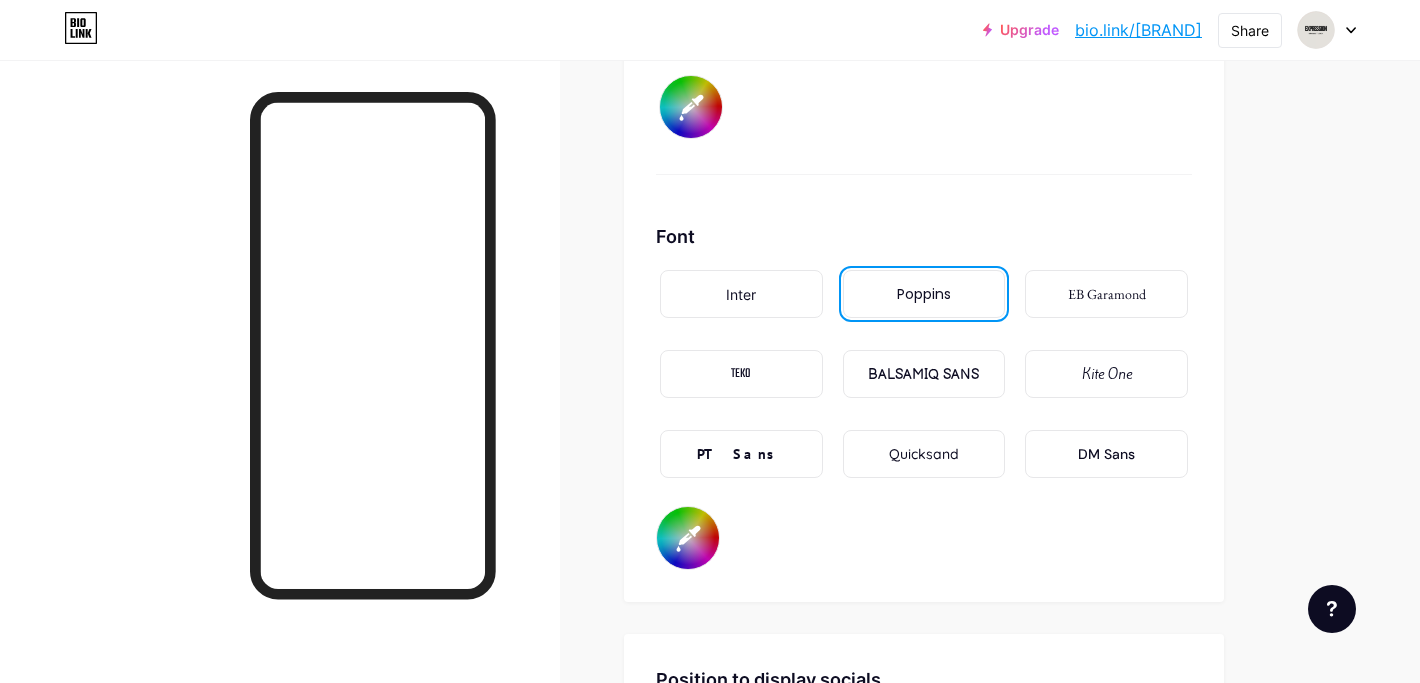 scroll, scrollTop: 3280, scrollLeft: 0, axis: vertical 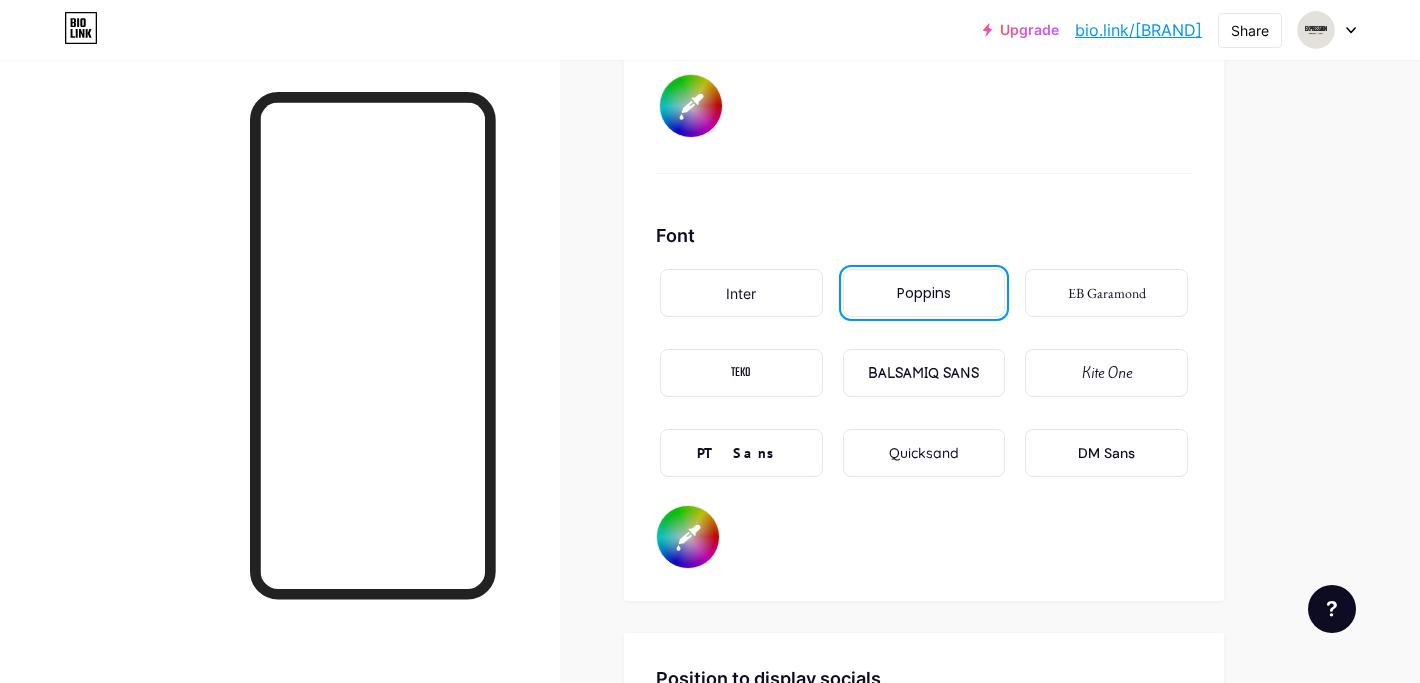 click on "EB Garamond" at bounding box center (1107, 293) 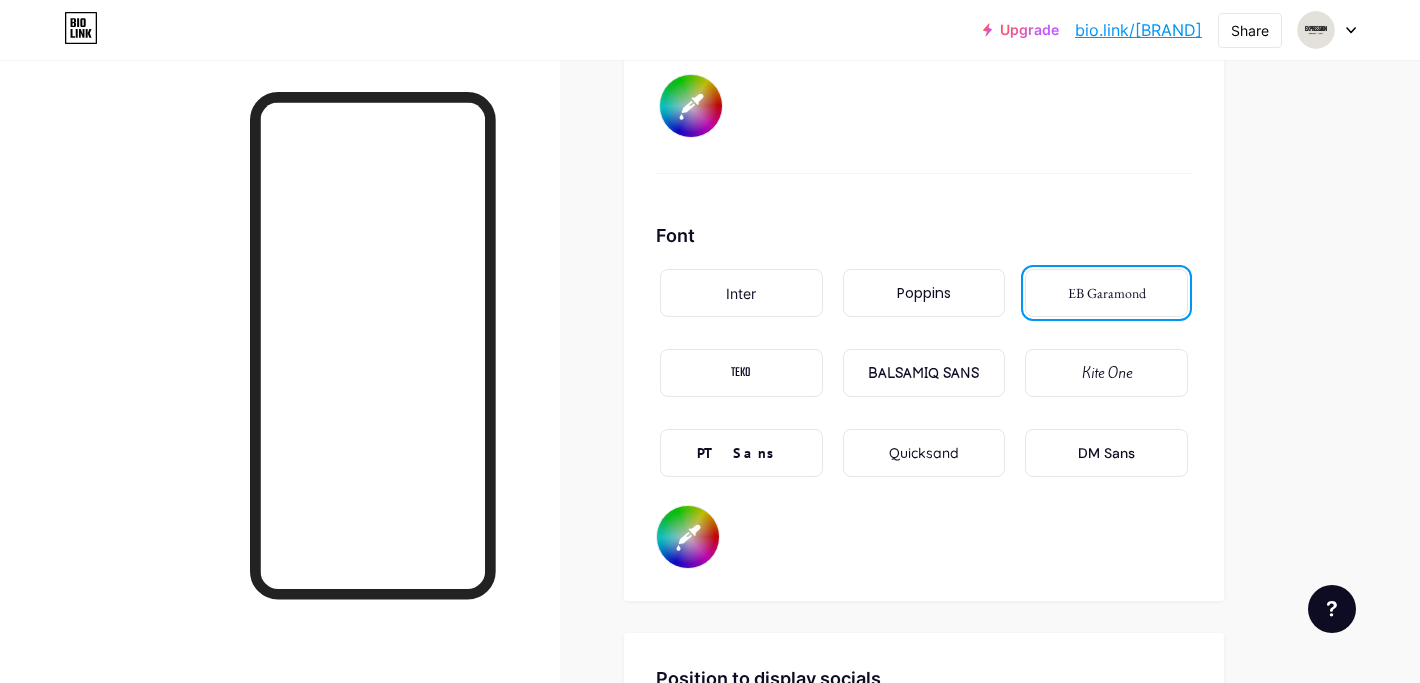click on "Inter" at bounding box center [741, 293] 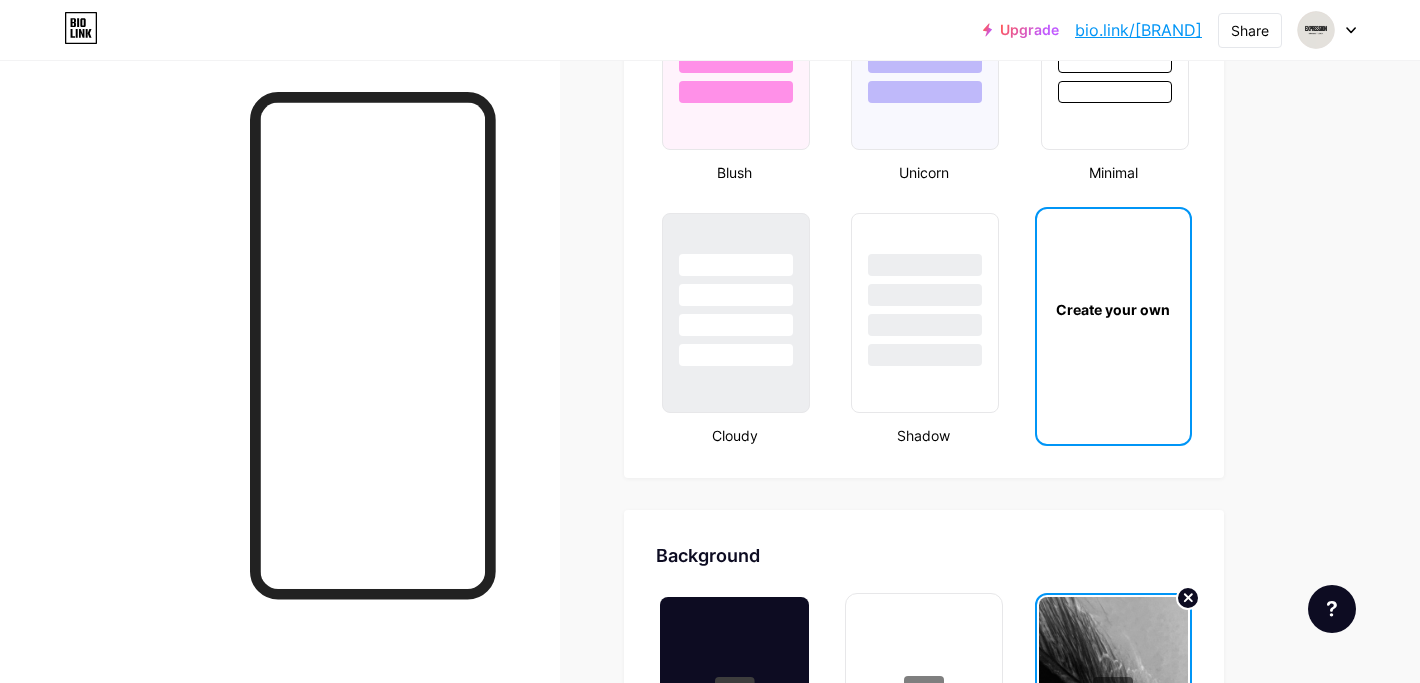 scroll, scrollTop: 2226, scrollLeft: 0, axis: vertical 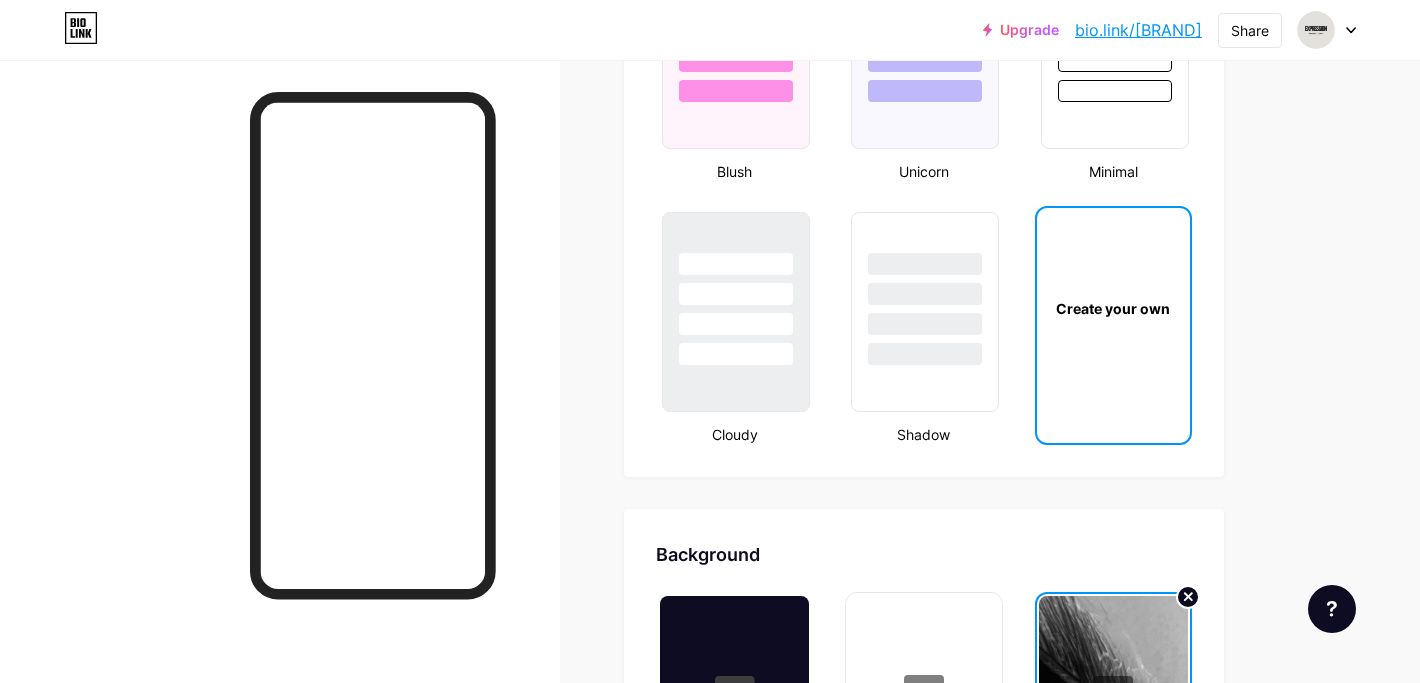 click on "Create your own" at bounding box center (1113, 308) 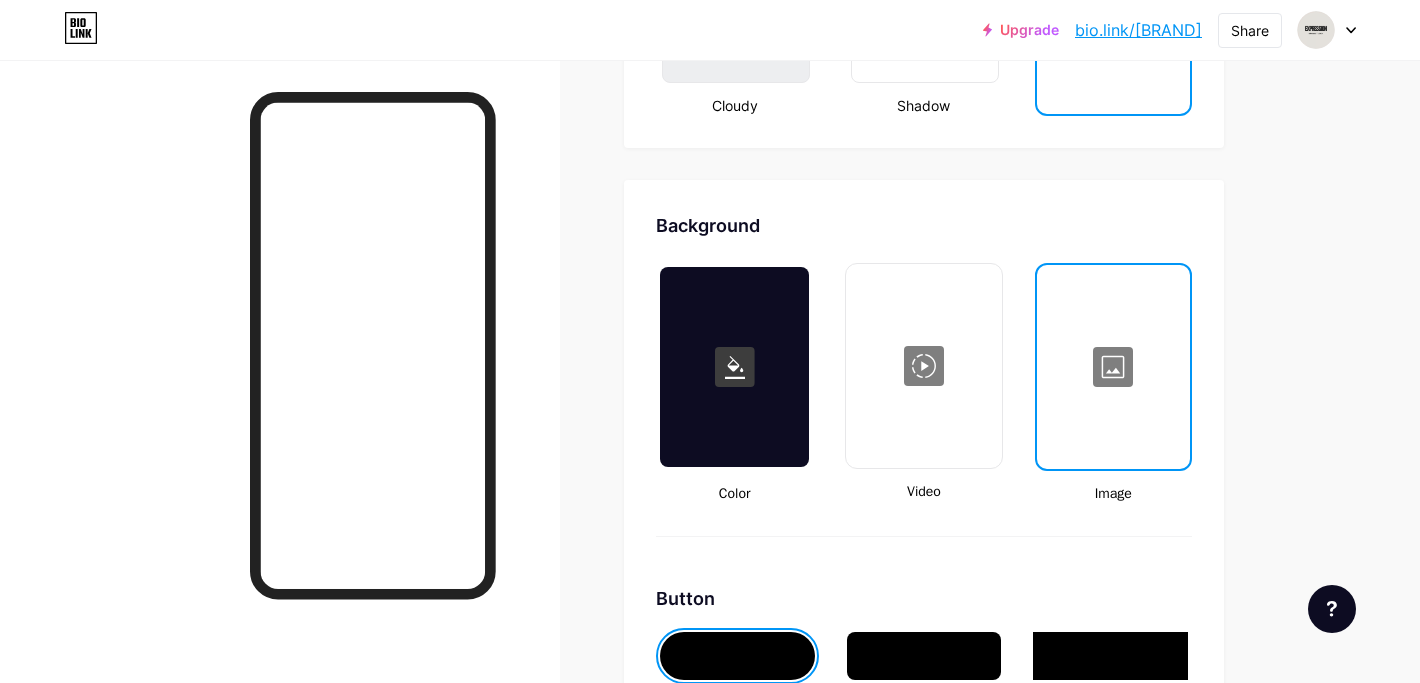 scroll, scrollTop: 2558, scrollLeft: 0, axis: vertical 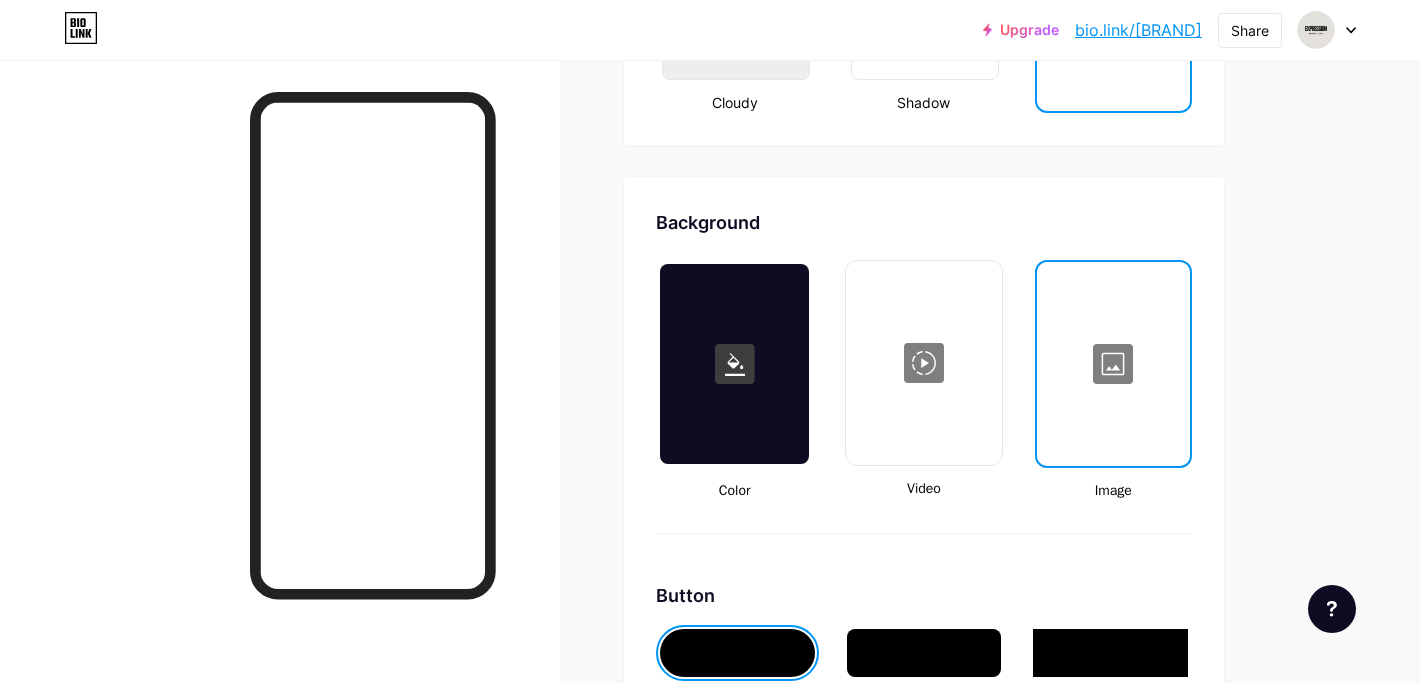 click at bounding box center (1113, 364) 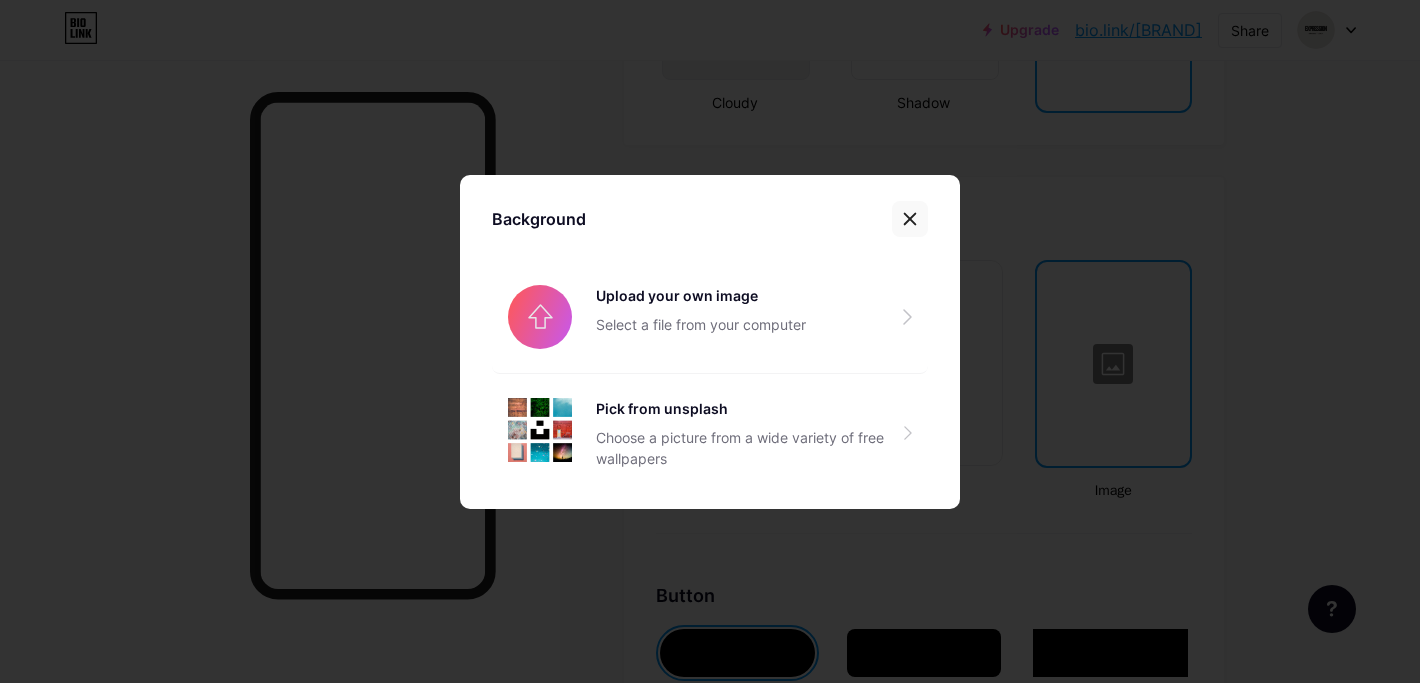 click 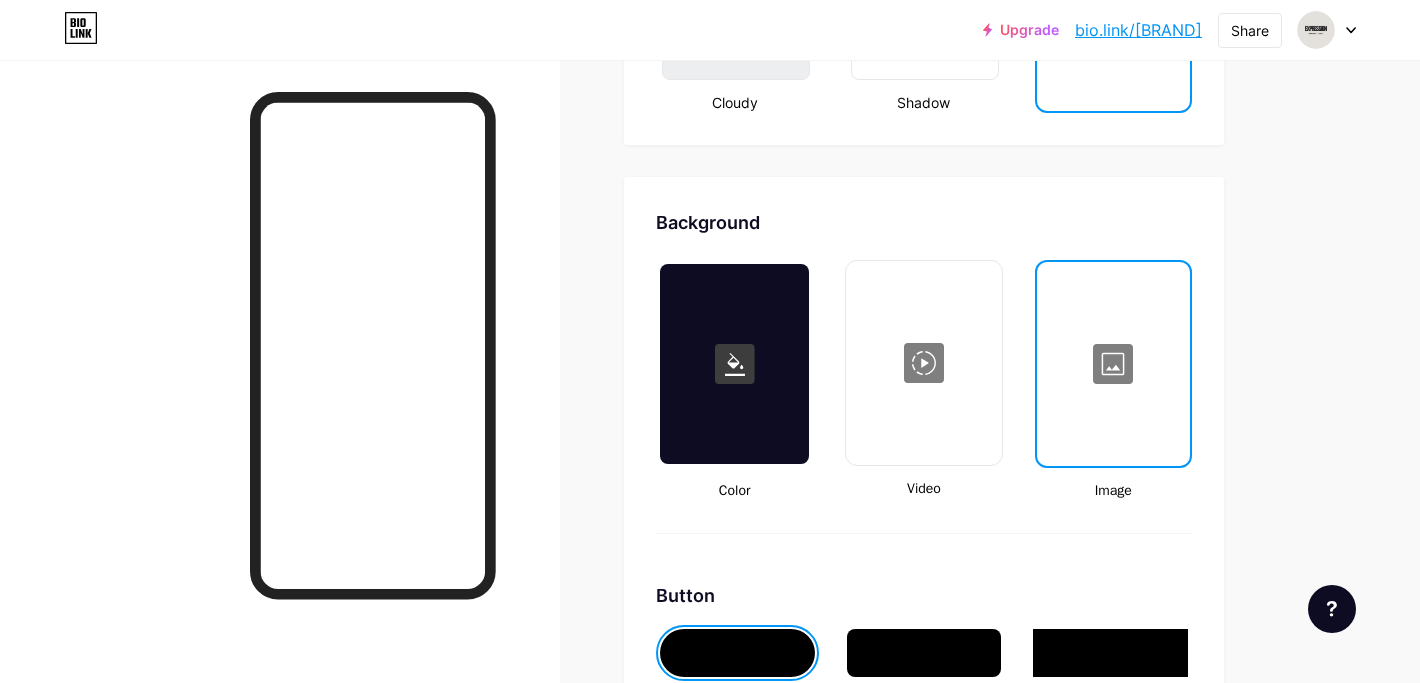 click at bounding box center (1113, 364) 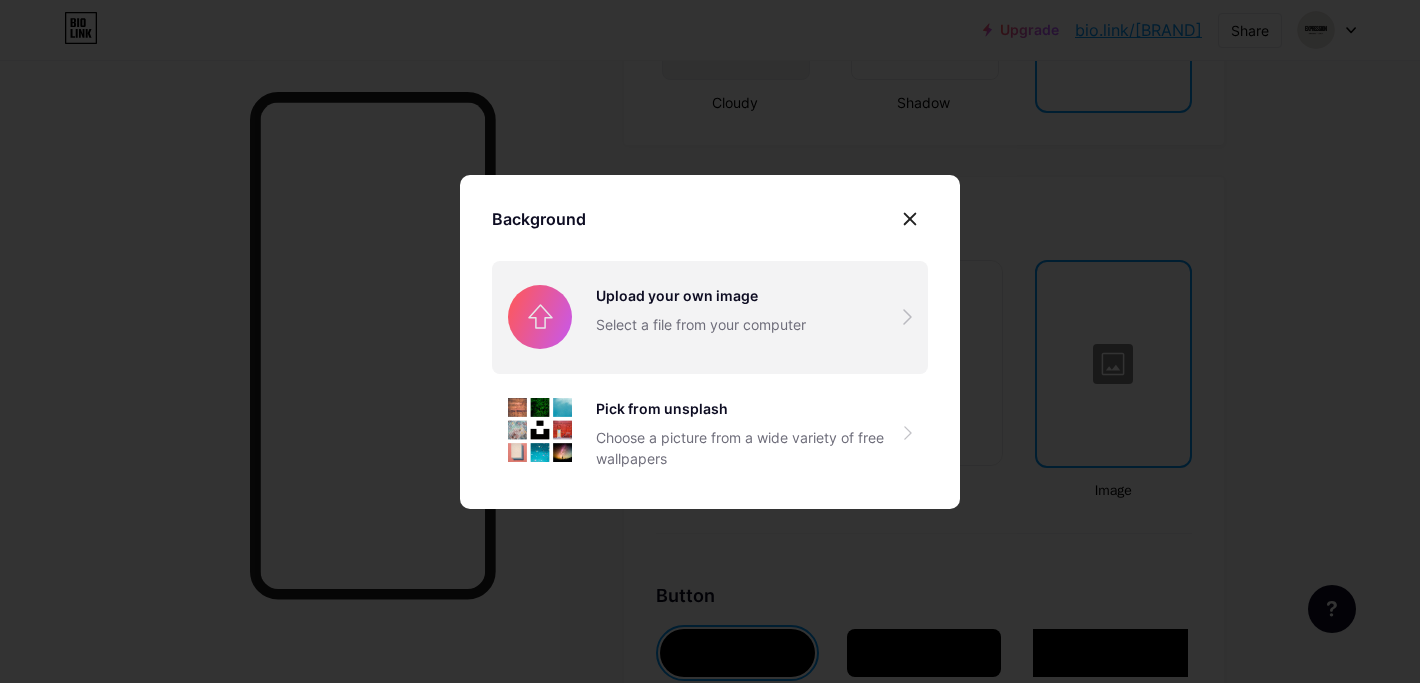click at bounding box center (710, 317) 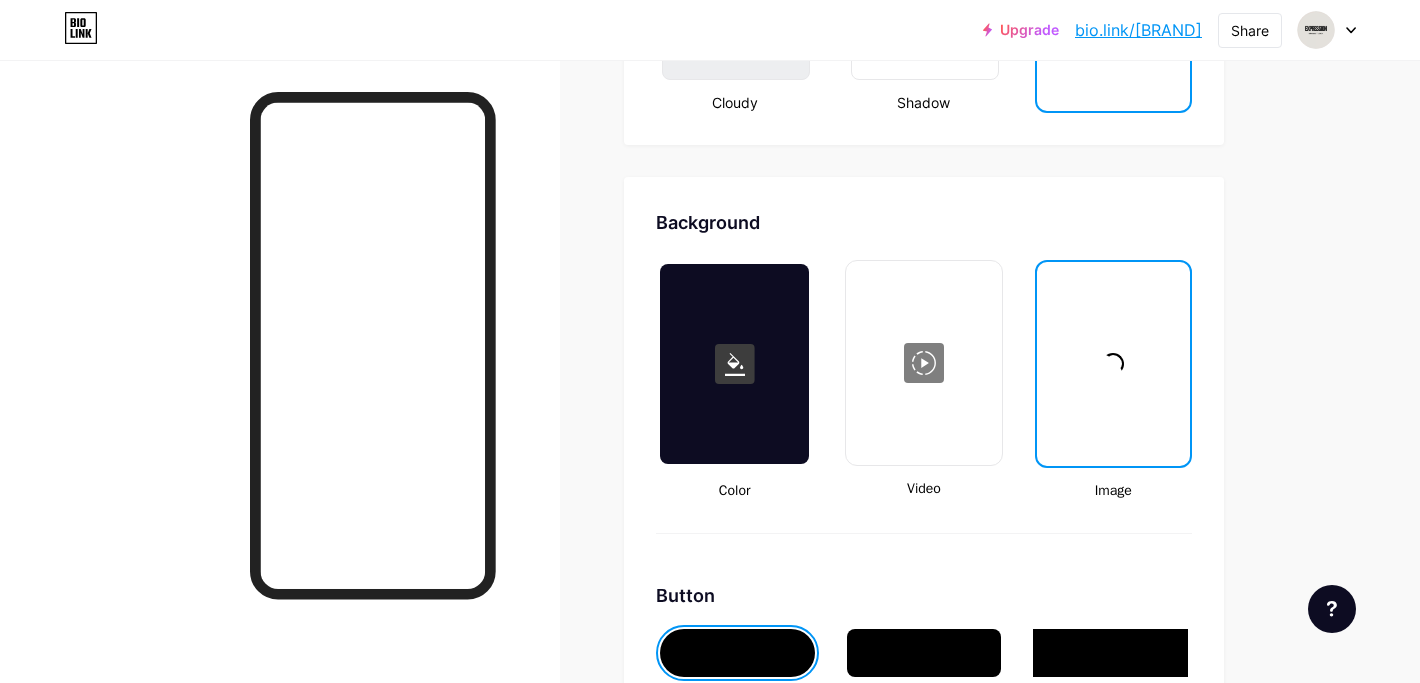 click at bounding box center (280, 401) 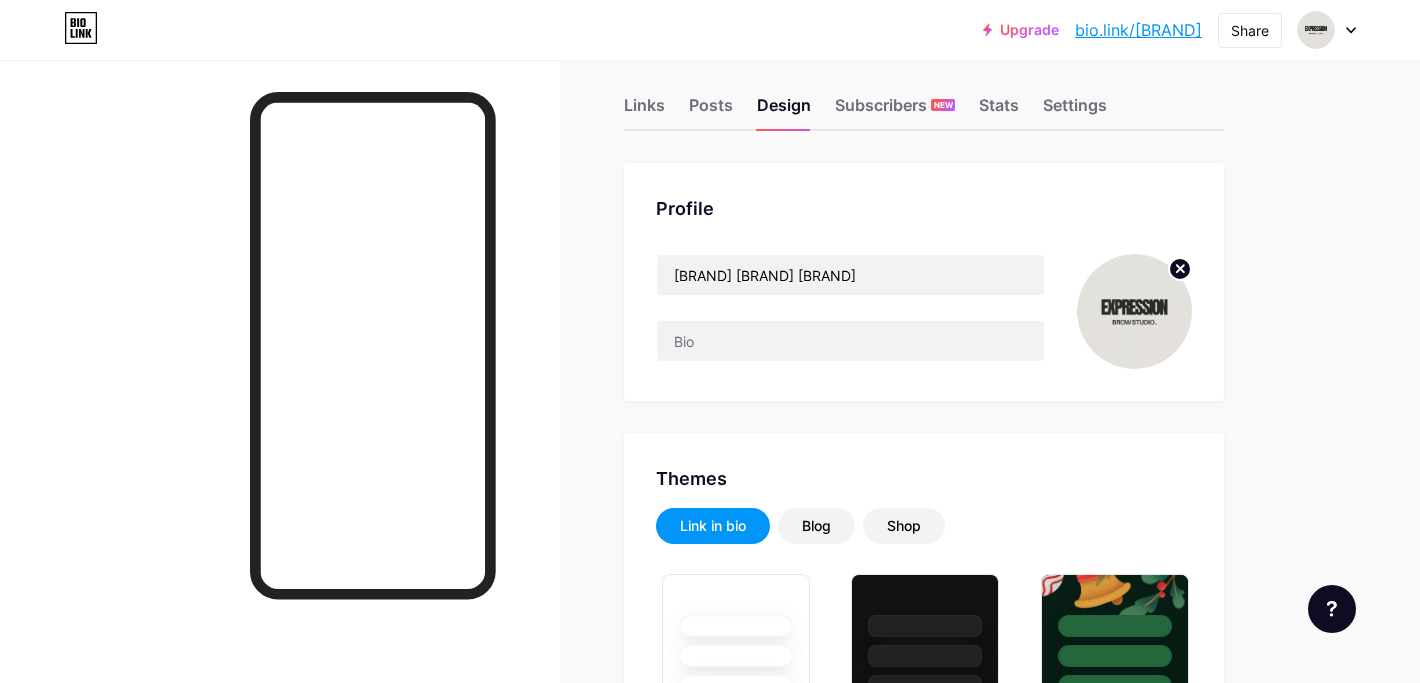 scroll, scrollTop: 0, scrollLeft: 0, axis: both 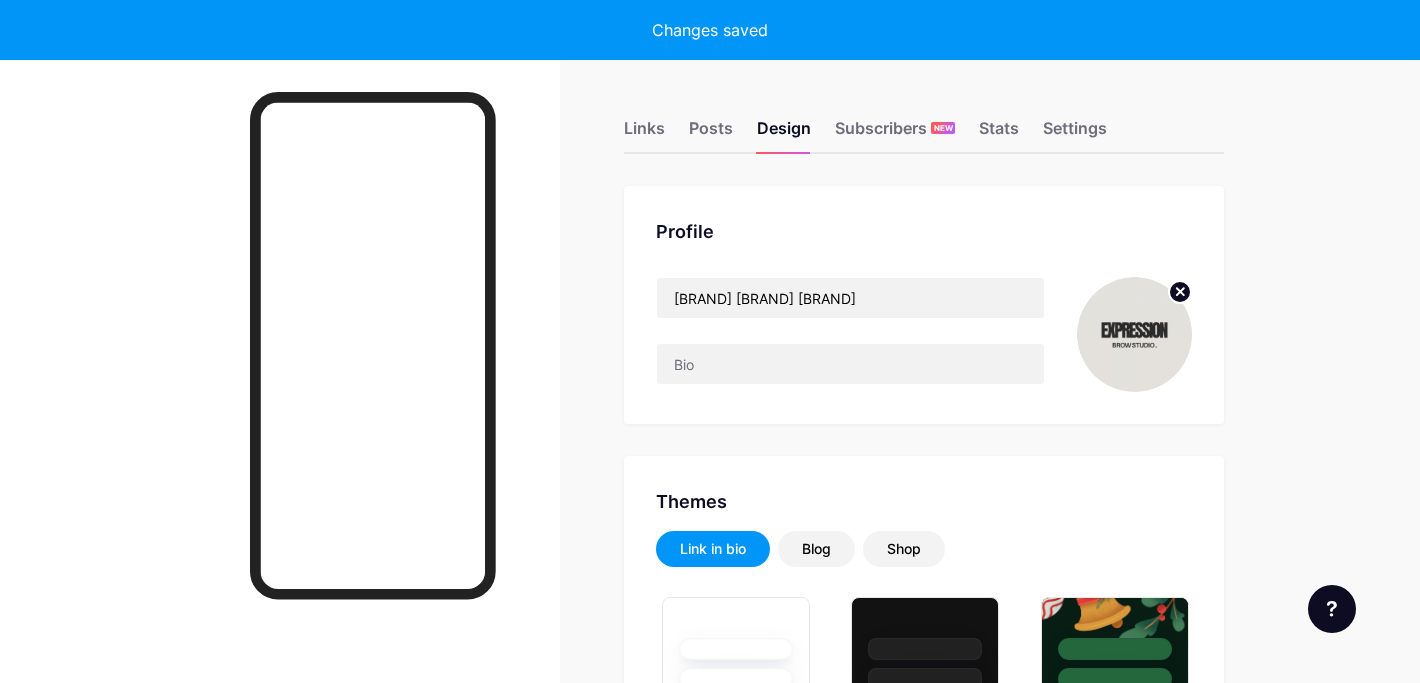 type on "#ffffff" 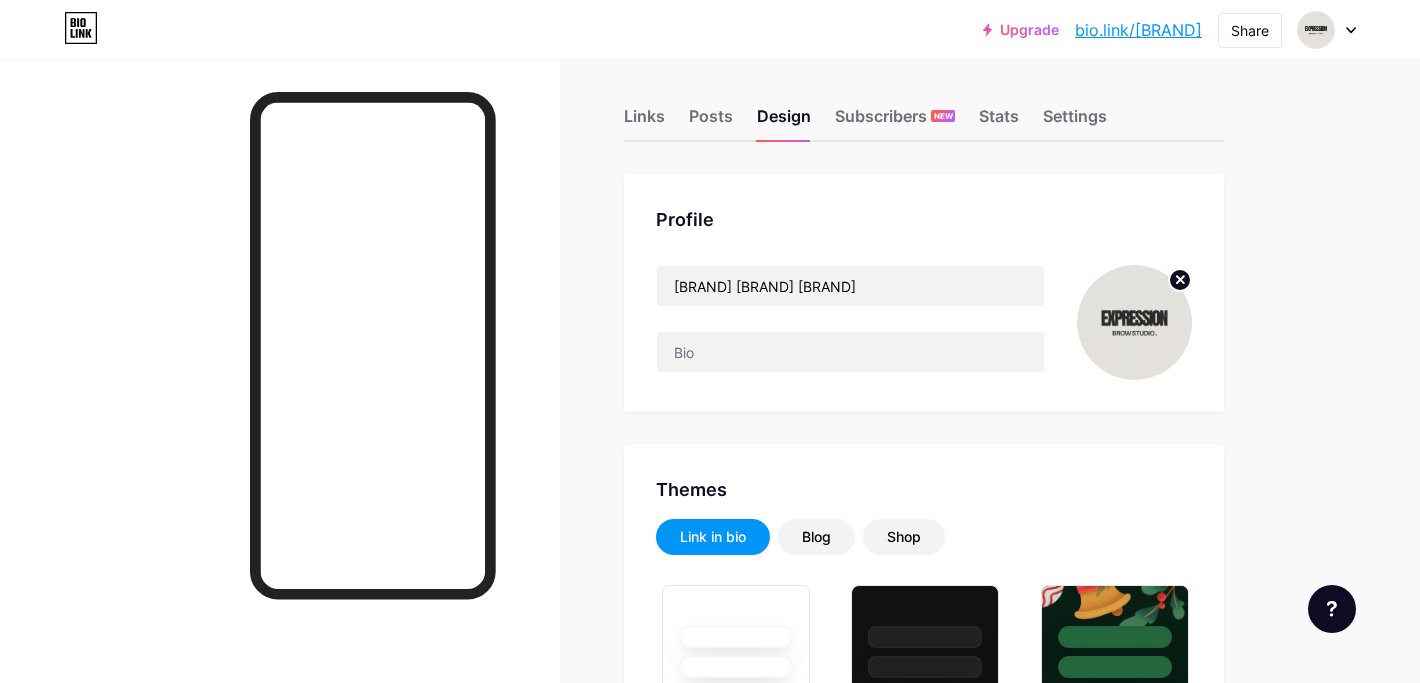 scroll, scrollTop: 9, scrollLeft: 0, axis: vertical 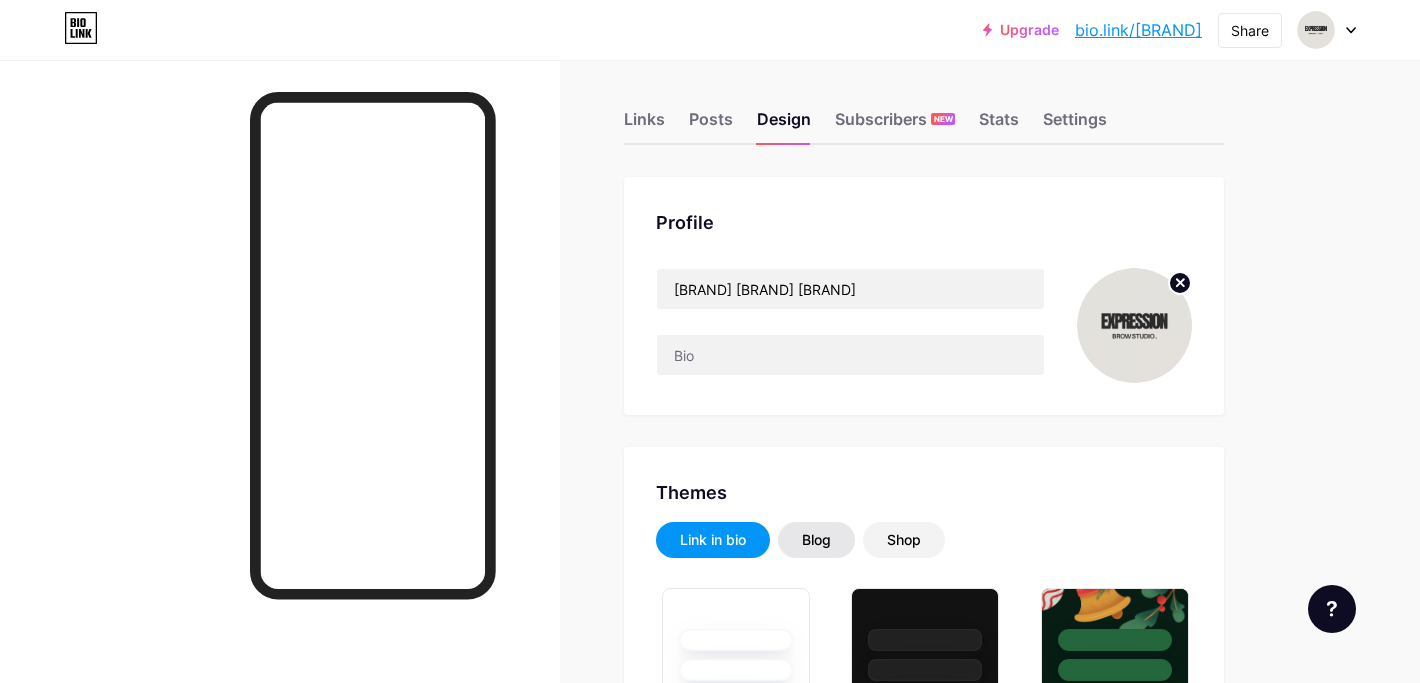 click on "Blog" at bounding box center (816, 540) 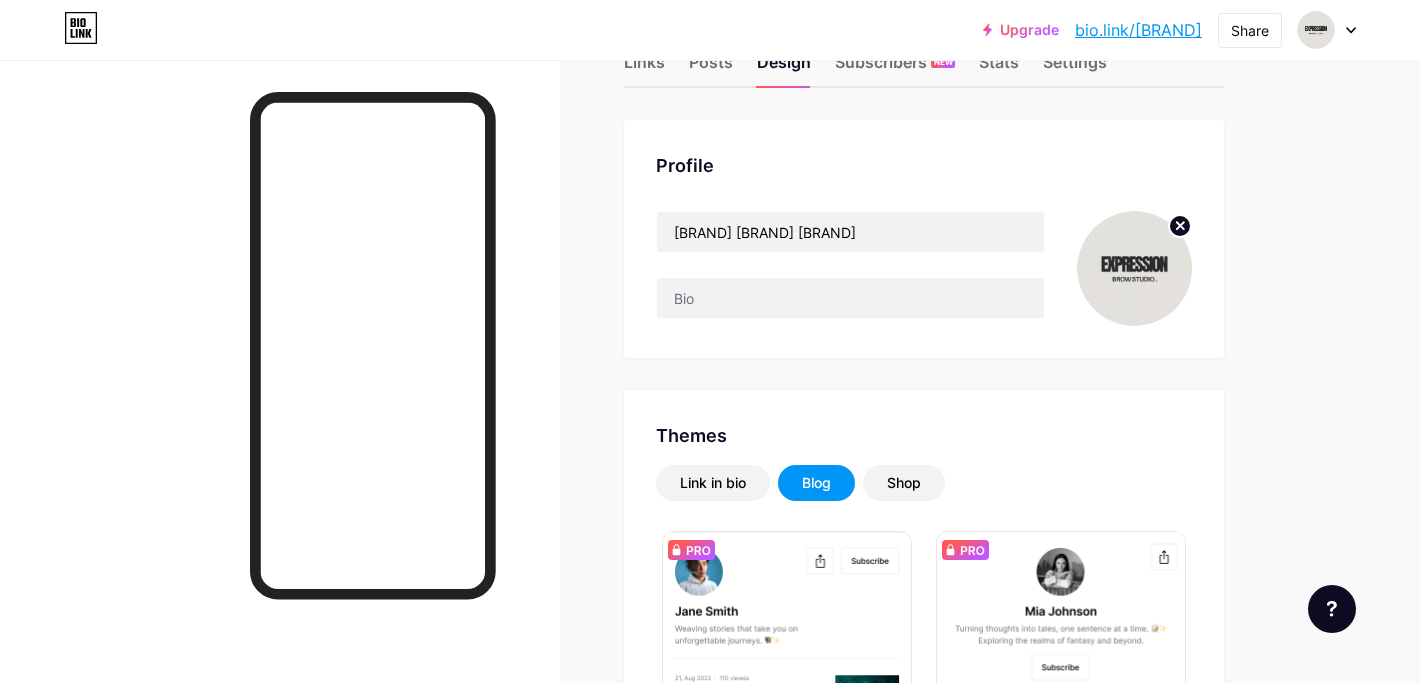 scroll, scrollTop: 218, scrollLeft: 0, axis: vertical 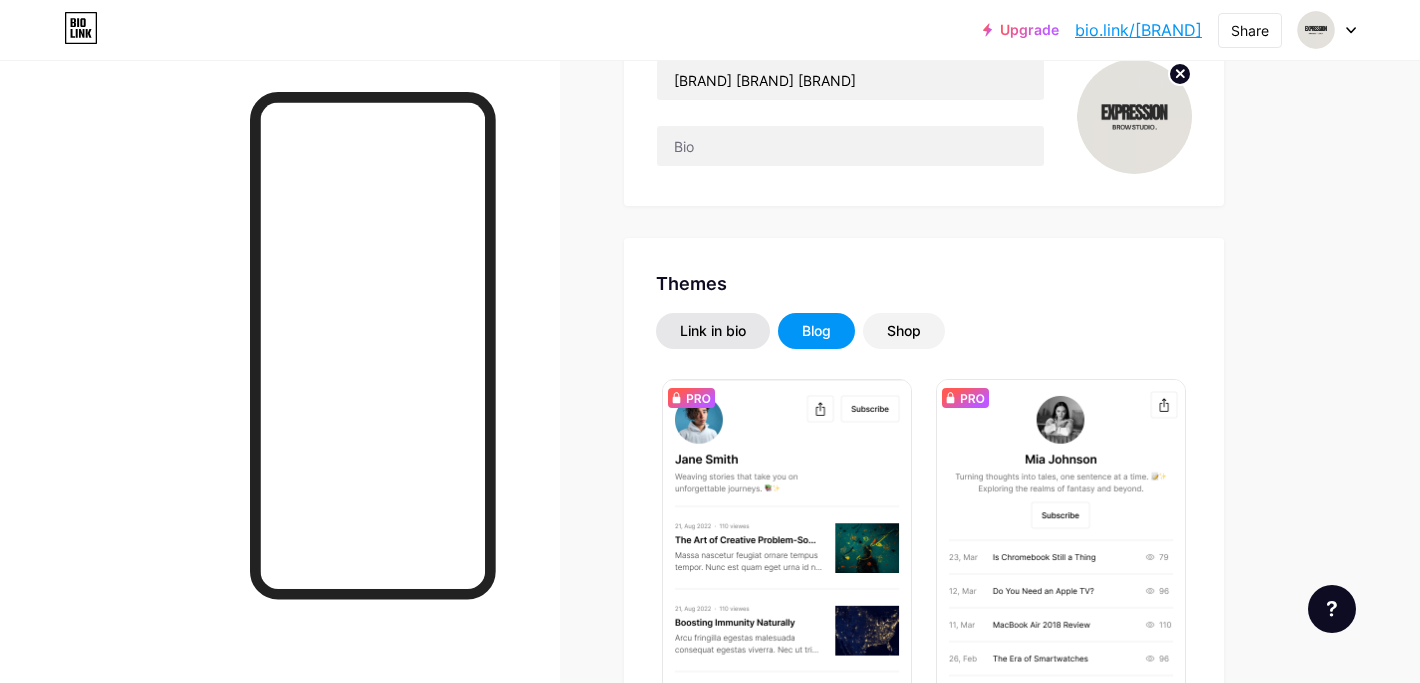 click on "Link in bio" at bounding box center [713, 331] 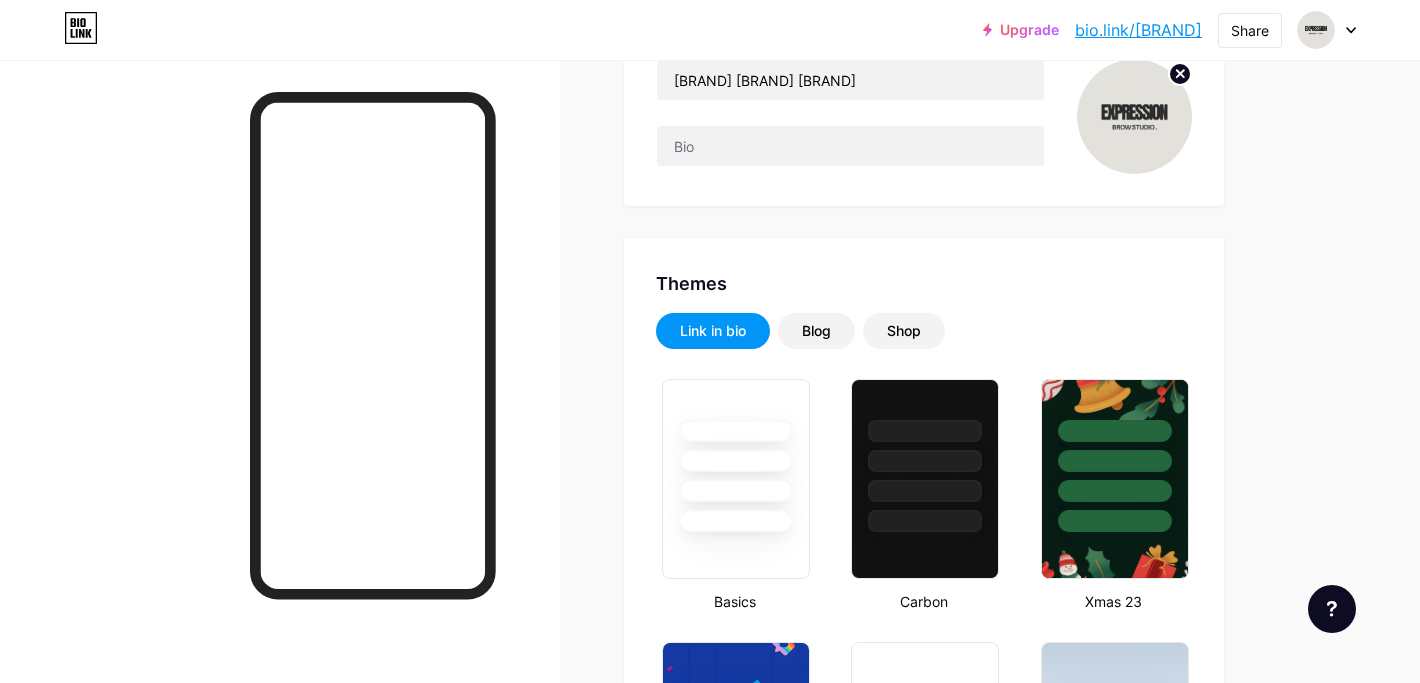 scroll, scrollTop: 0, scrollLeft: 0, axis: both 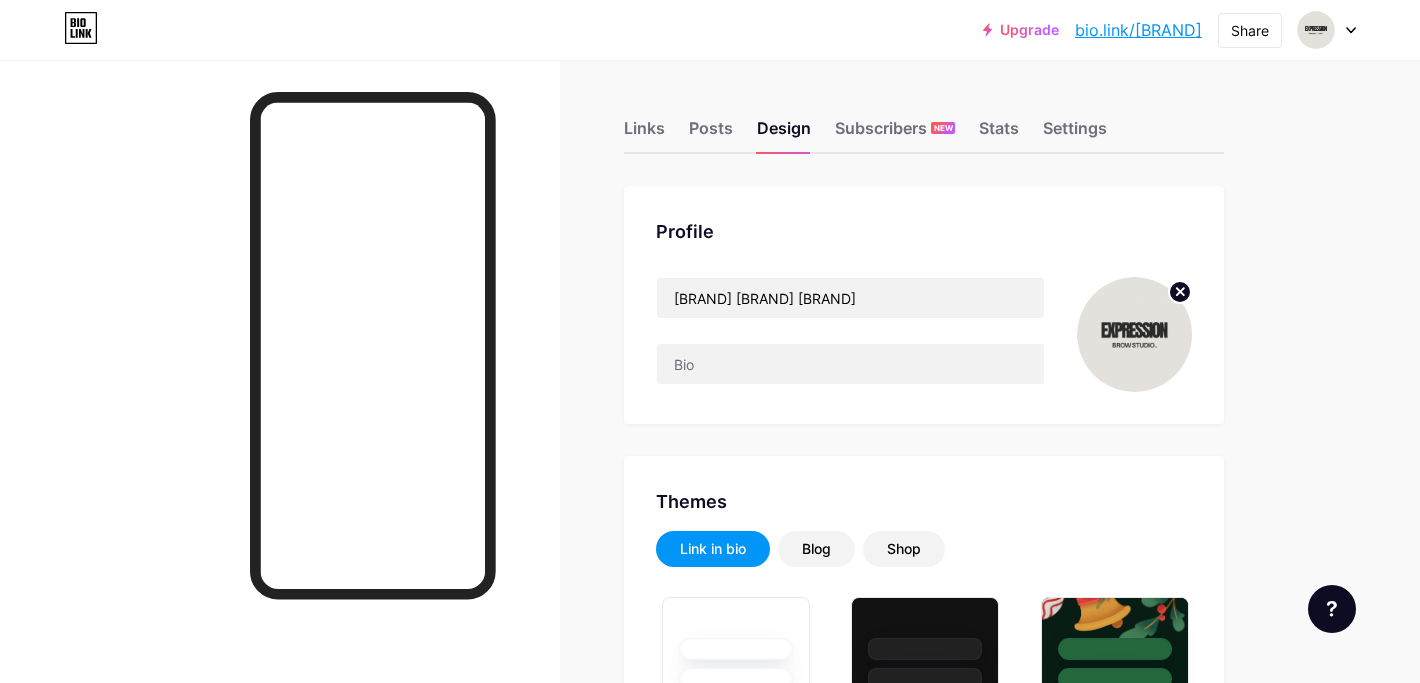 click on "Links Posts Design Subscribers NEW Stats Settings Profile MAITLAND BROW SPECIALIST Themes Link in bio Blog Shop Basics Carbon Xmas 23 Pride Glitch Winter · Live Glassy · Live Chameleon · Live Rainy Night · Live Neon · Live Summer Retro Strawberry · Live Desert Sunny Autumn Leaf Clear Sky Blush Unicorn Minimal Cloudy Shadow Create your own Changes saved Position to display socials Top Bottom Disable Bio Link branding Will hide the Bio Link branding from homepage Display Share button Enables social sharing options on your page including a QR code Changes saved Feature requests Help center Contact support" at bounding box center [654, 1728] 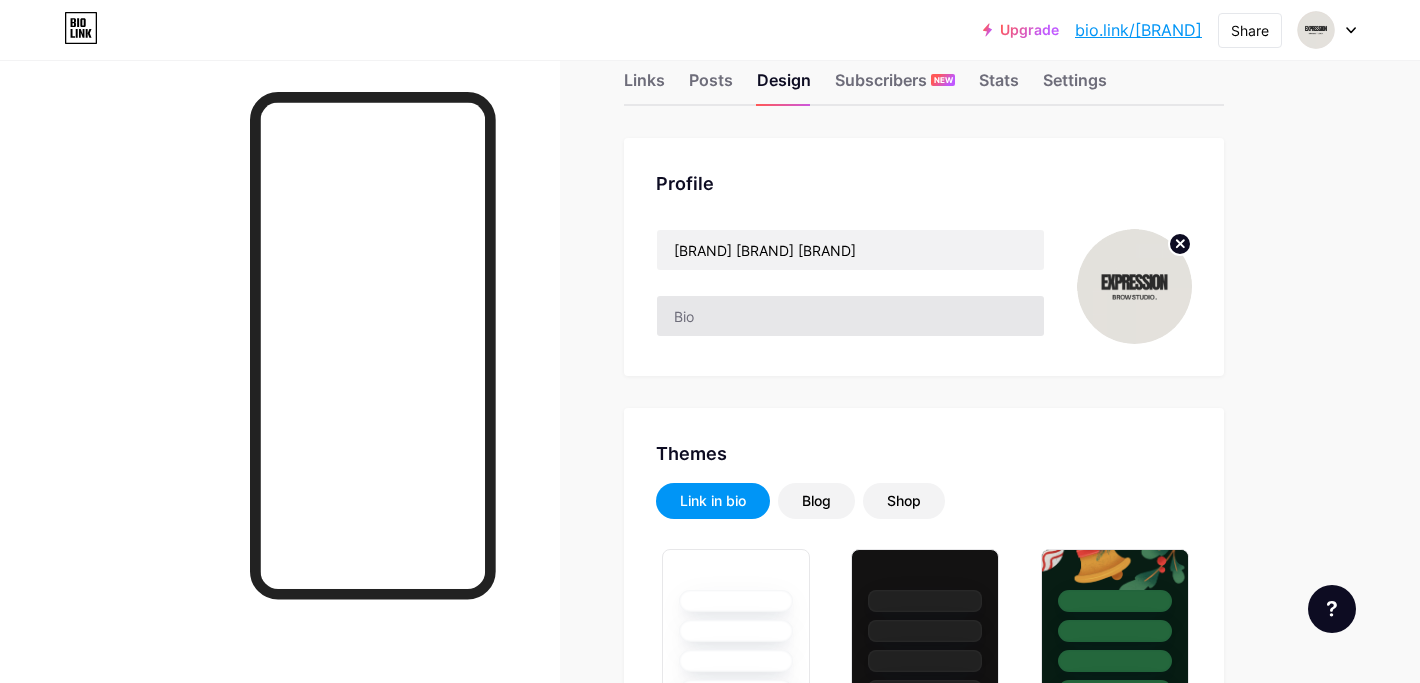 scroll, scrollTop: 0, scrollLeft: 0, axis: both 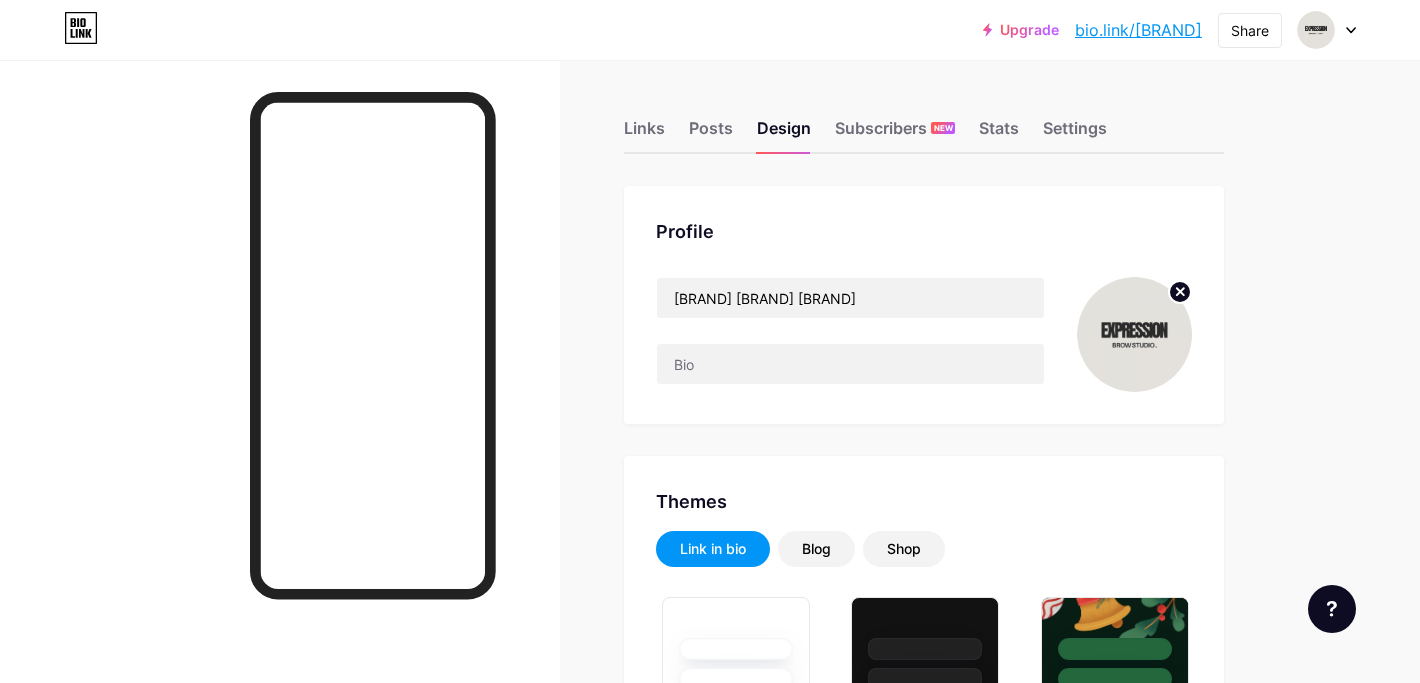 click on "Links Posts Design Subscribers NEW Stats Settings Profile MAITLAND BROW SPECIALIST Themes Link in bio Blog Shop Basics Carbon Xmas 23 Pride Glitch Winter · Live Glassy · Live Chameleon · Live Rainy Night · Live Neon · Live Summer Retro Strawberry · Live Desert Sunny Autumn Leaf Clear Sky Blush Unicorn Minimal Cloudy Shadow Create your own Changes saved Position to display socials Top Bottom Disable Bio Link branding Will hide the Bio Link branding from homepage Display Share button Enables social sharing options on your page including a QR code Changes saved Feature requests Help center Contact support" at bounding box center (654, 1728) 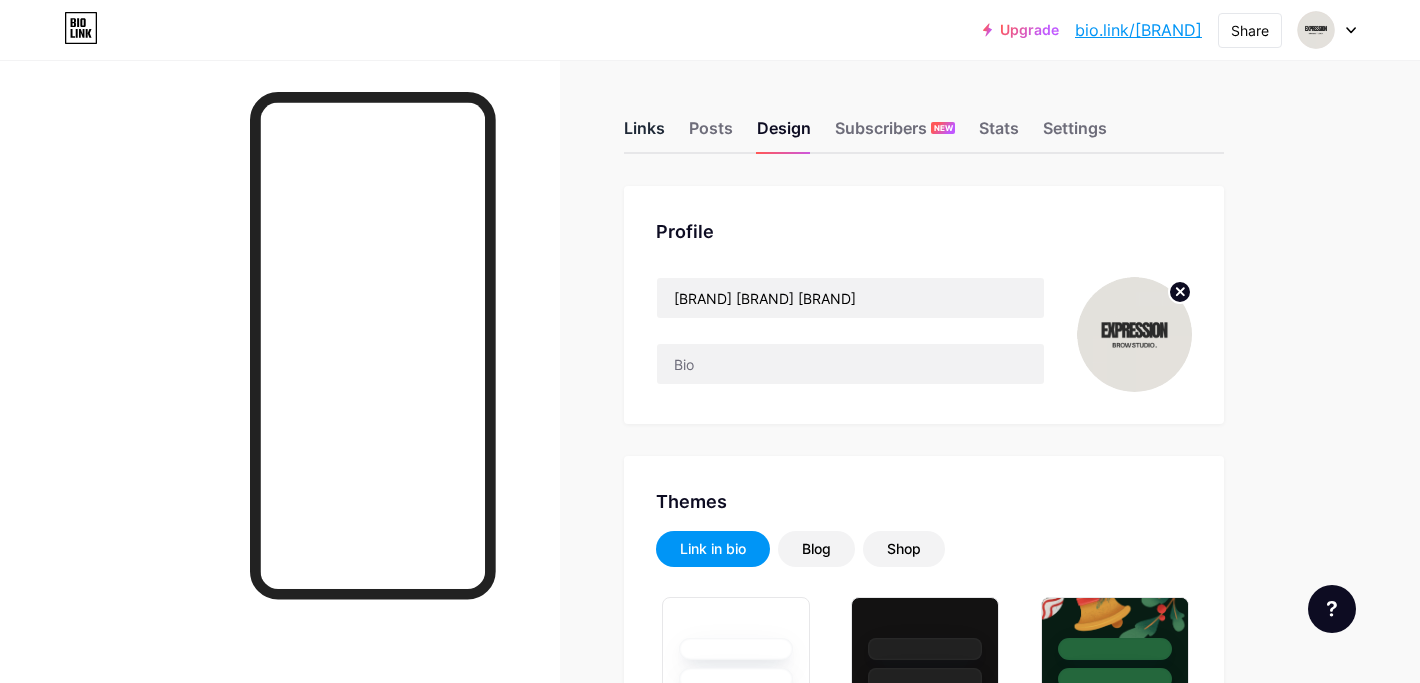 click on "Links" at bounding box center (644, 134) 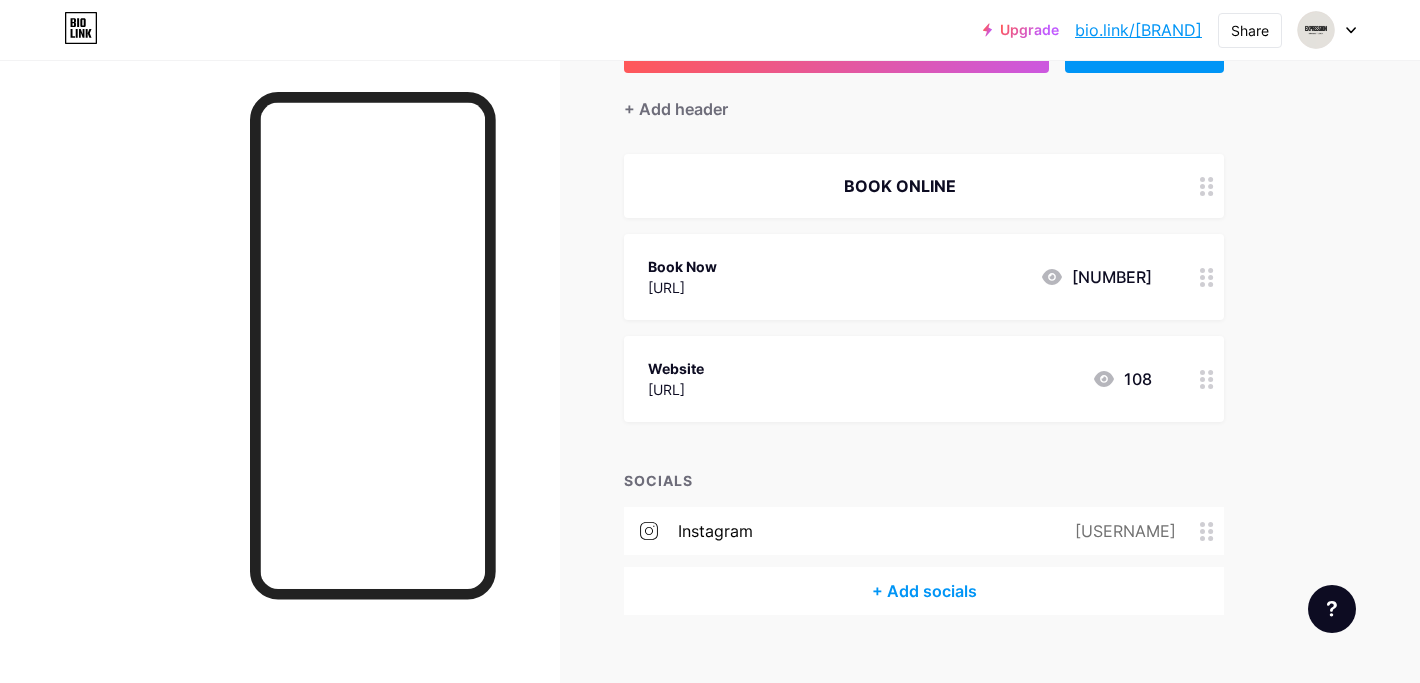 scroll, scrollTop: 0, scrollLeft: 0, axis: both 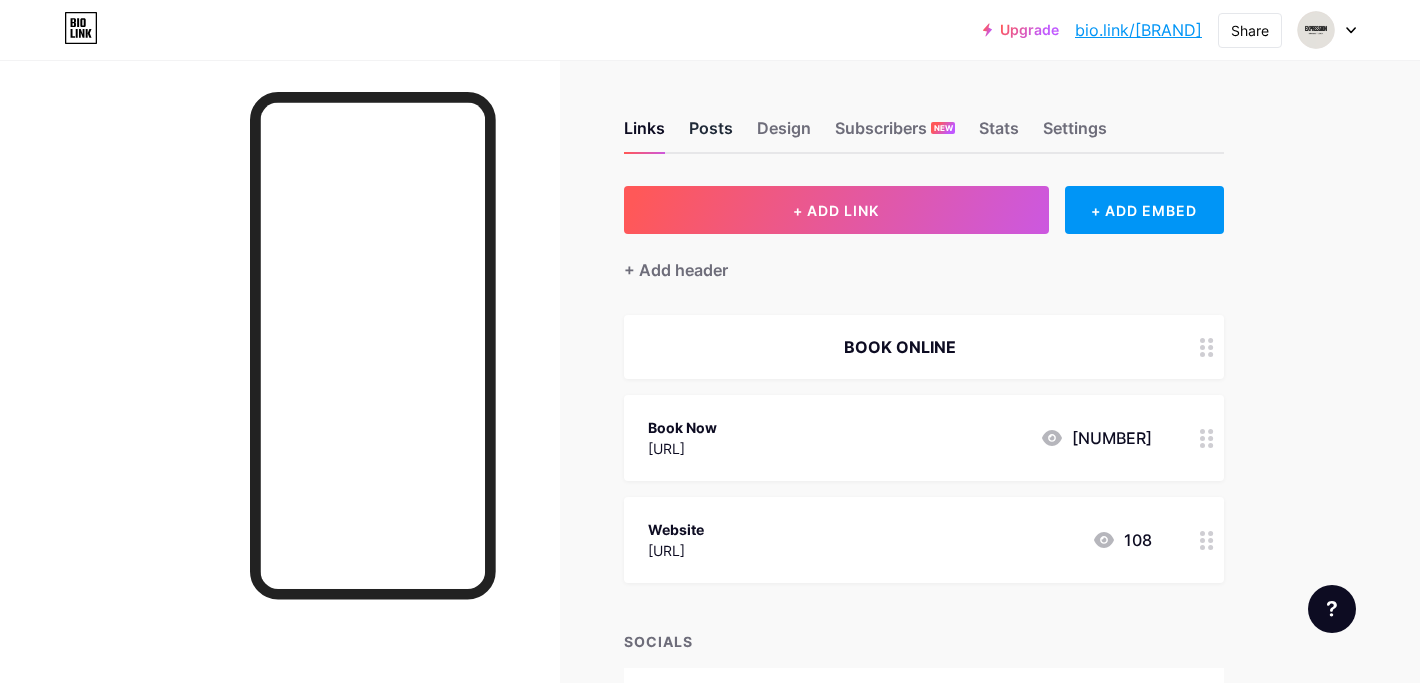 click on "Posts" at bounding box center (711, 134) 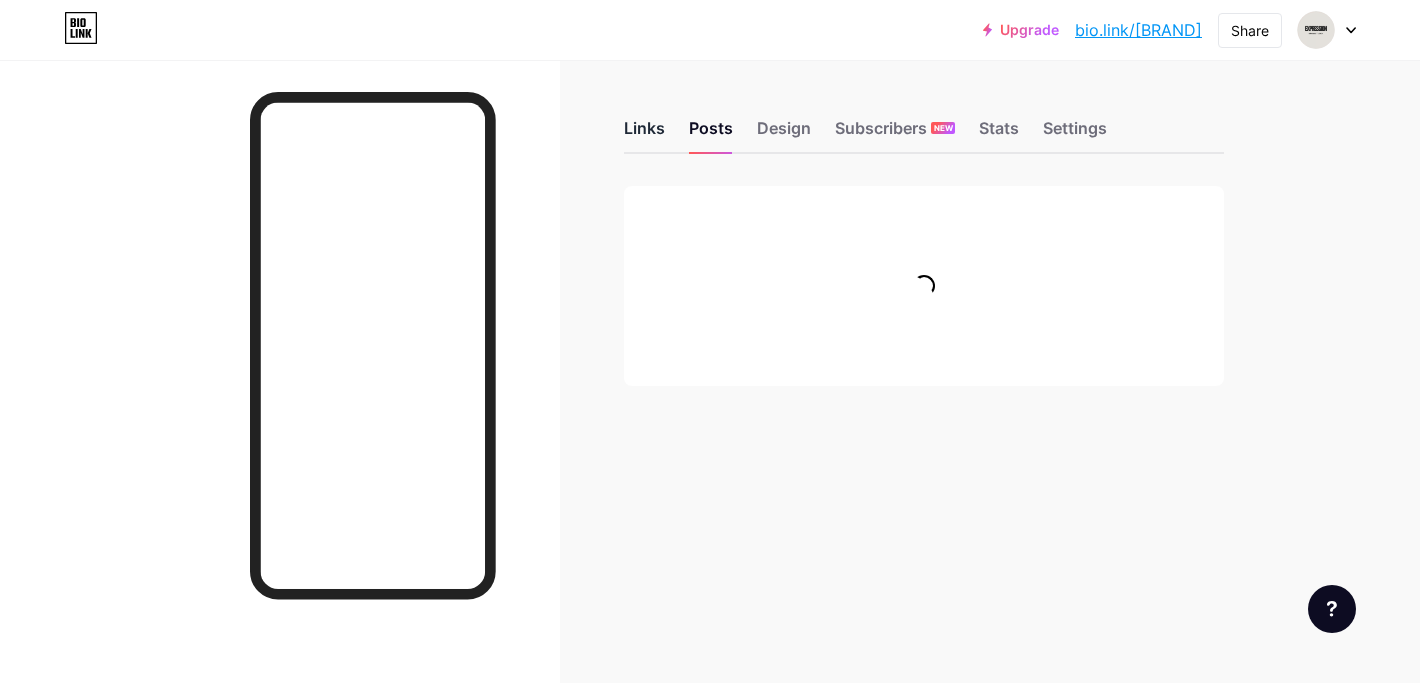 click on "Links" at bounding box center (644, 134) 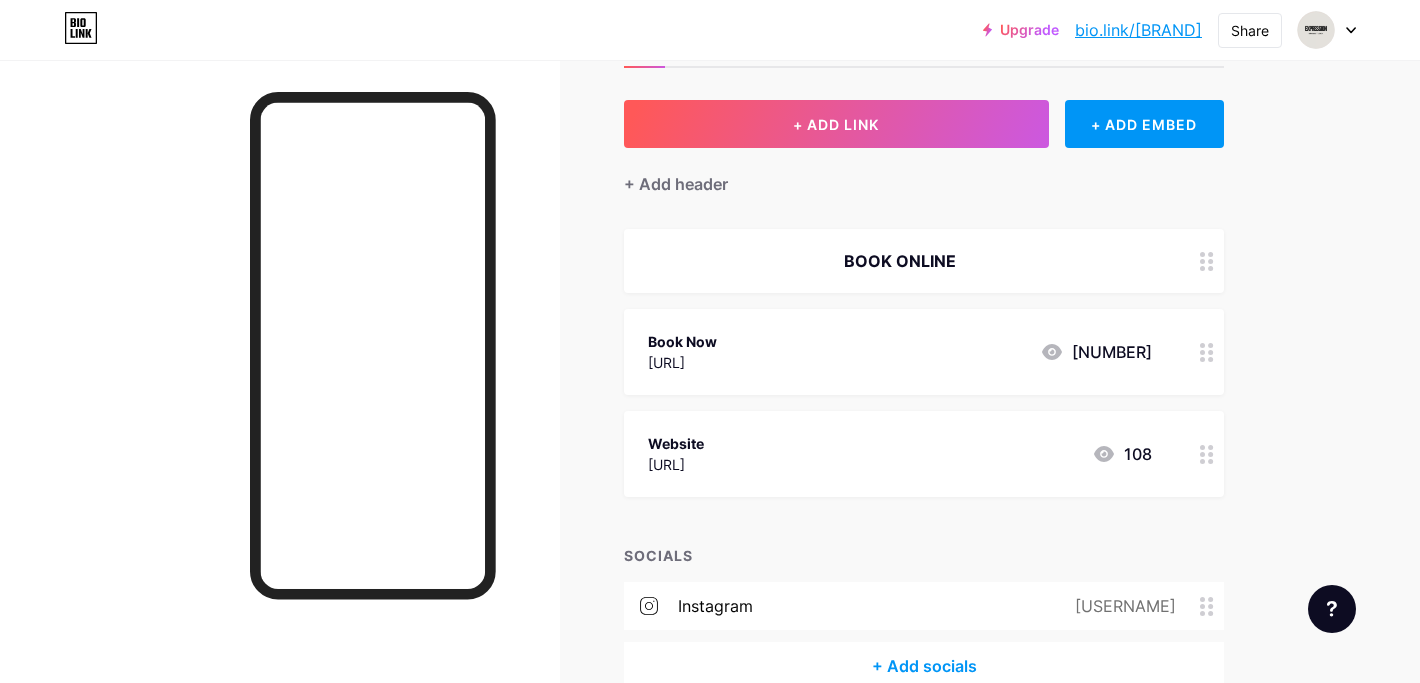 scroll, scrollTop: 192, scrollLeft: 0, axis: vertical 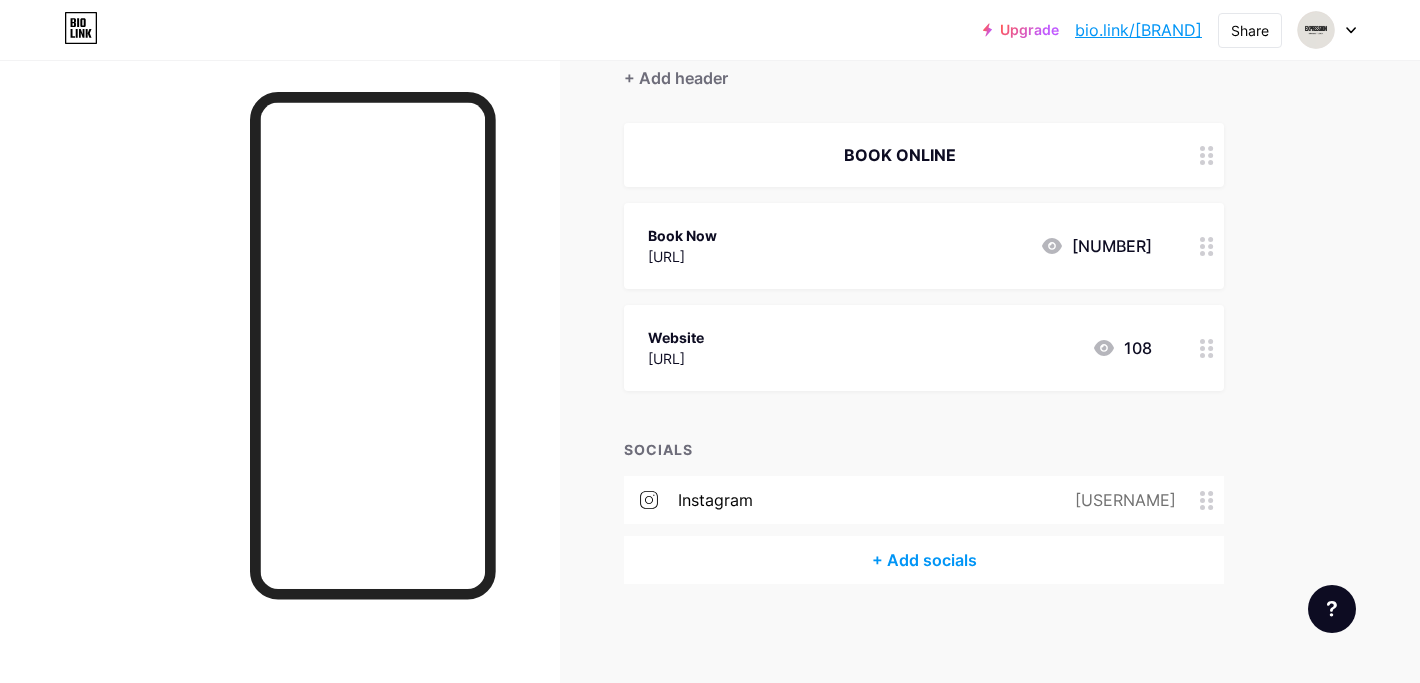 click 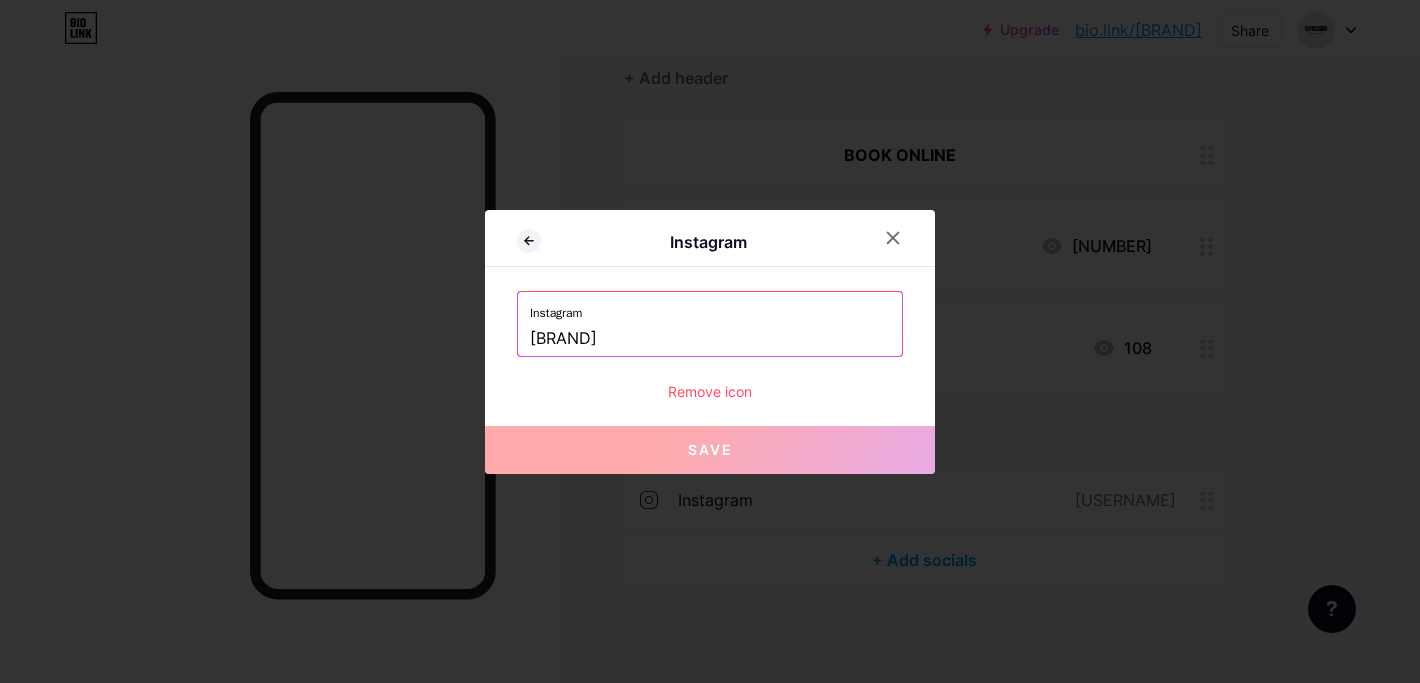 click on "Remove icon" at bounding box center (710, 391) 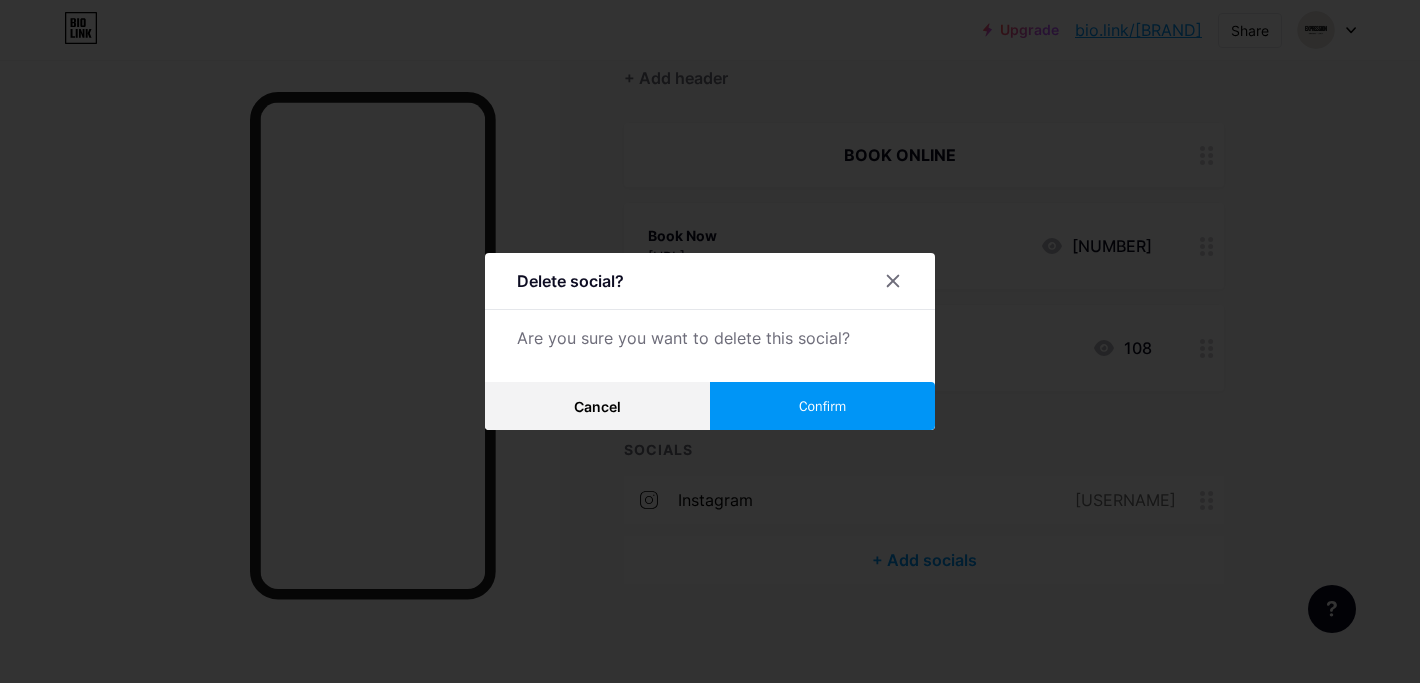 click on "Confirm" at bounding box center [822, 406] 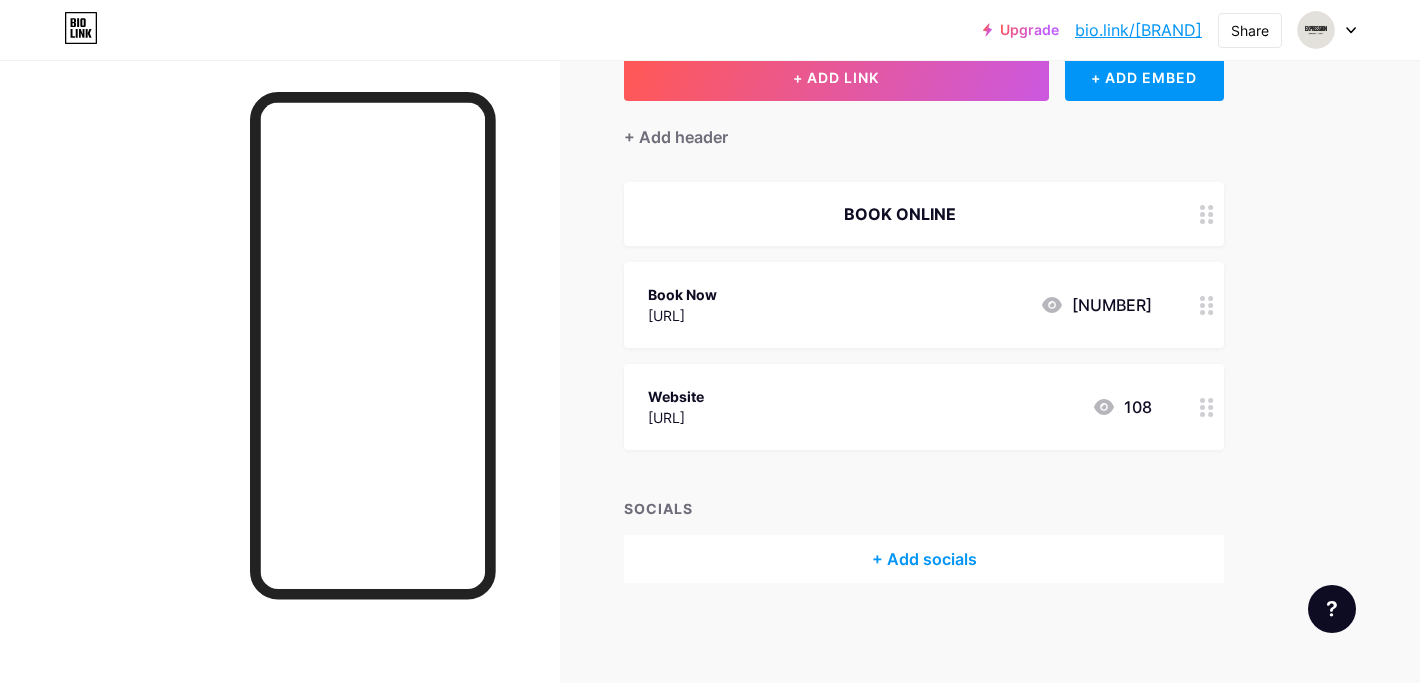 scroll, scrollTop: 132, scrollLeft: 0, axis: vertical 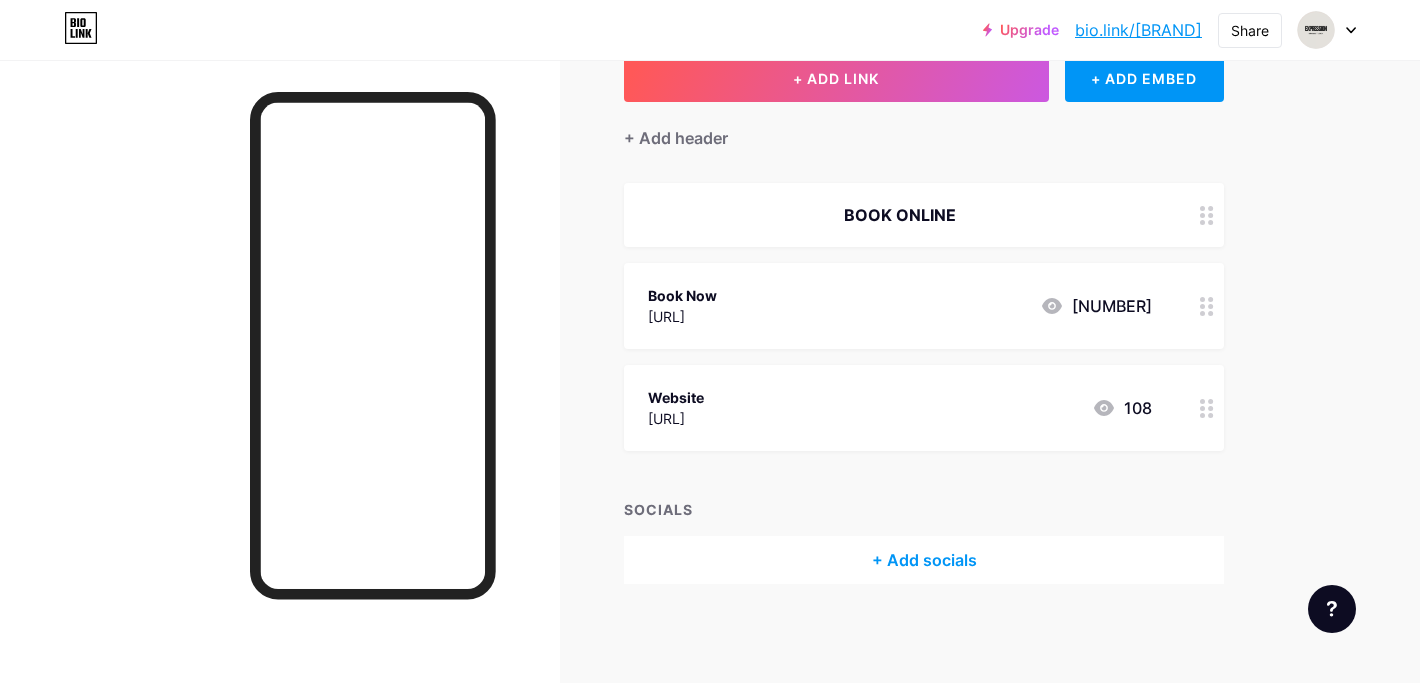 click on "Links Posts Design Subscribers NEW Stats Settings + ADD LINK + ADD EMBED + Add header BOOK ONLINE Book Now [URL] [NUMBER] Website [URL] [NUMBER] SOCIALS + Add socials Feature requests Help center Contact support" at bounding box center [654, 306] 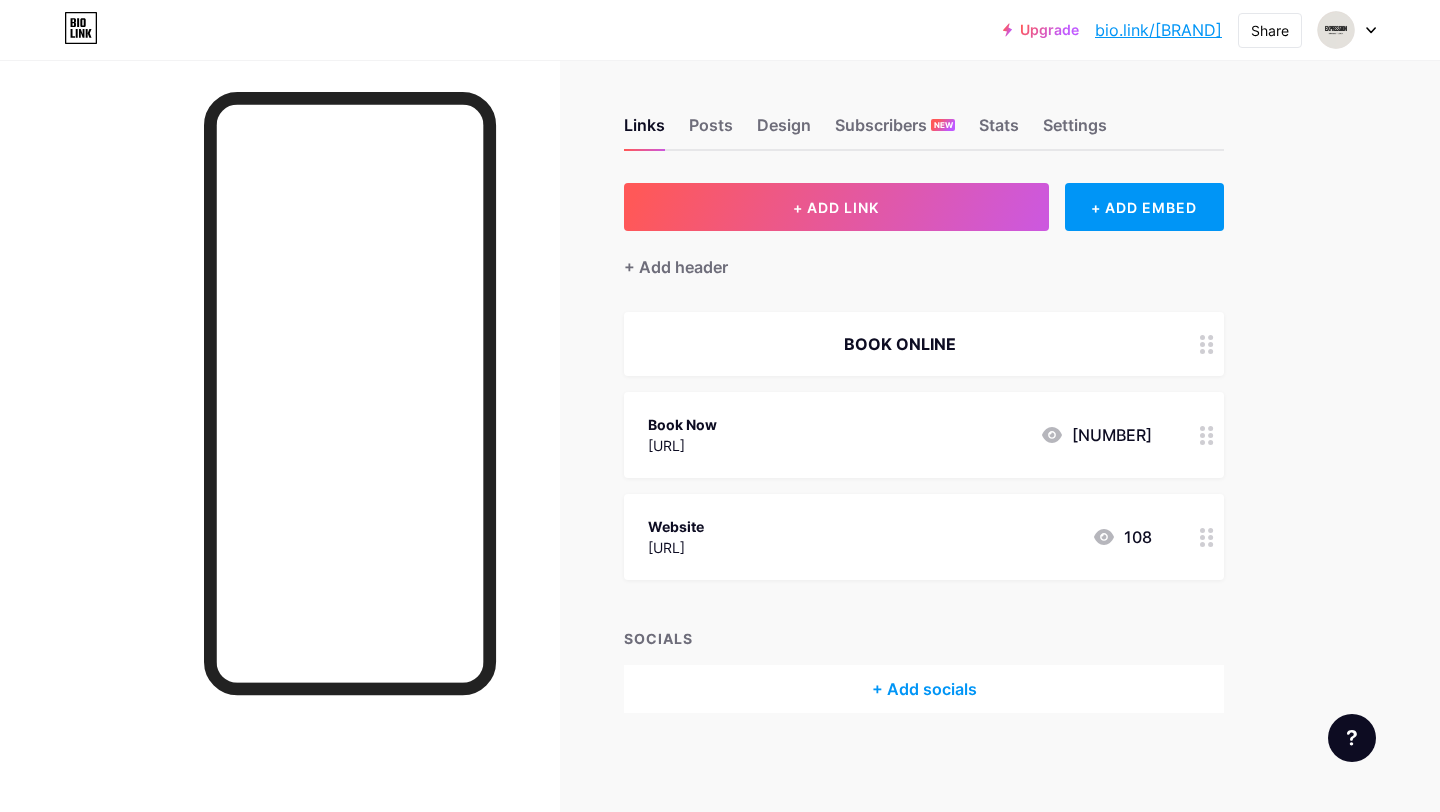scroll, scrollTop: 0, scrollLeft: 0, axis: both 